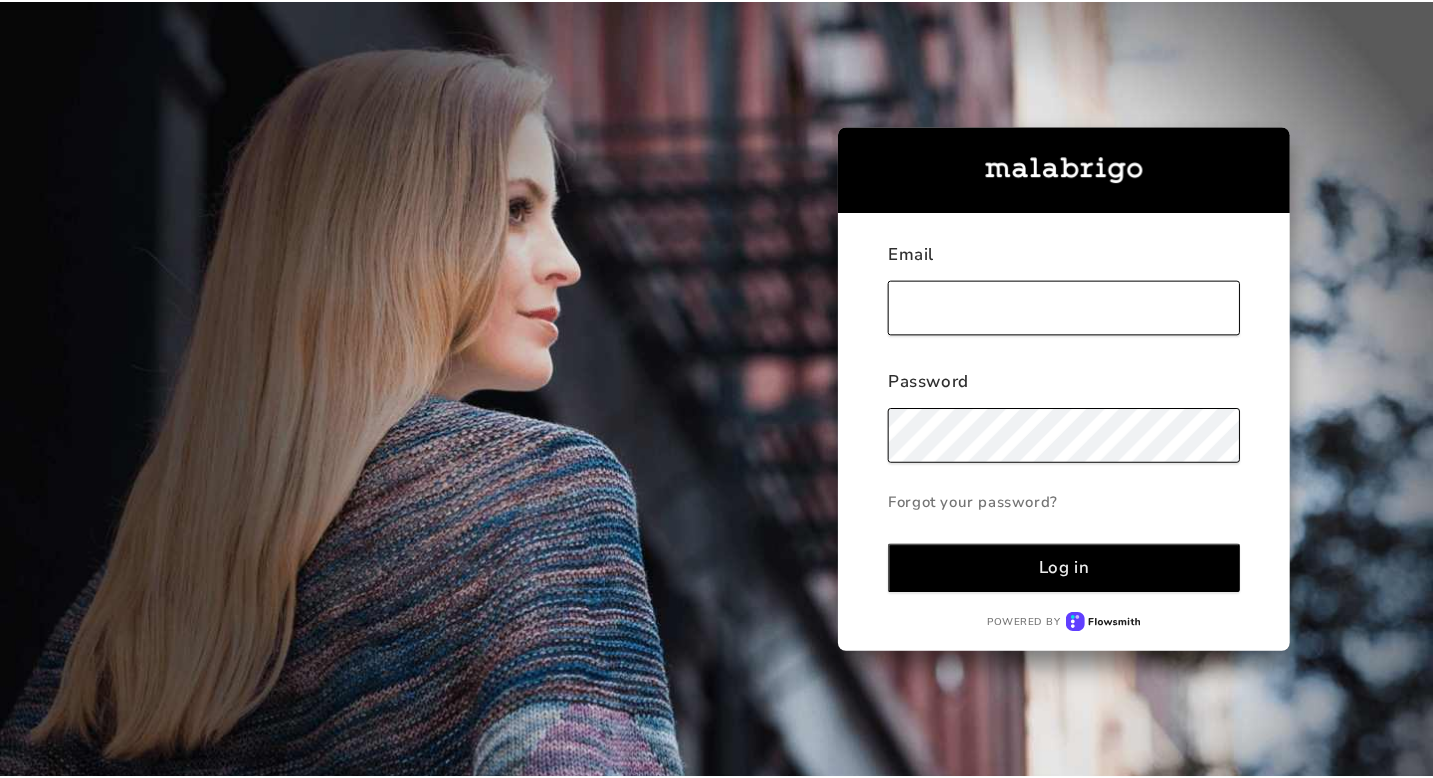 scroll, scrollTop: 0, scrollLeft: 0, axis: both 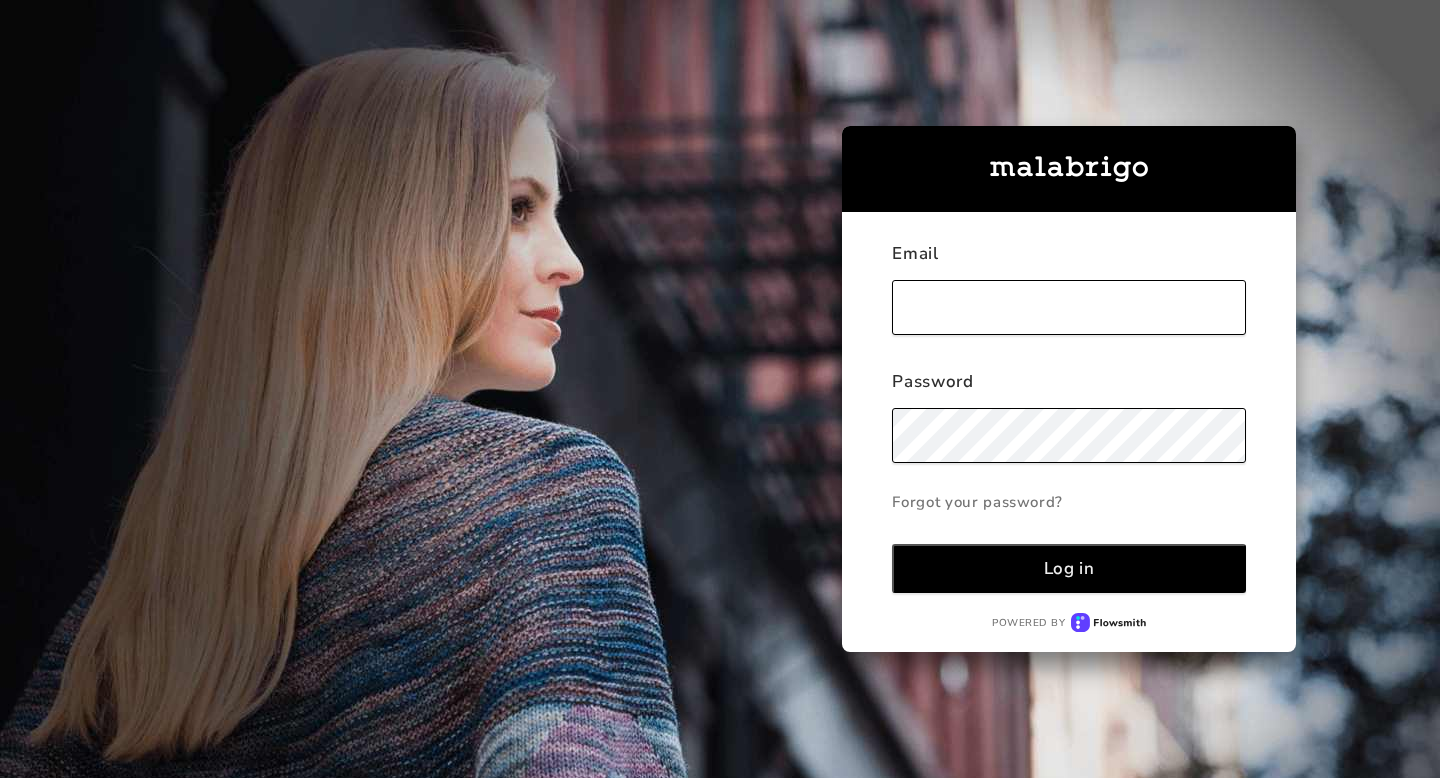 type on "[EMAIL]" 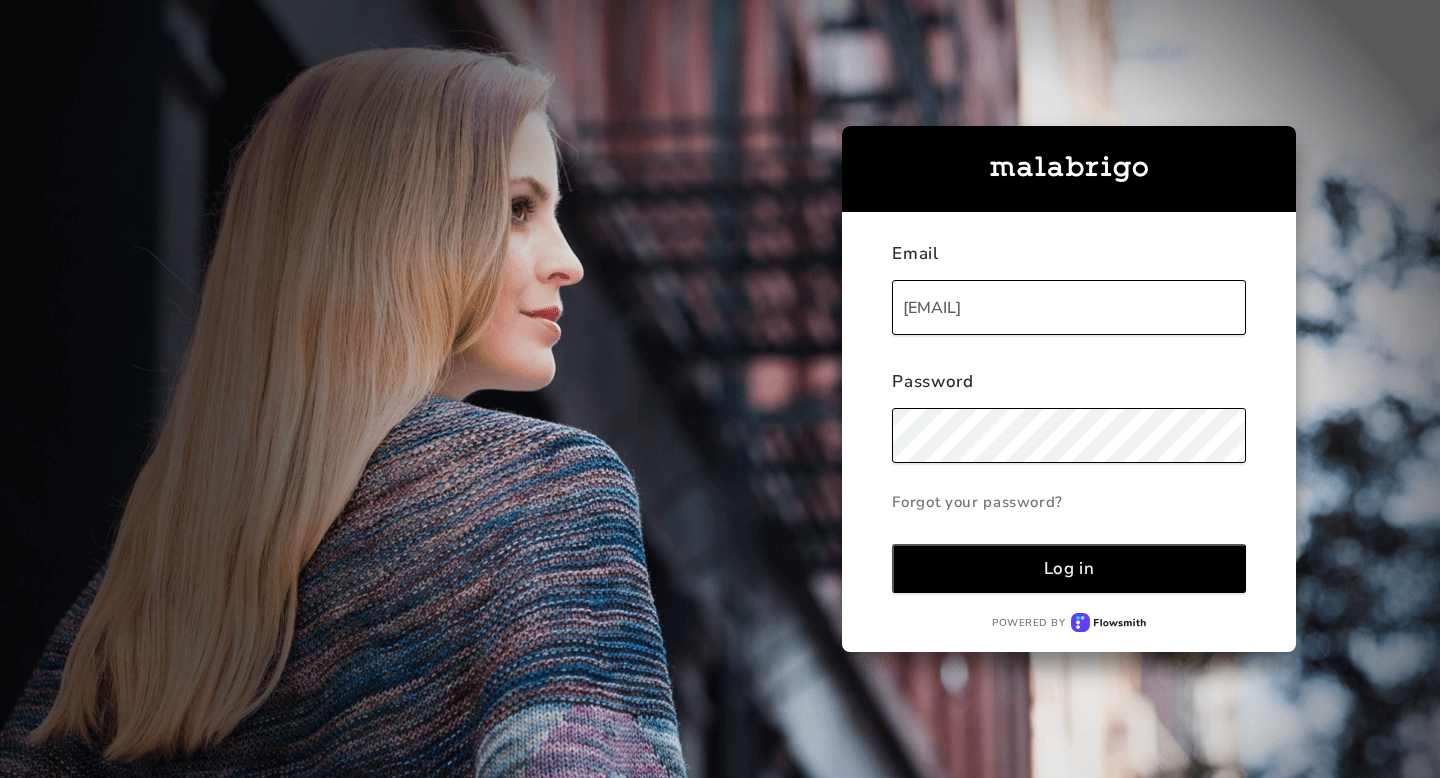 click on "Log in" at bounding box center [1069, 568] 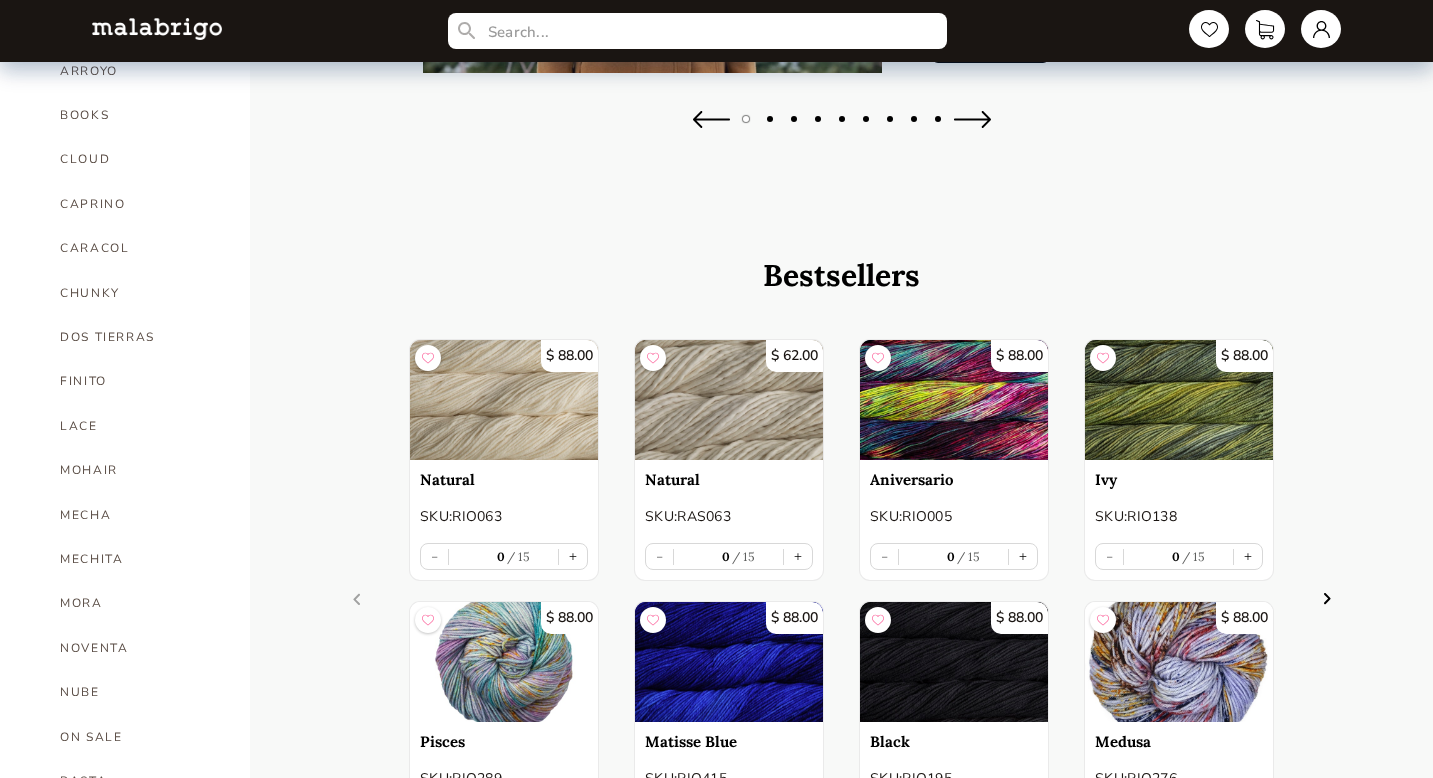 scroll, scrollTop: 576, scrollLeft: 0, axis: vertical 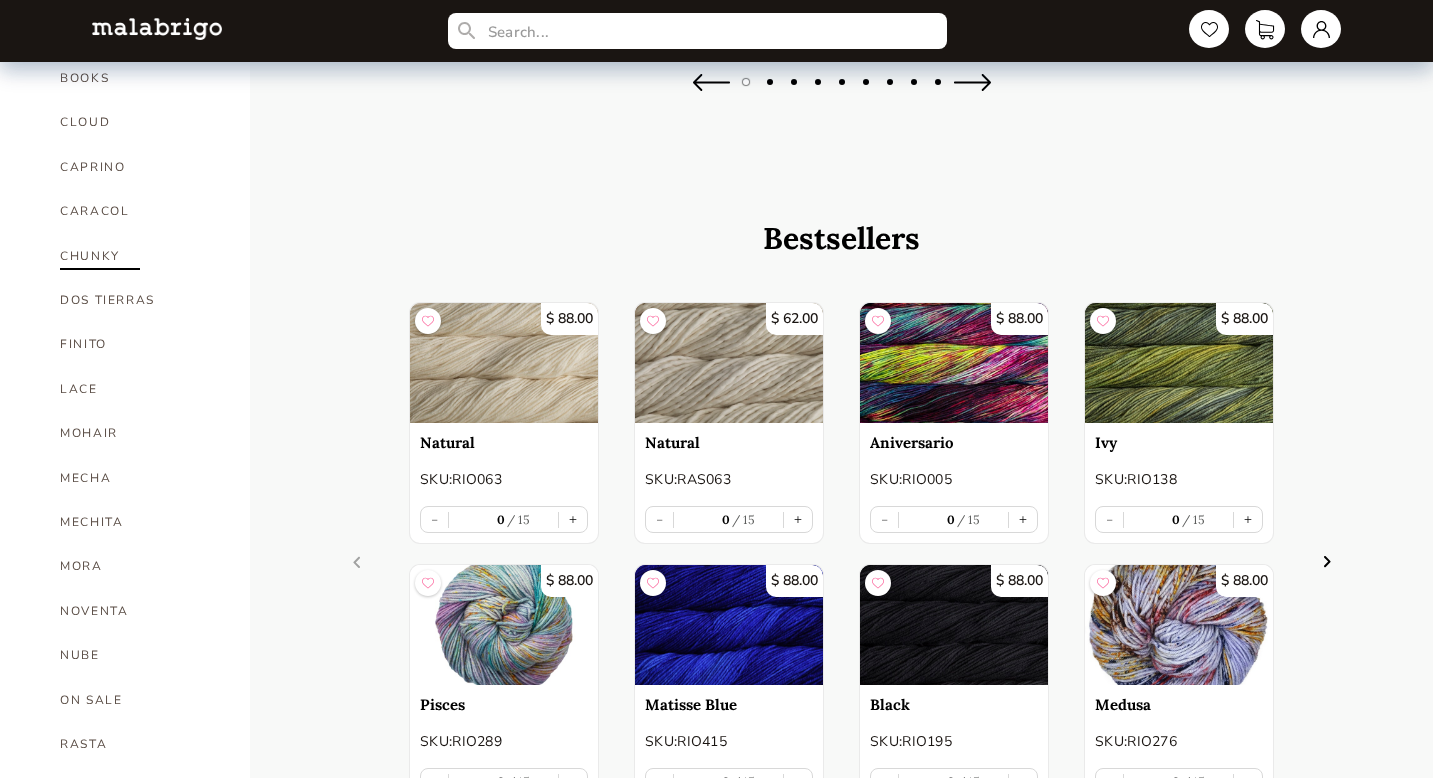 click on "CHUNKY" at bounding box center (140, 256) 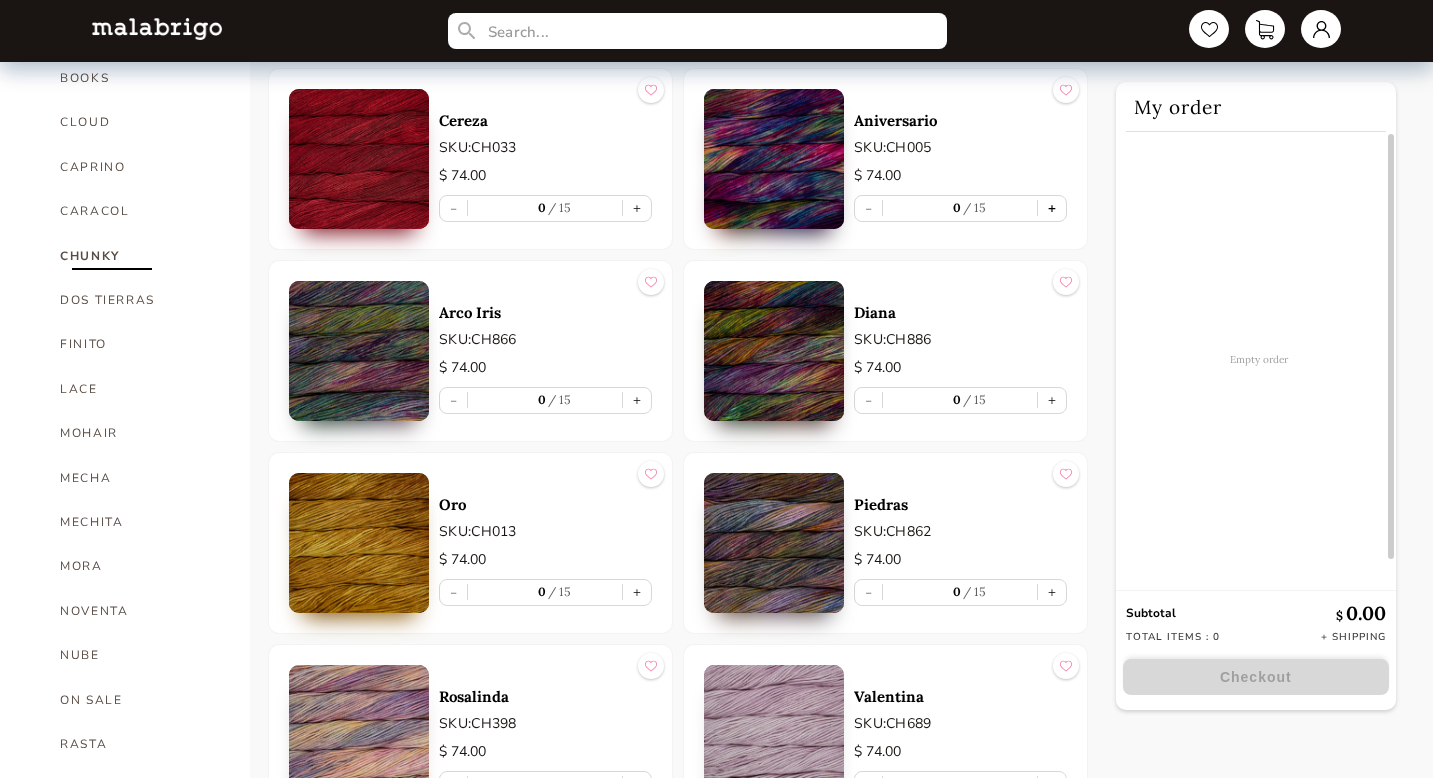 click on "+" at bounding box center [1052, 208] 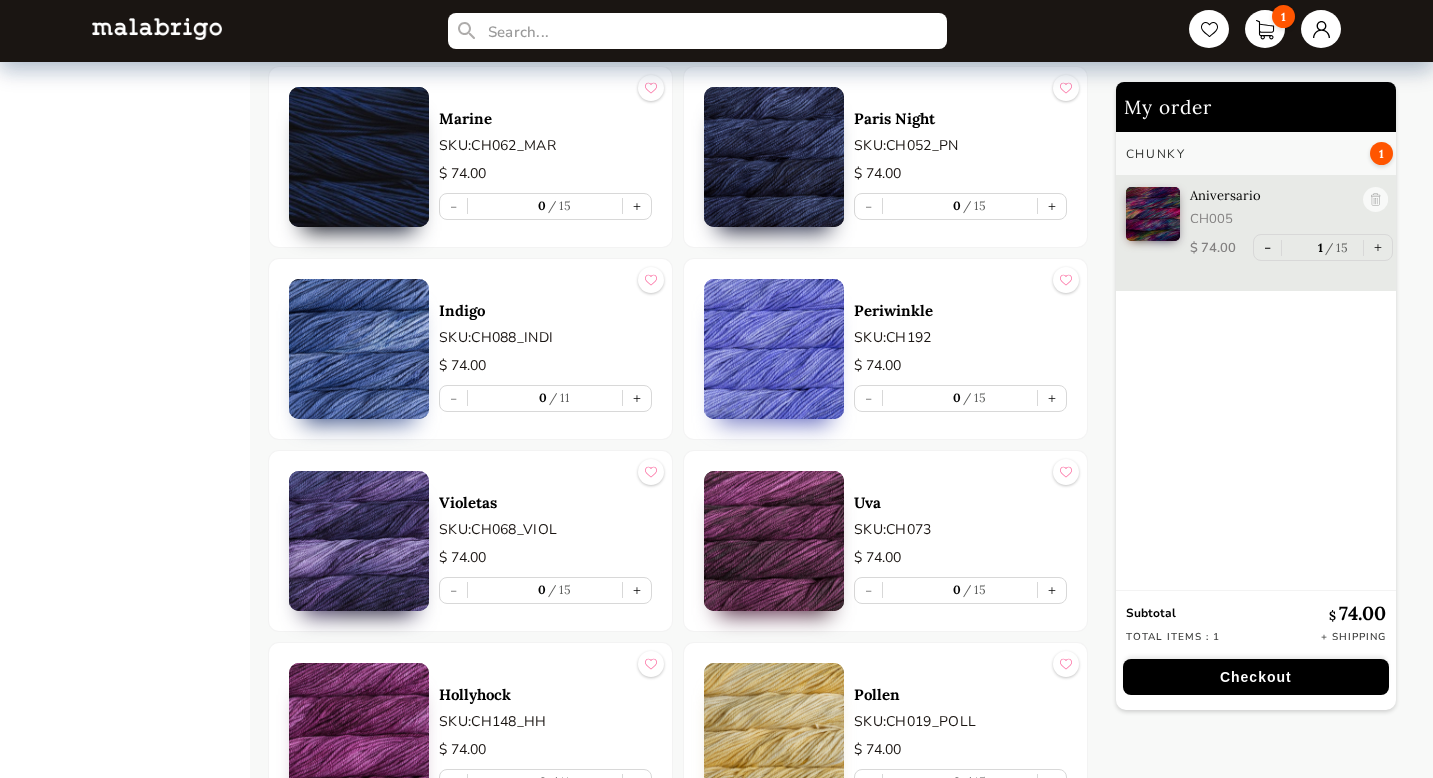 scroll, scrollTop: 3283, scrollLeft: 0, axis: vertical 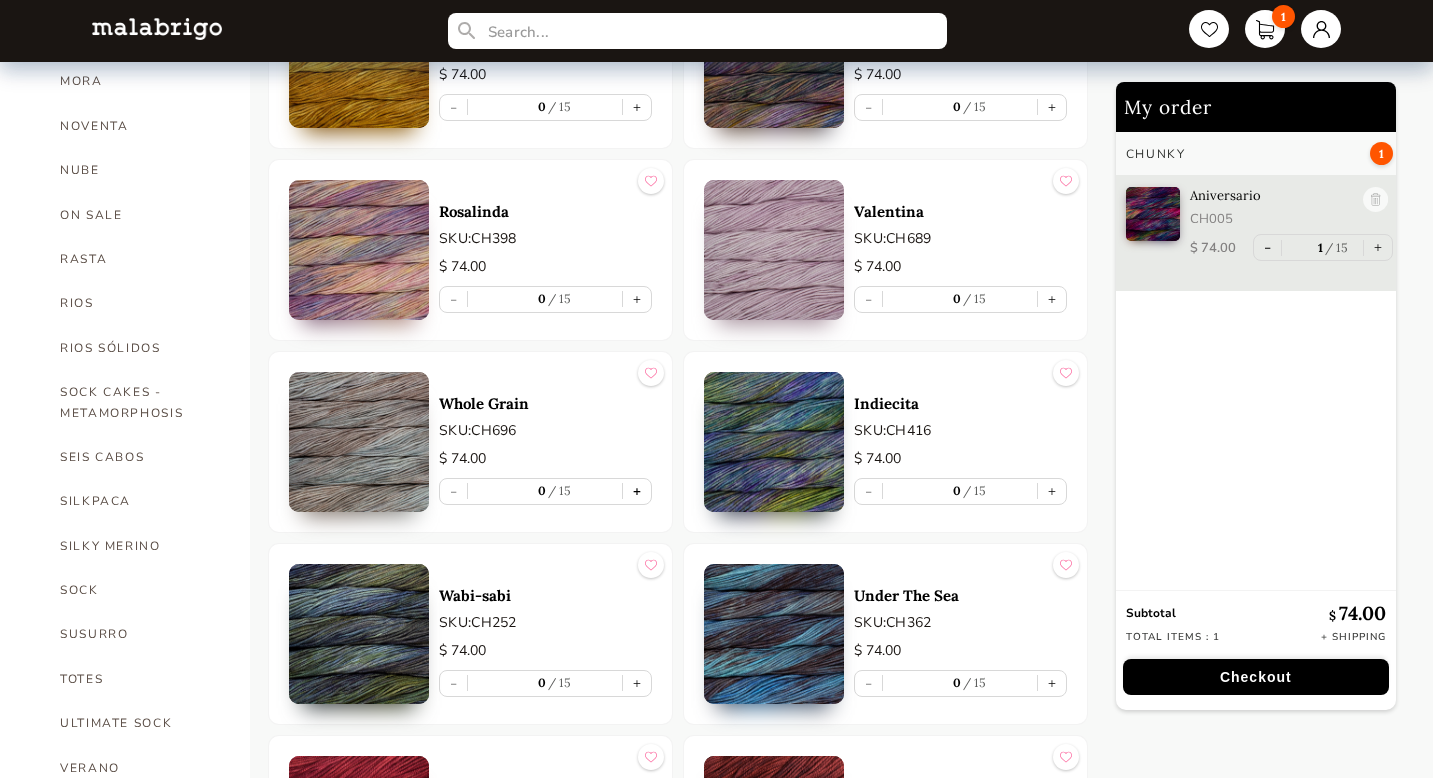 click on "+" at bounding box center [637, 491] 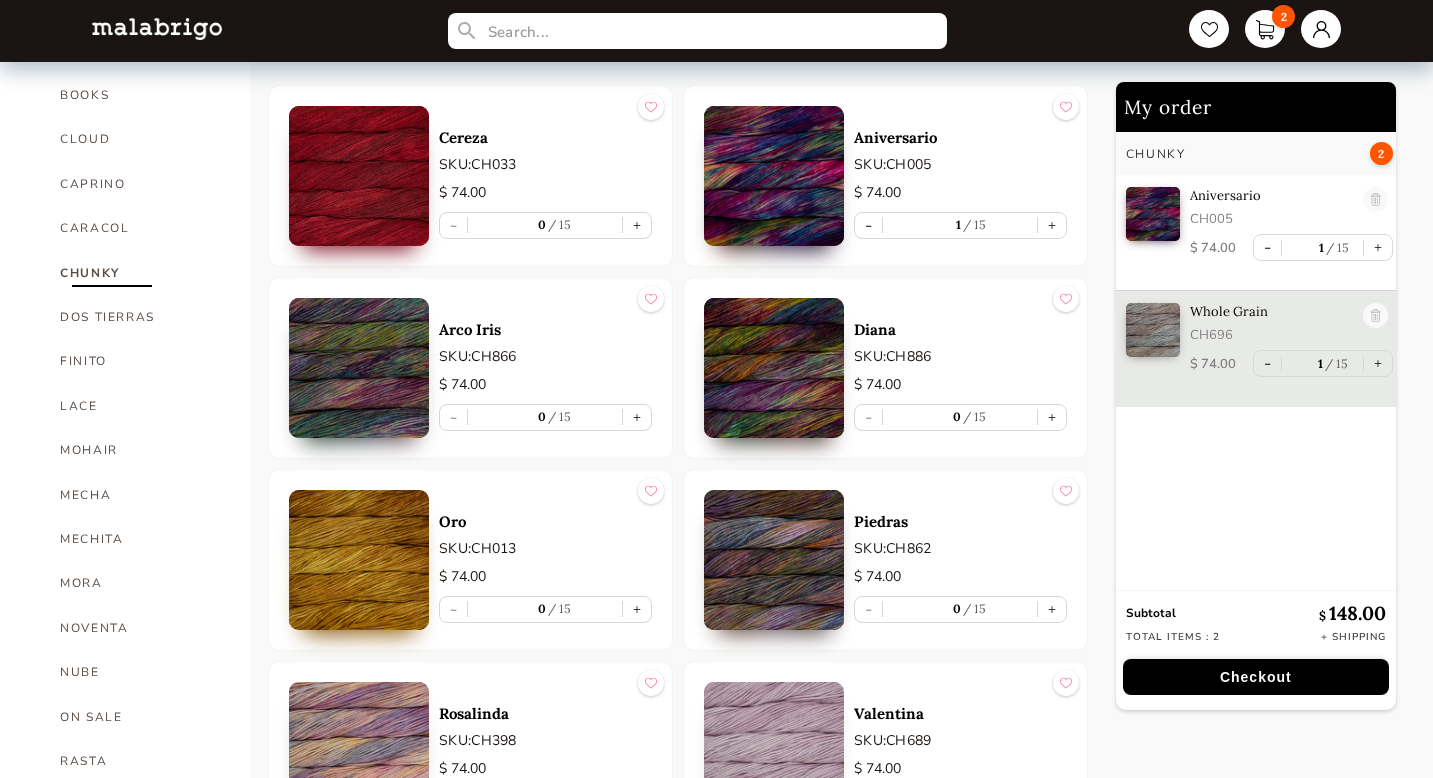 scroll, scrollTop: 554, scrollLeft: 0, axis: vertical 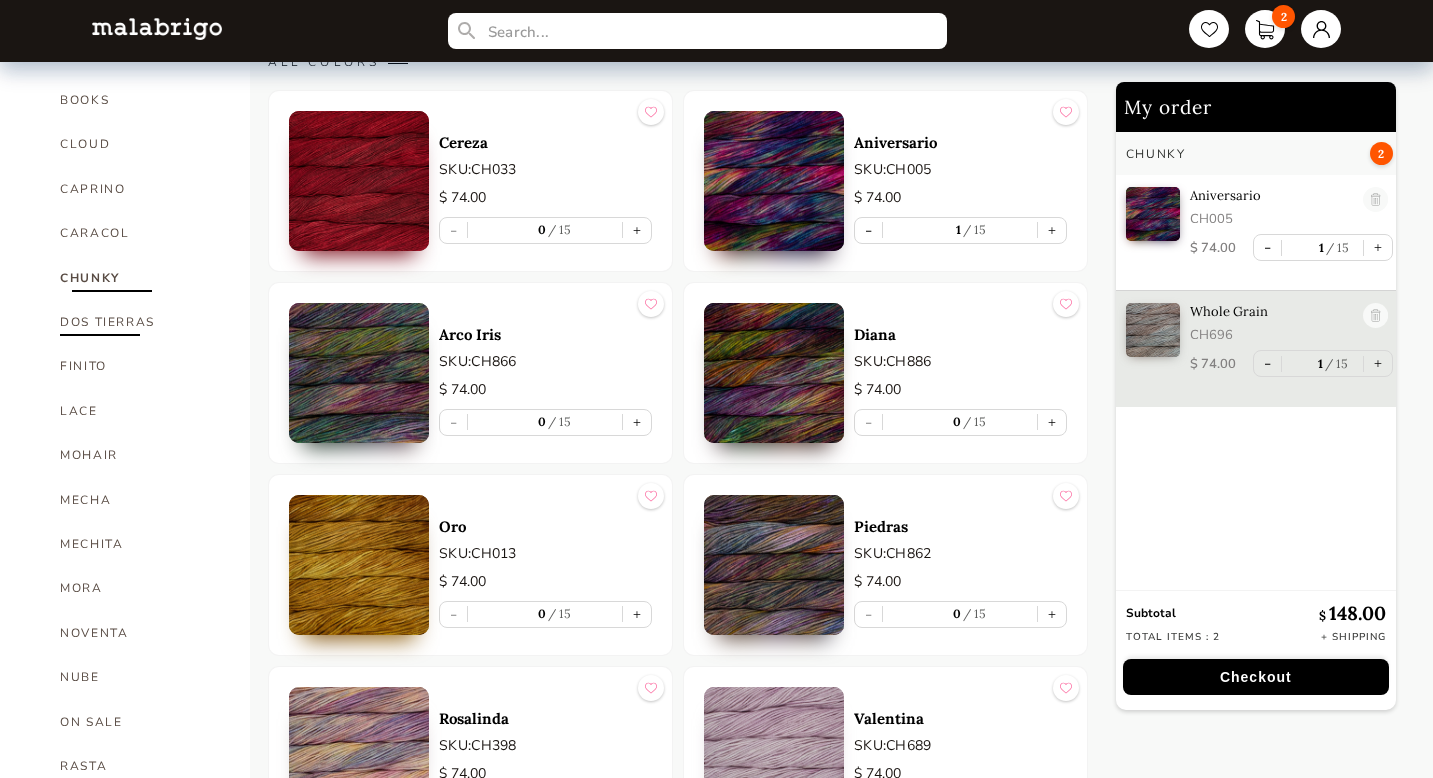 click on "DOS TIERRAS" at bounding box center [140, 322] 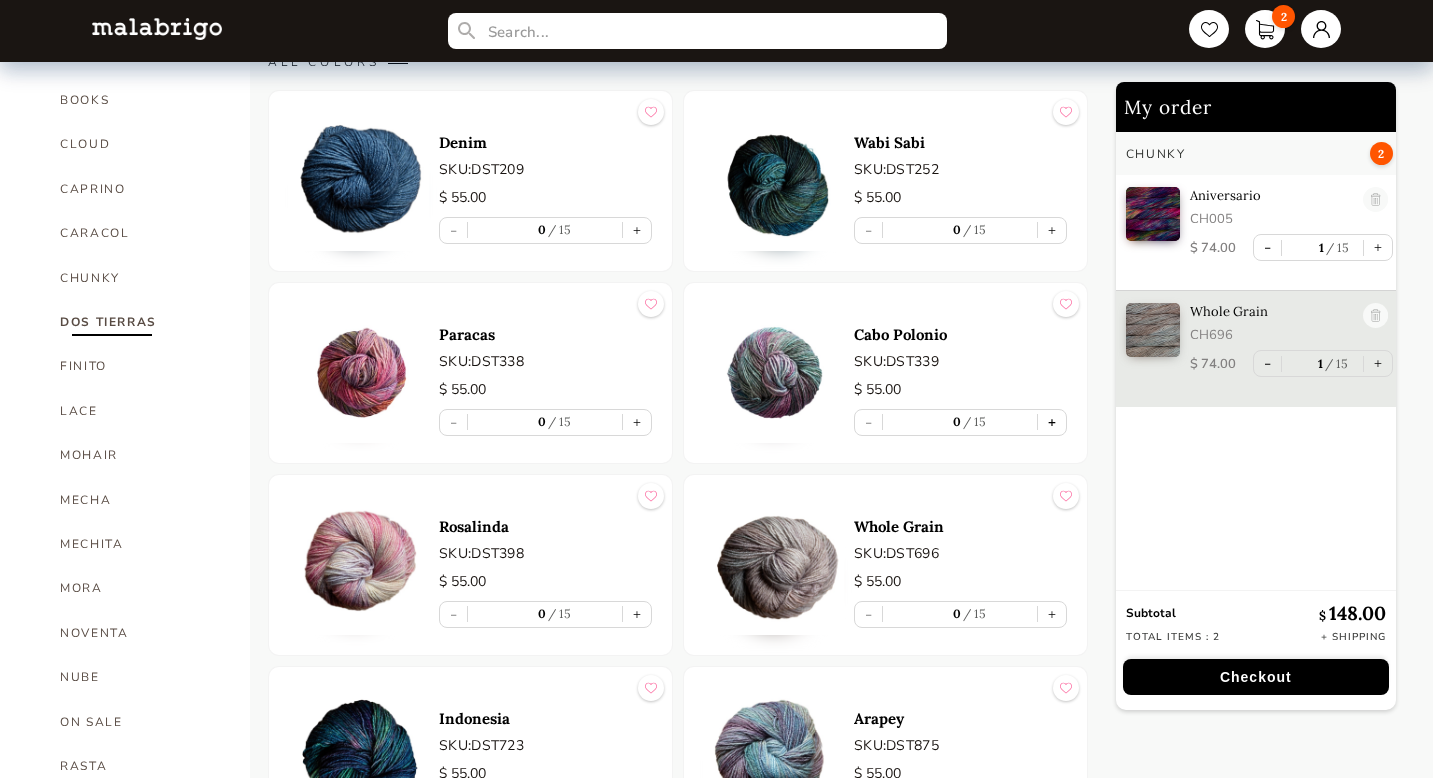 click on "+" at bounding box center (1052, 422) 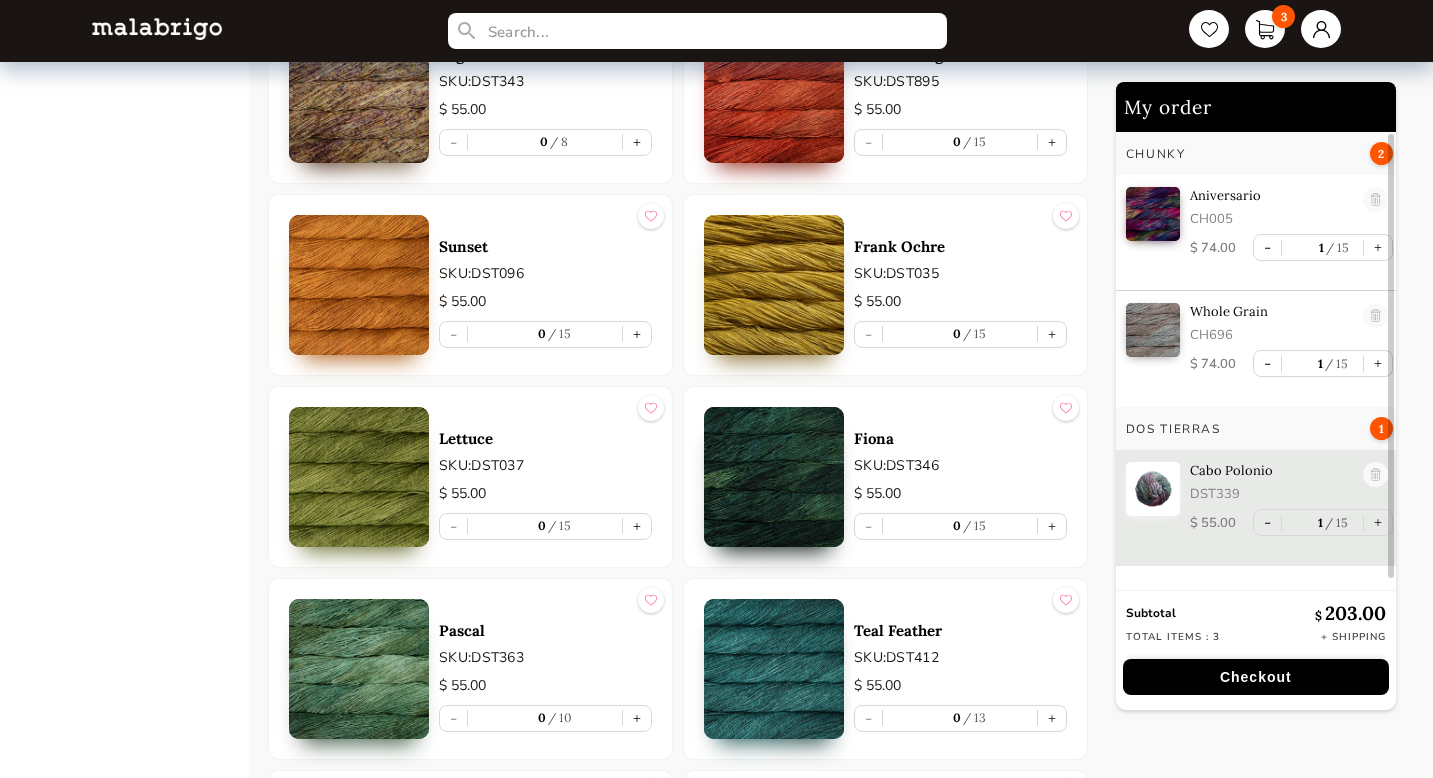 scroll, scrollTop: 2653, scrollLeft: 0, axis: vertical 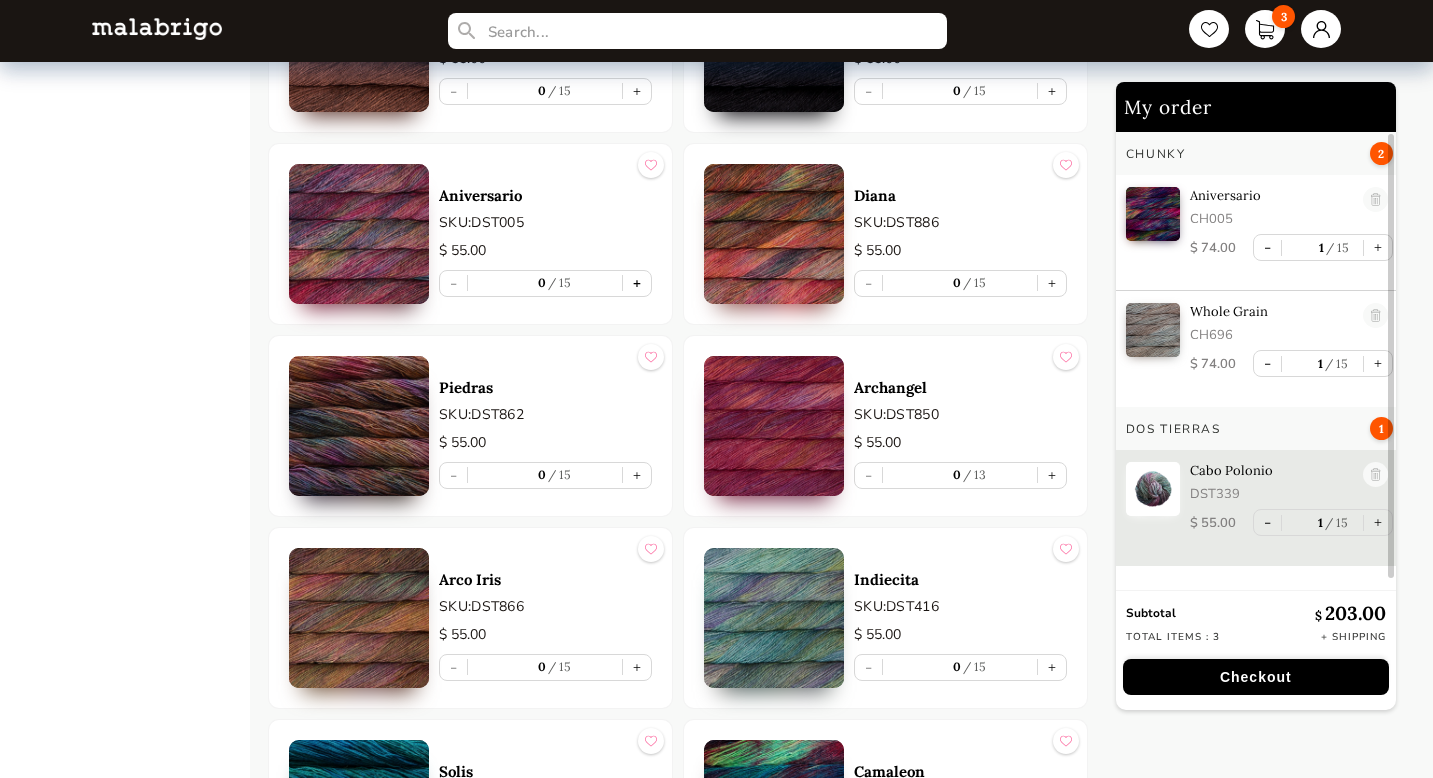 click on "+" at bounding box center [637, 283] 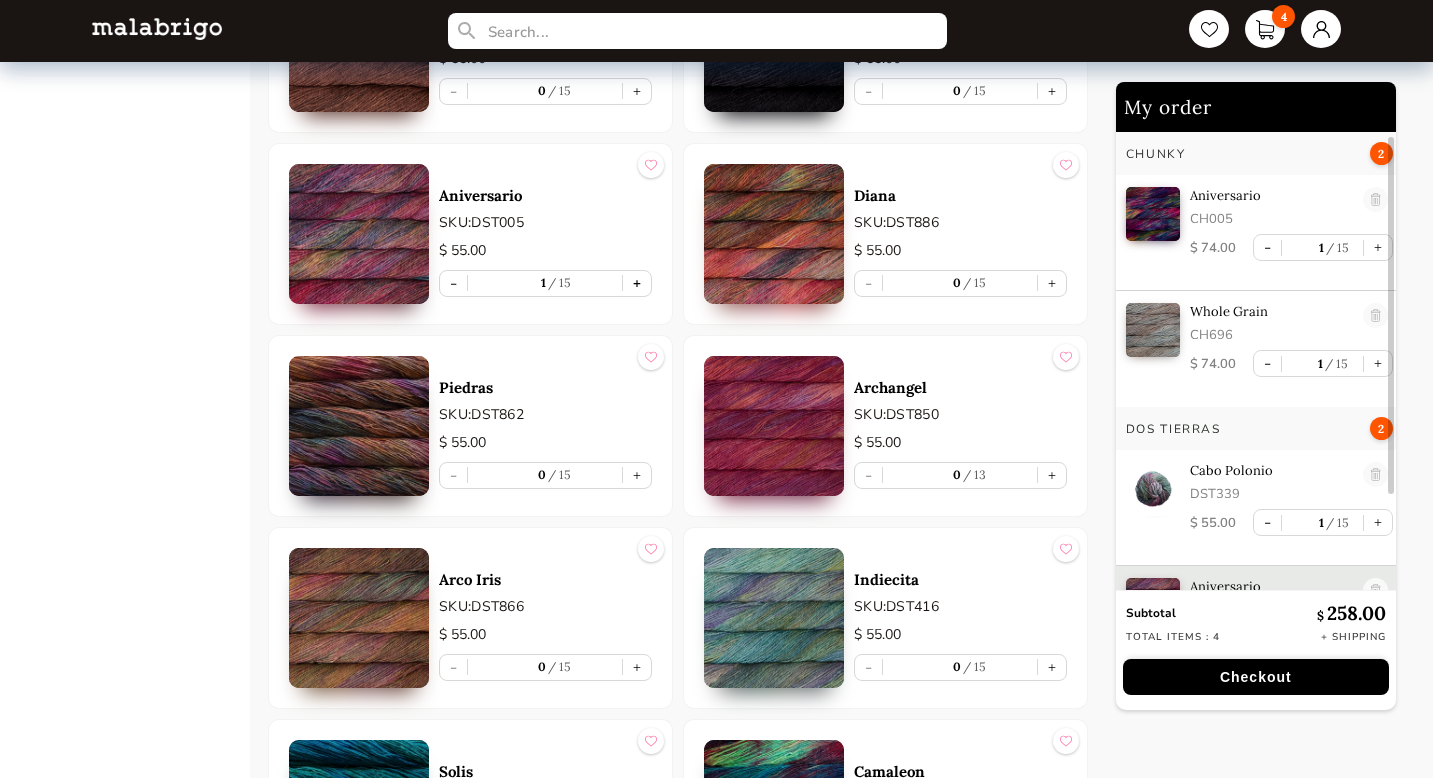 scroll, scrollTop: 60, scrollLeft: 0, axis: vertical 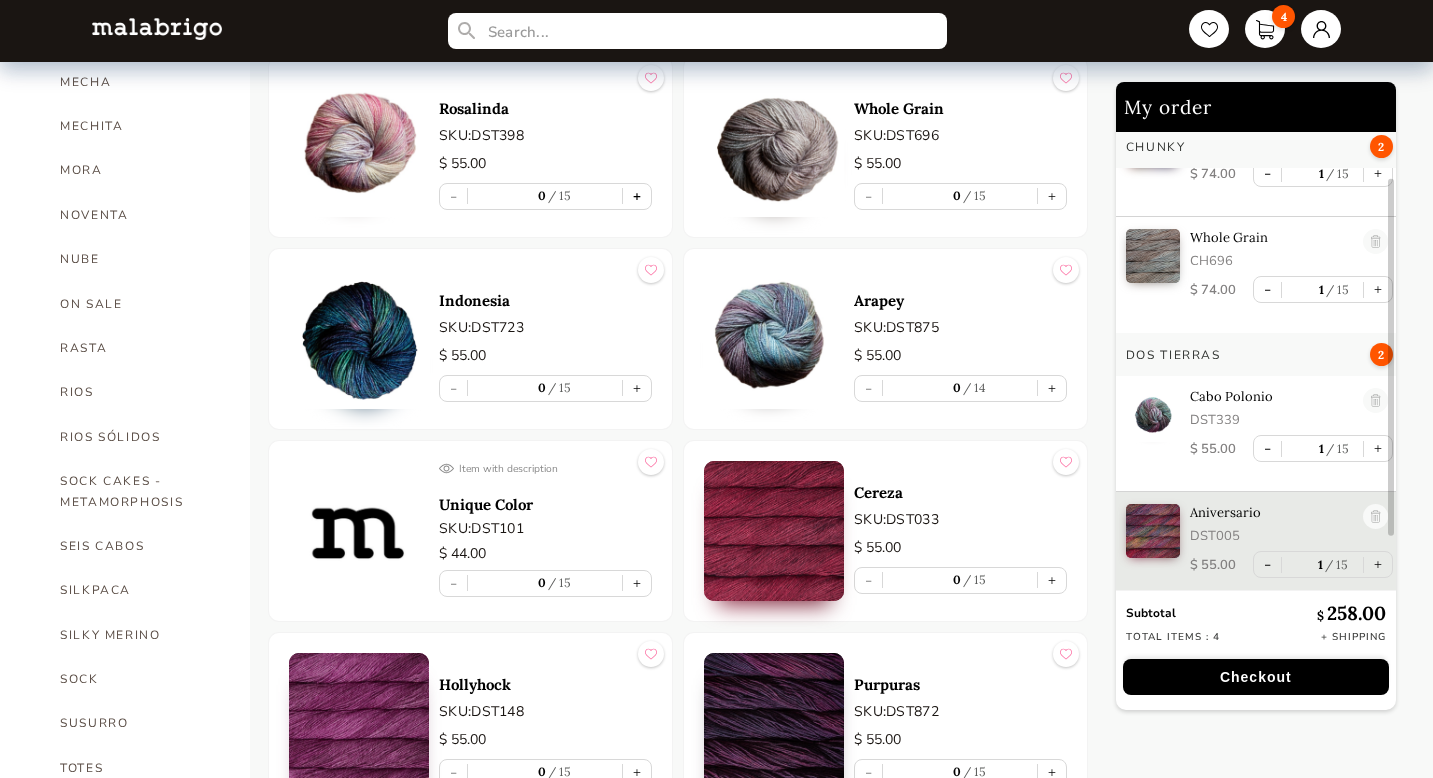 click on "+" at bounding box center (637, 196) 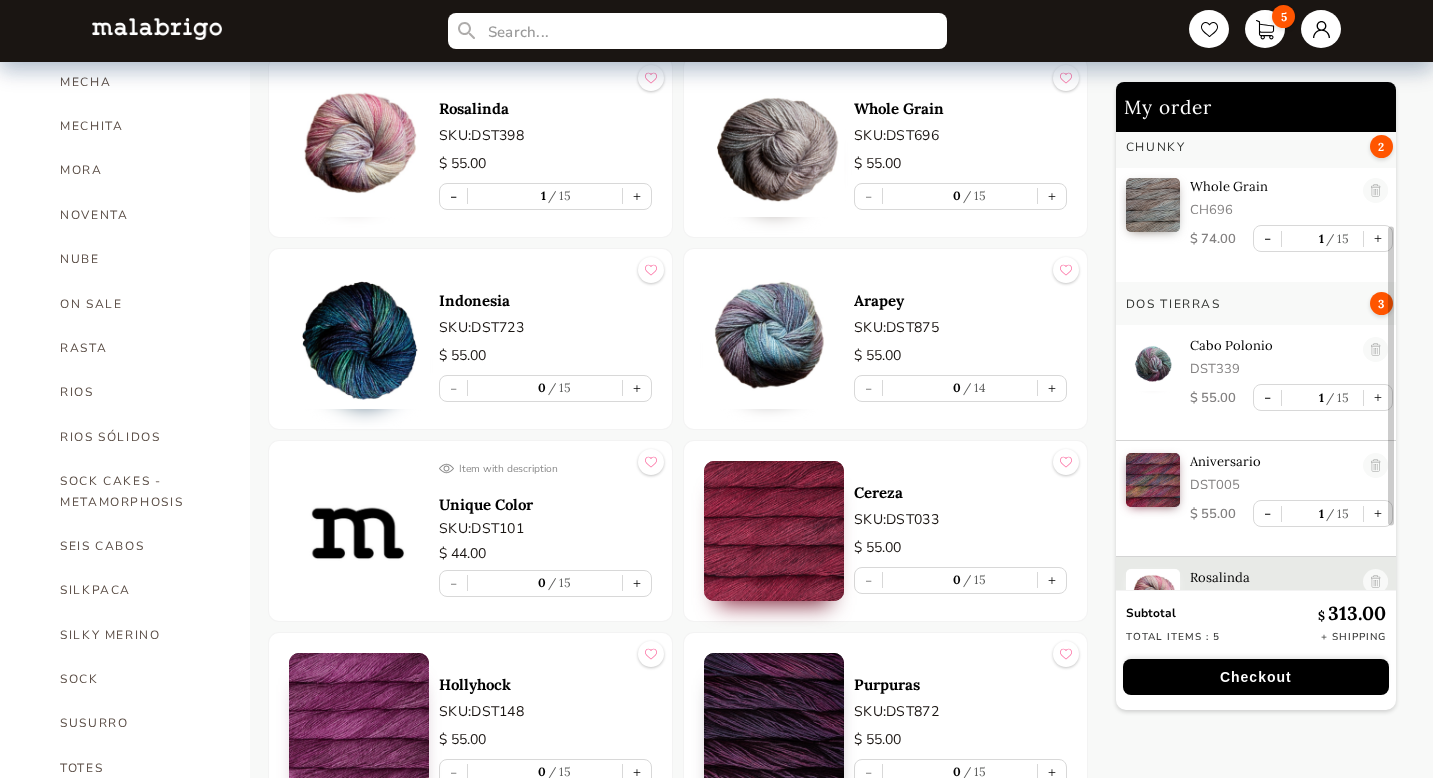 scroll, scrollTop: 183, scrollLeft: 0, axis: vertical 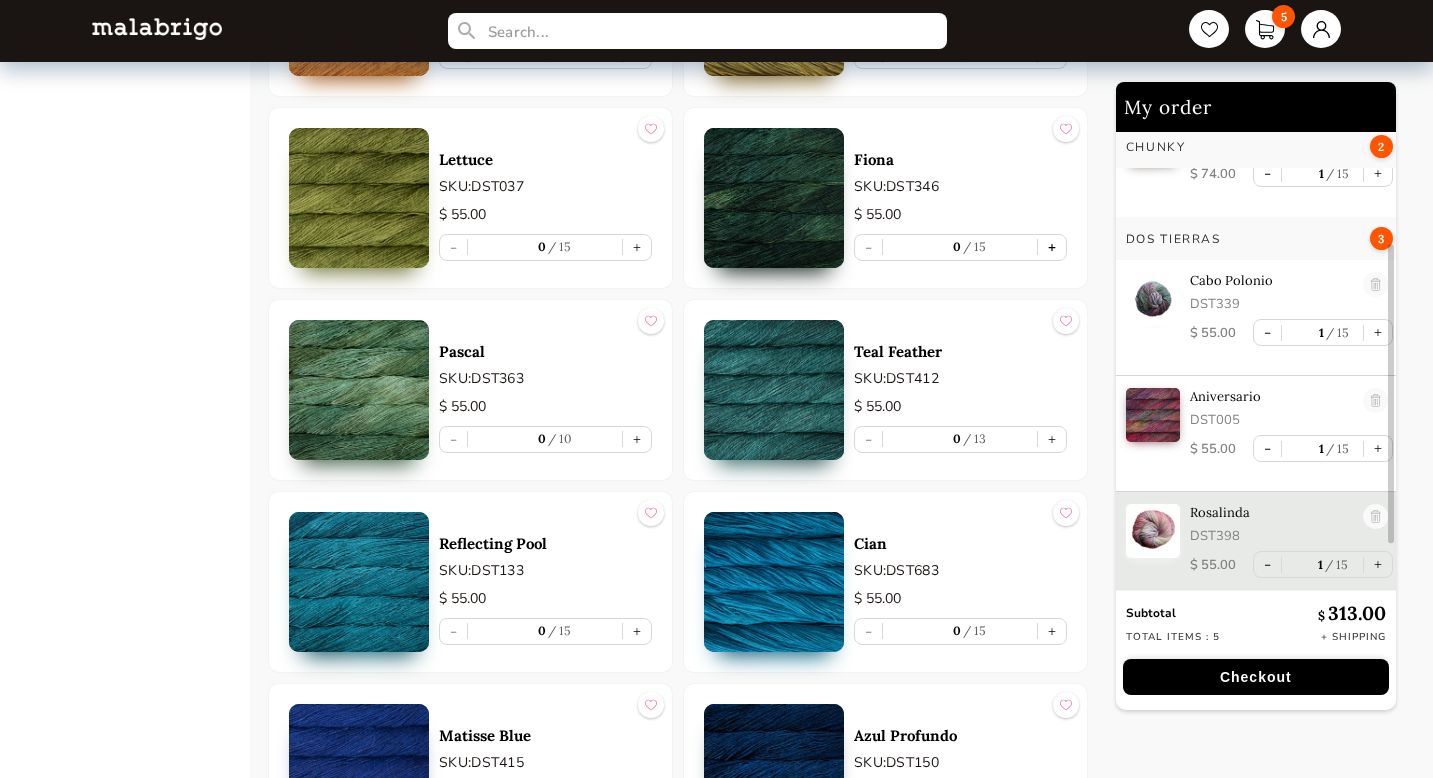 click on "+" at bounding box center [1052, 247] 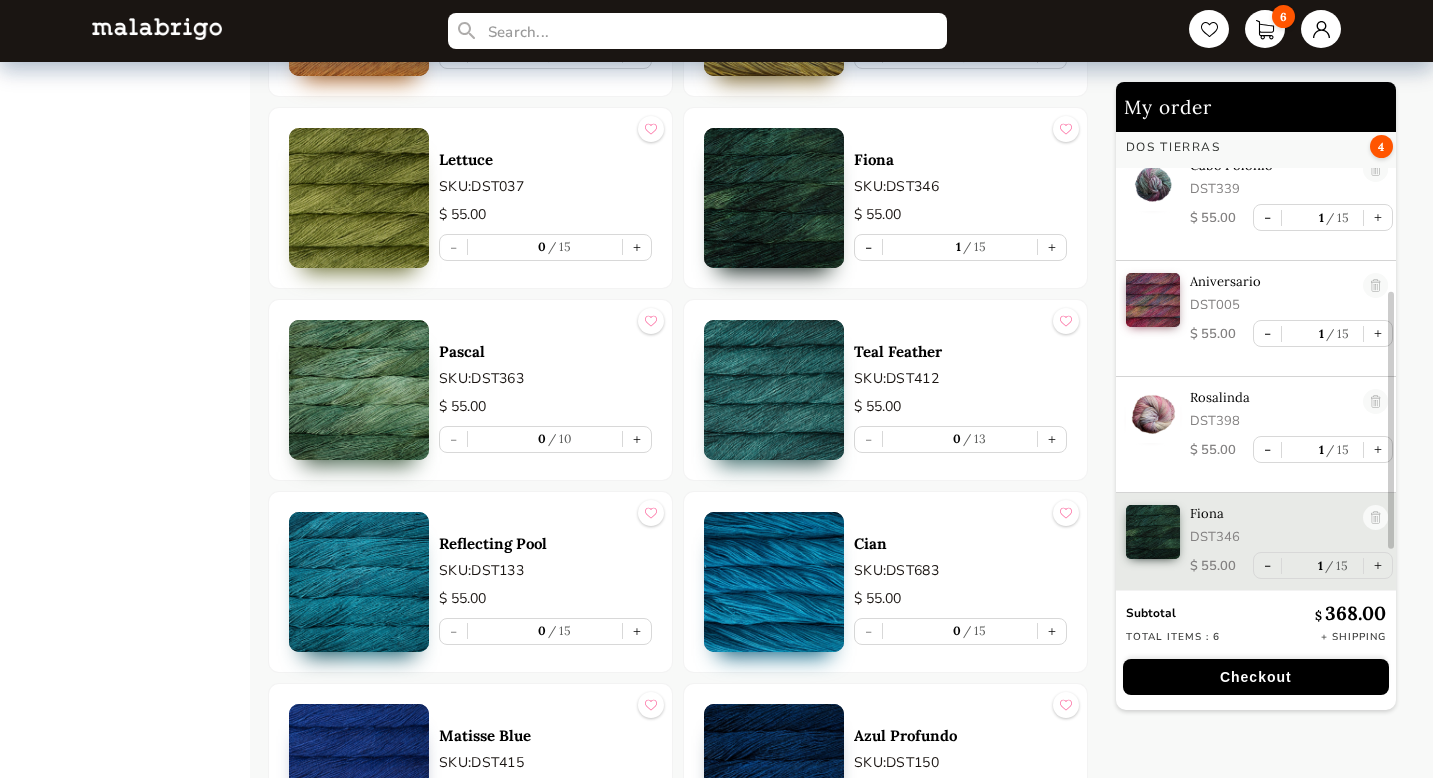 scroll, scrollTop: 299, scrollLeft: 0, axis: vertical 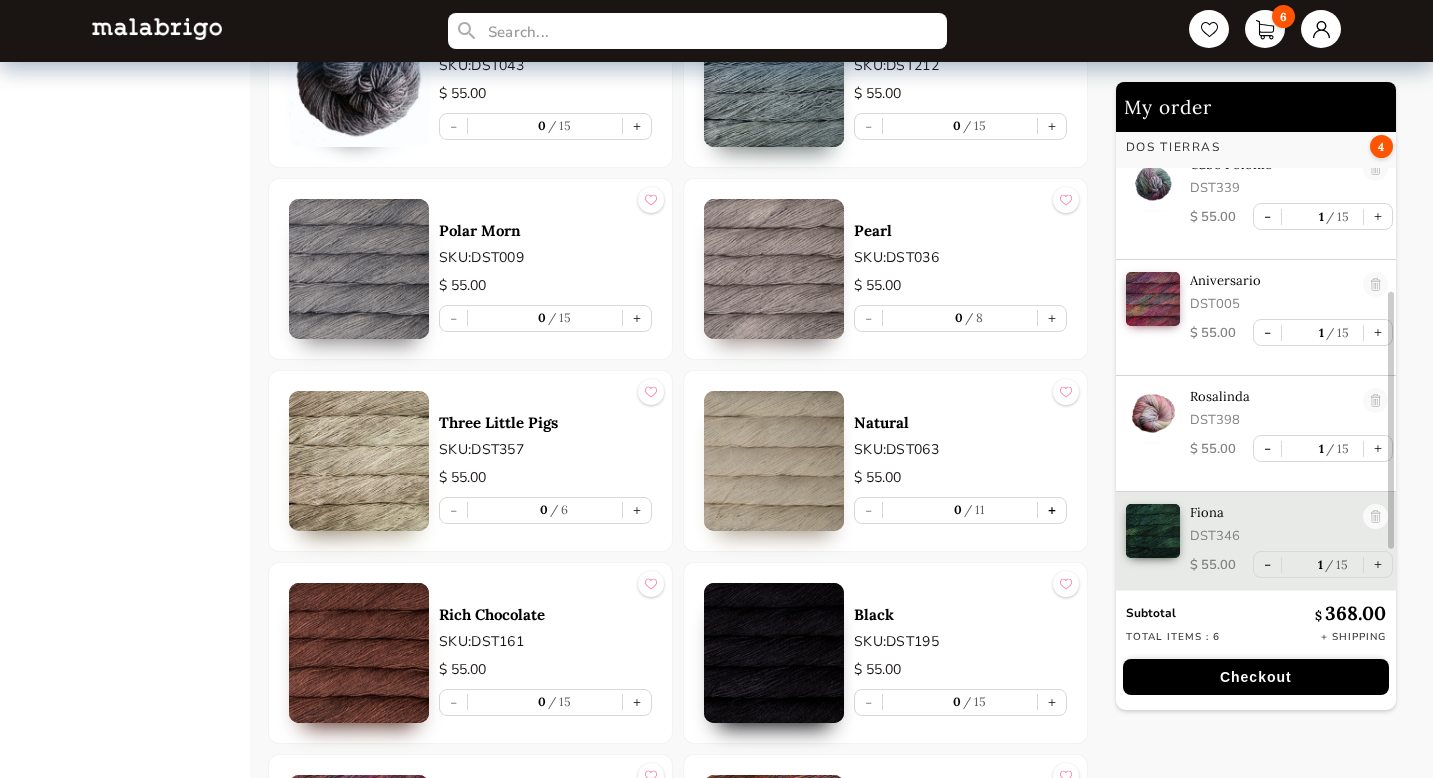 click on "+" at bounding box center (1052, 510) 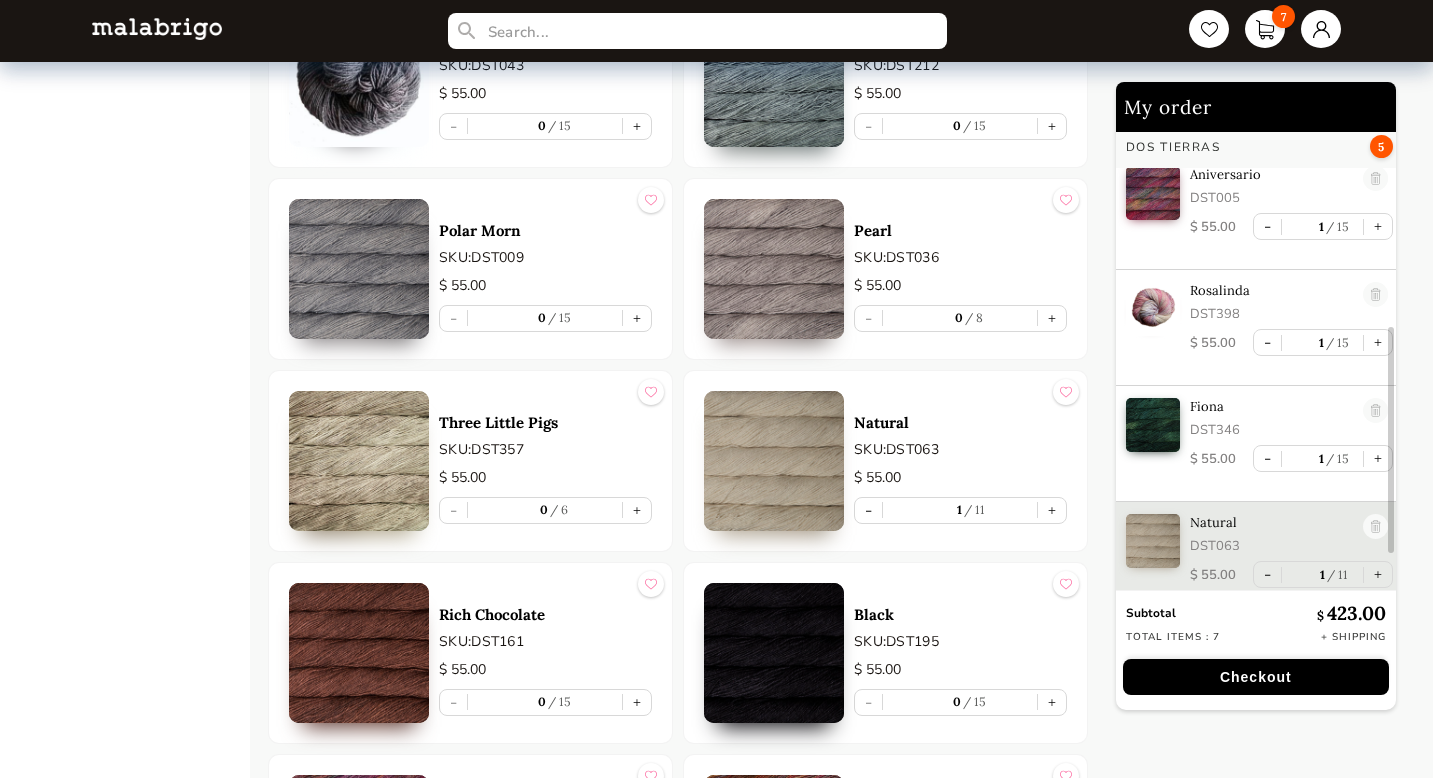 scroll, scrollTop: 415, scrollLeft: 0, axis: vertical 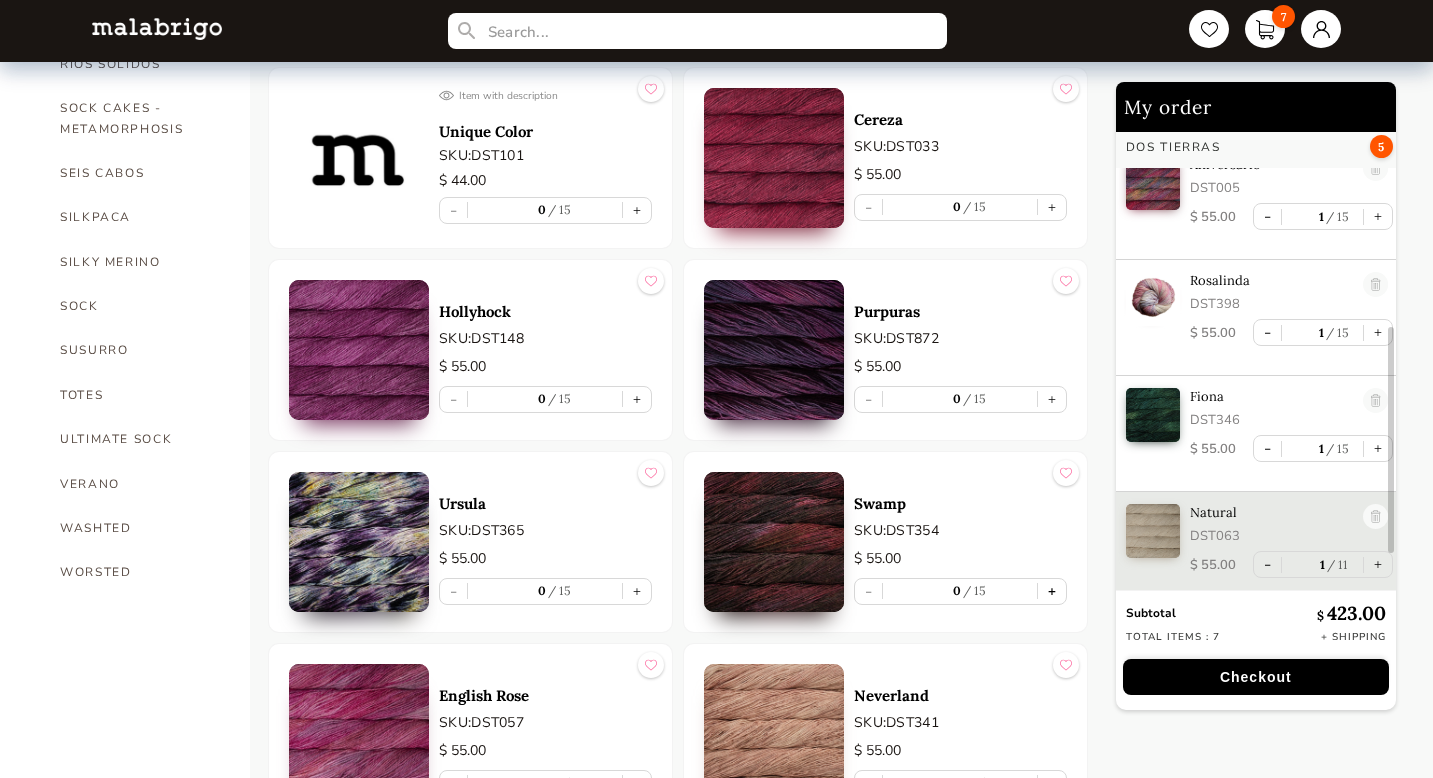 click on "+" at bounding box center (1052, 591) 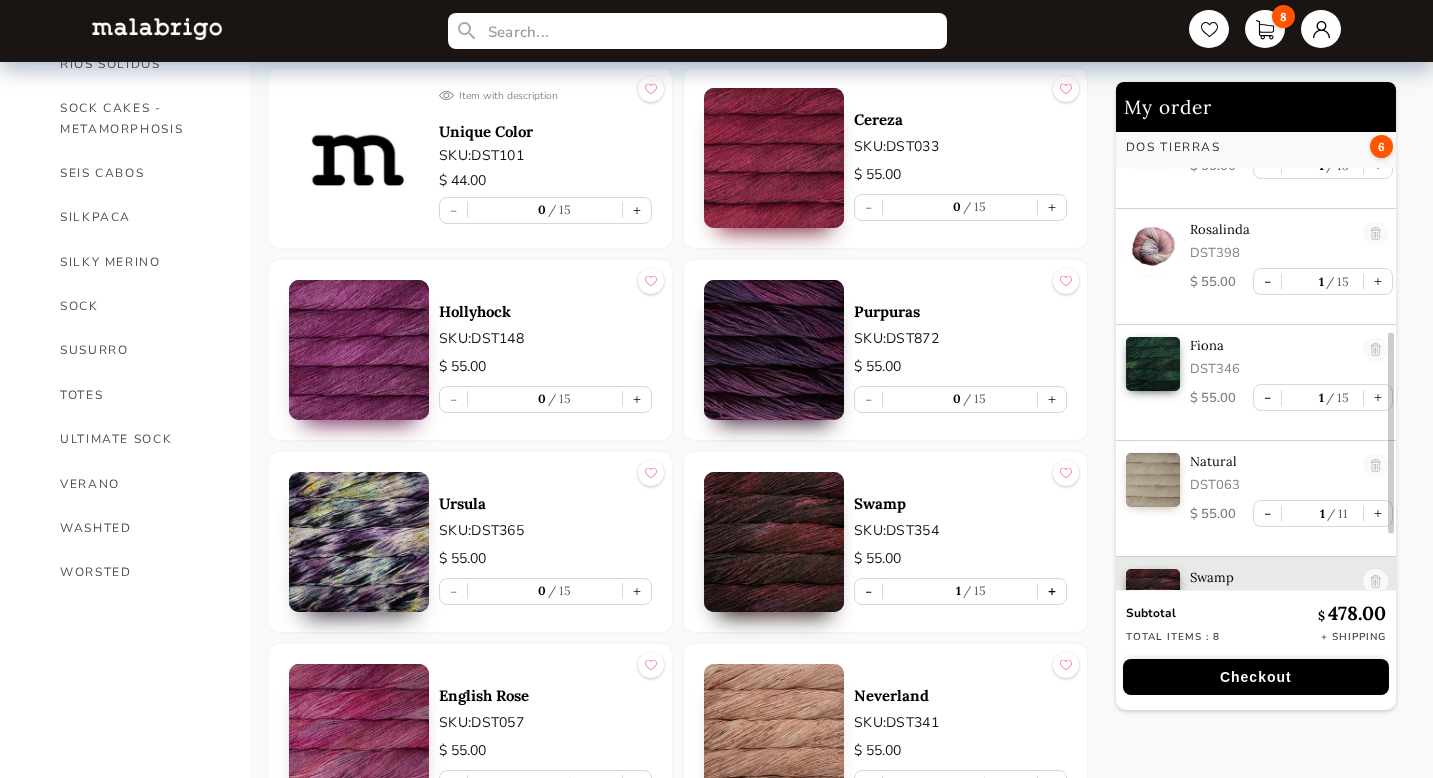scroll, scrollTop: 531, scrollLeft: 0, axis: vertical 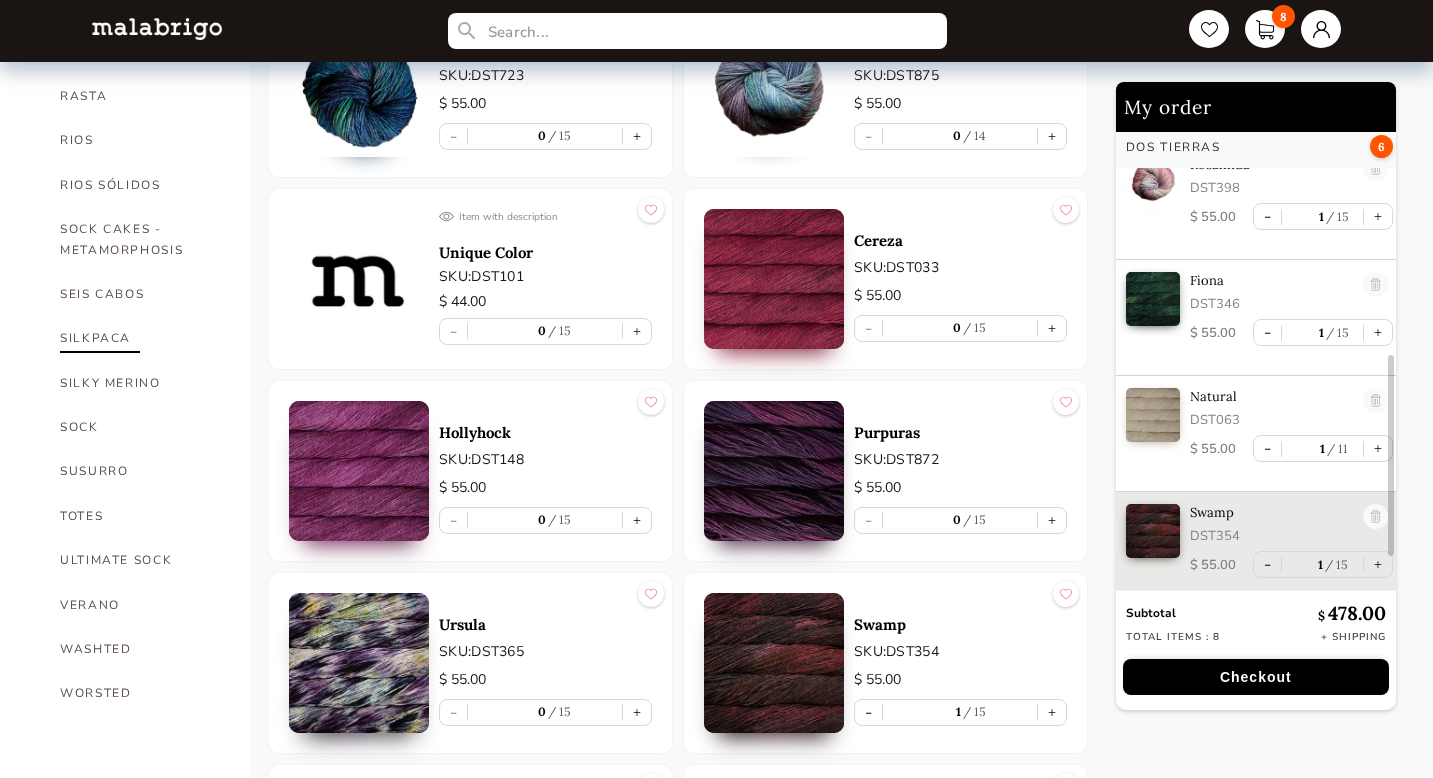 click on "SILKPACA" at bounding box center (140, 338) 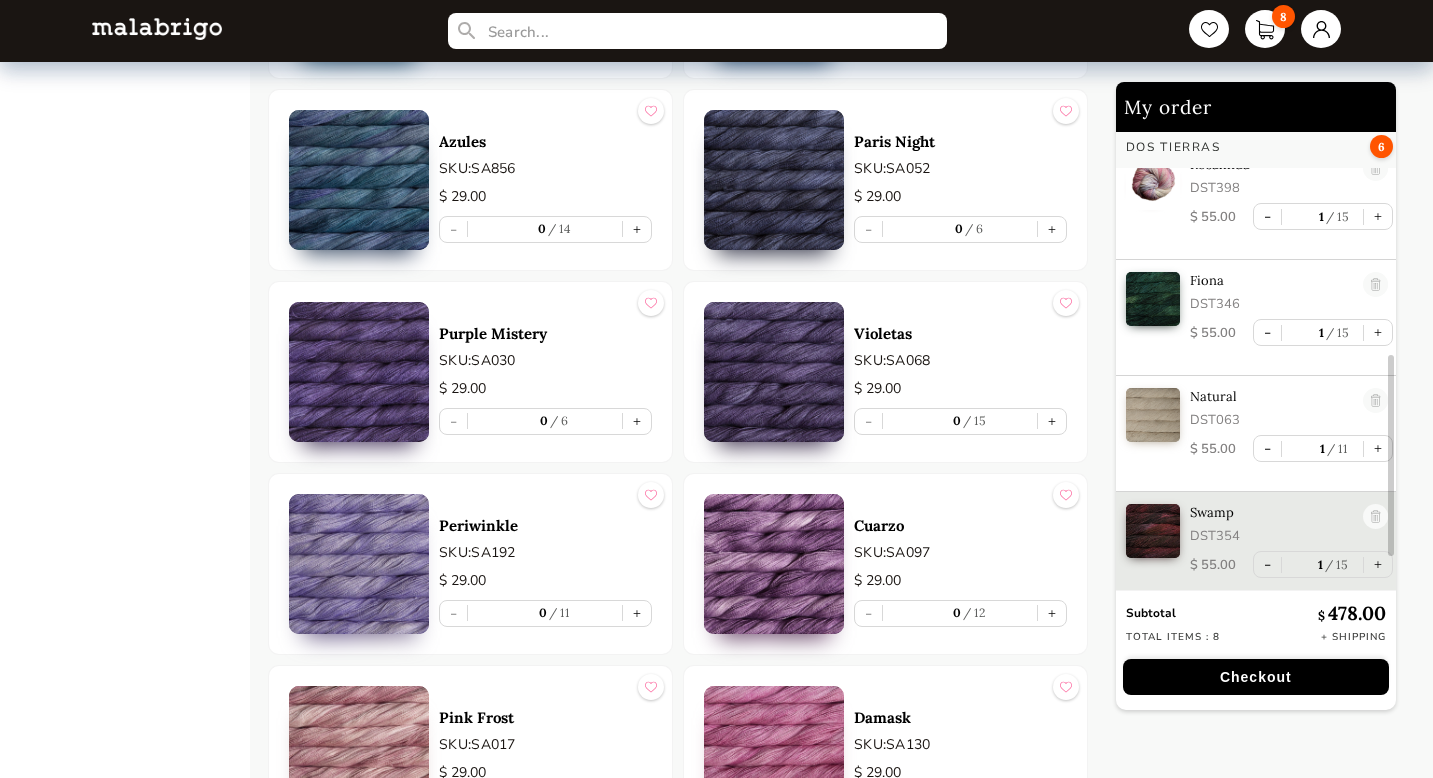 scroll, scrollTop: 2673, scrollLeft: 0, axis: vertical 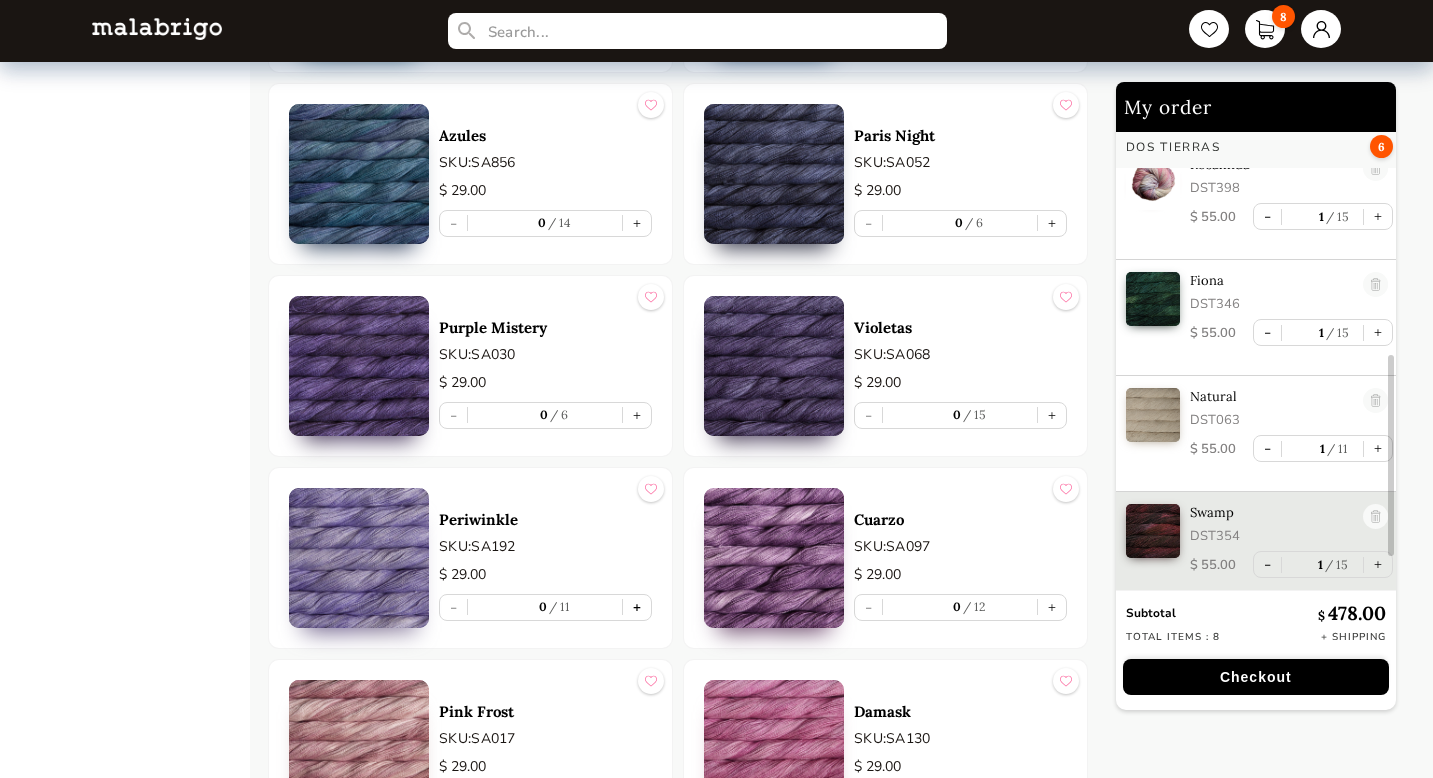 click on "+" at bounding box center (637, 607) 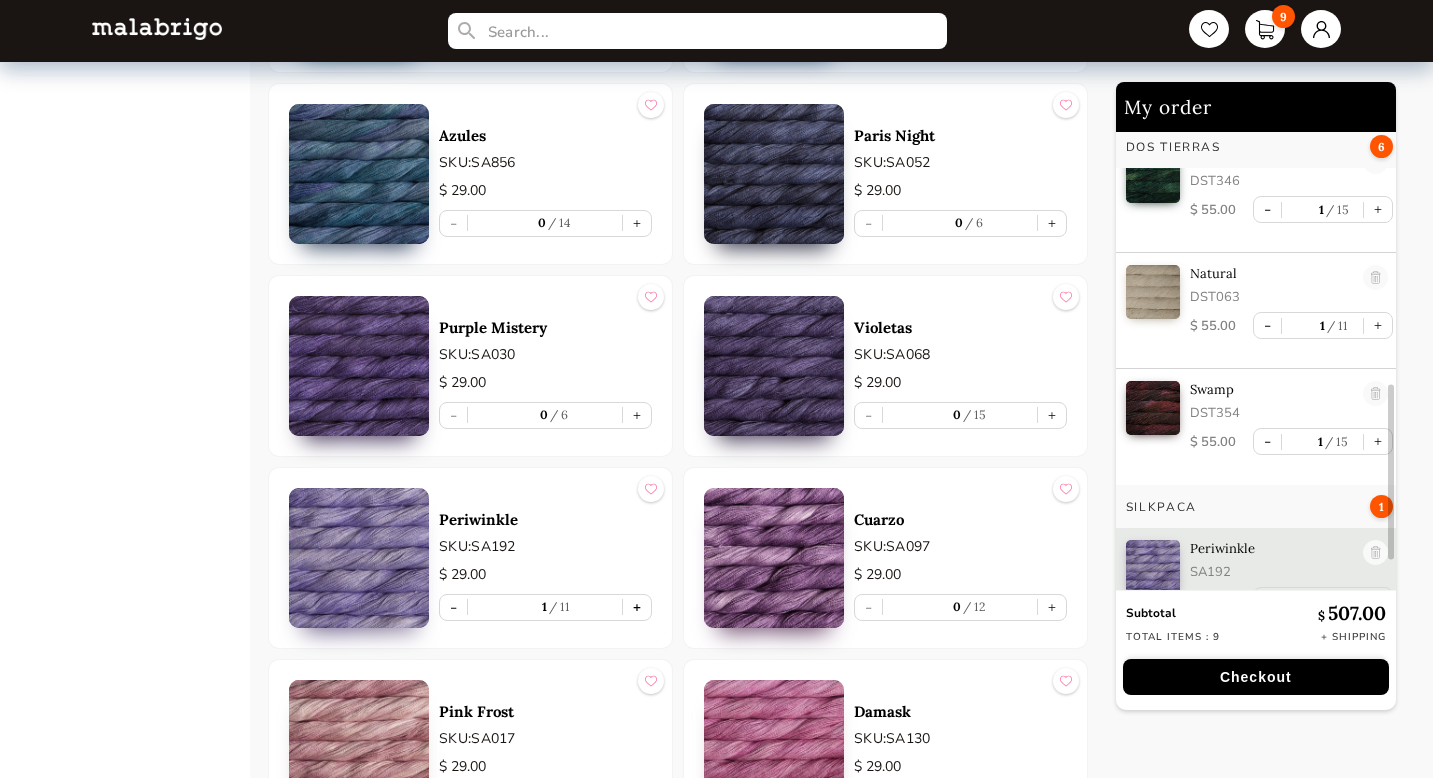 scroll, scrollTop: 690, scrollLeft: 0, axis: vertical 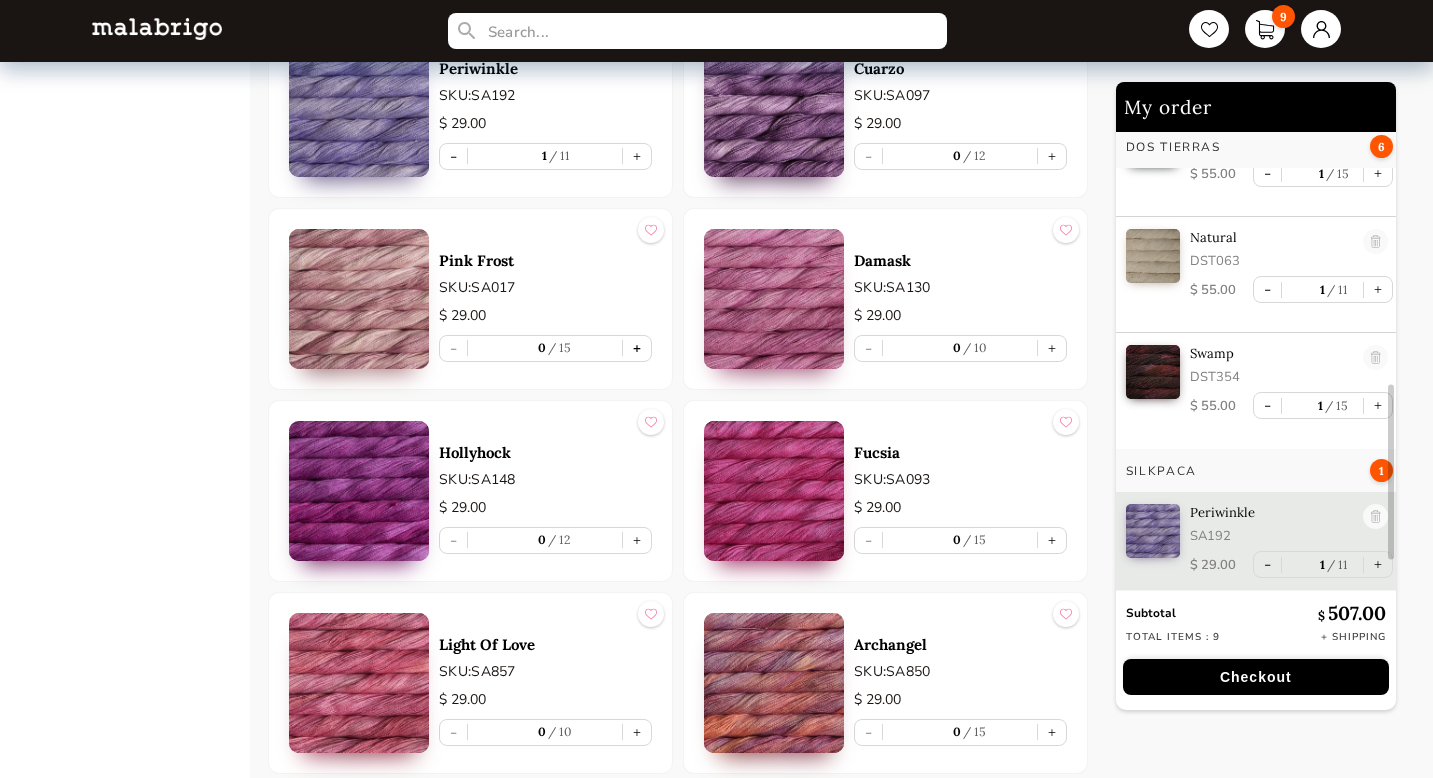 click on "+" at bounding box center (637, 348) 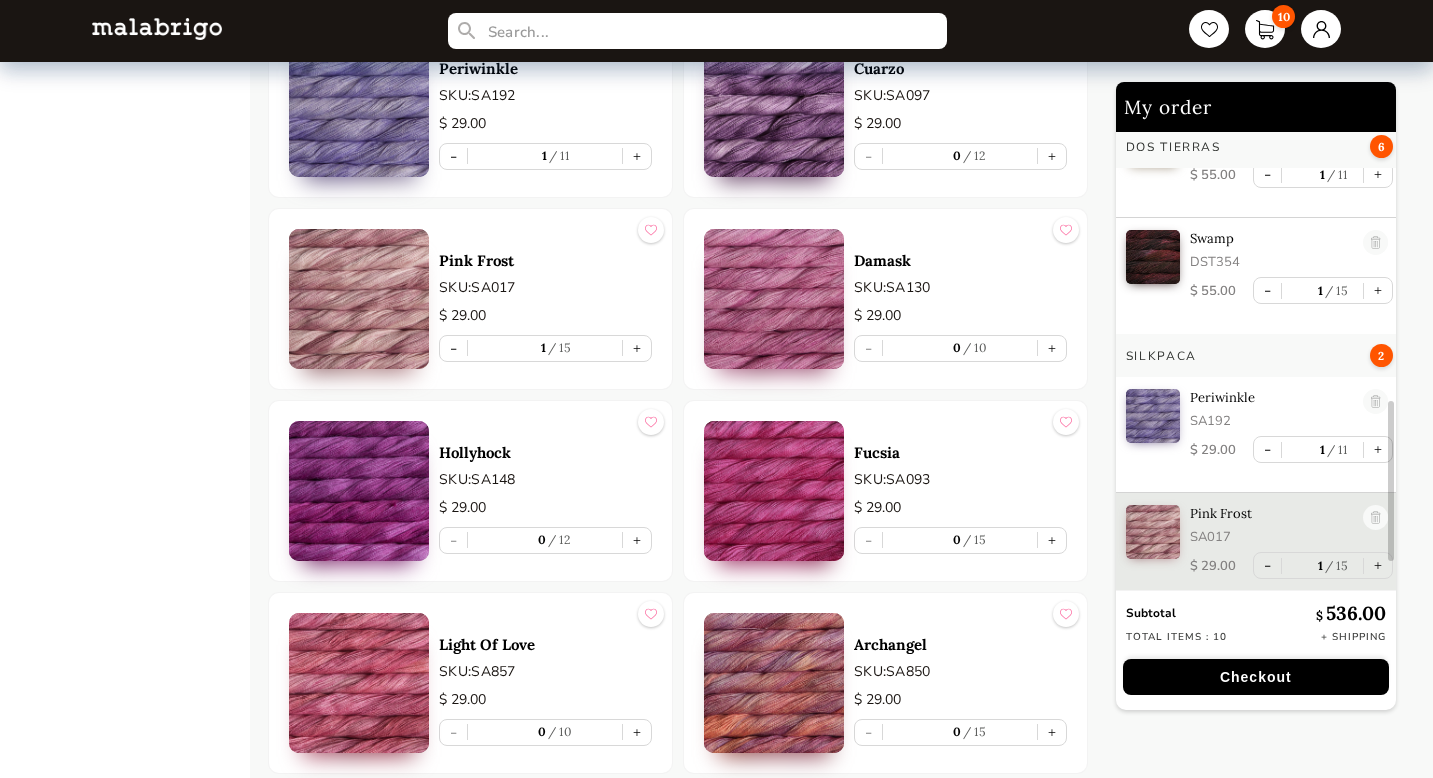 scroll, scrollTop: 806, scrollLeft: 0, axis: vertical 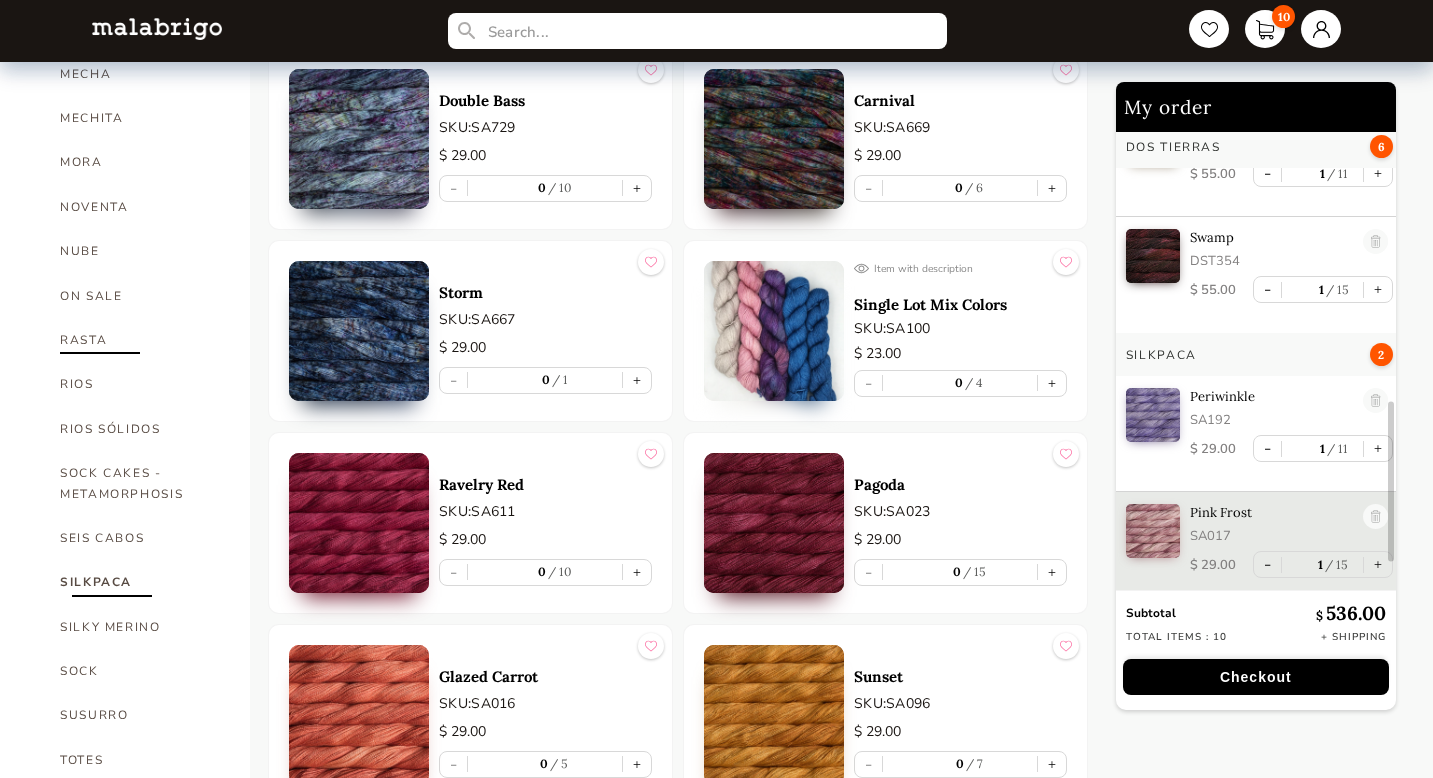 click on "RASTA" at bounding box center [140, 340] 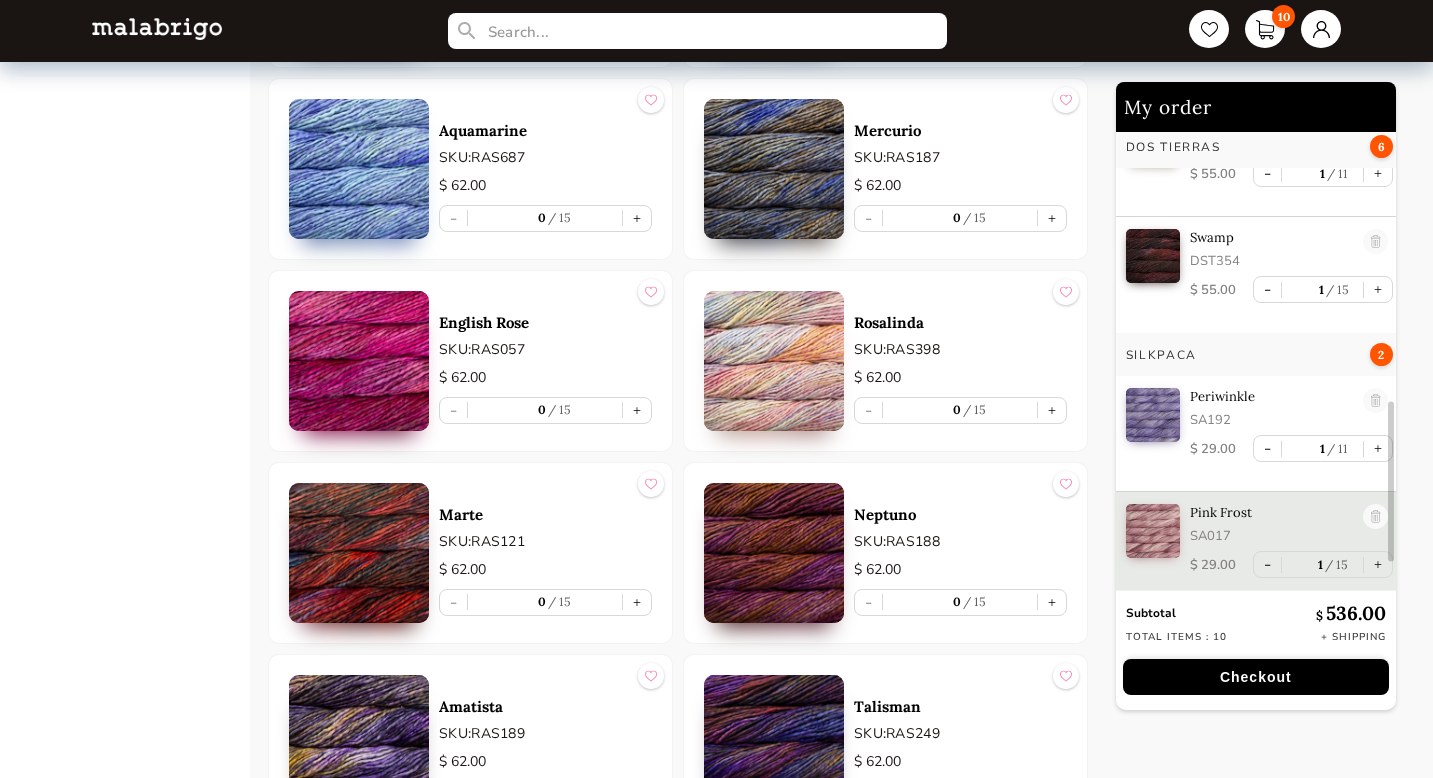 scroll, scrollTop: 2347, scrollLeft: 0, axis: vertical 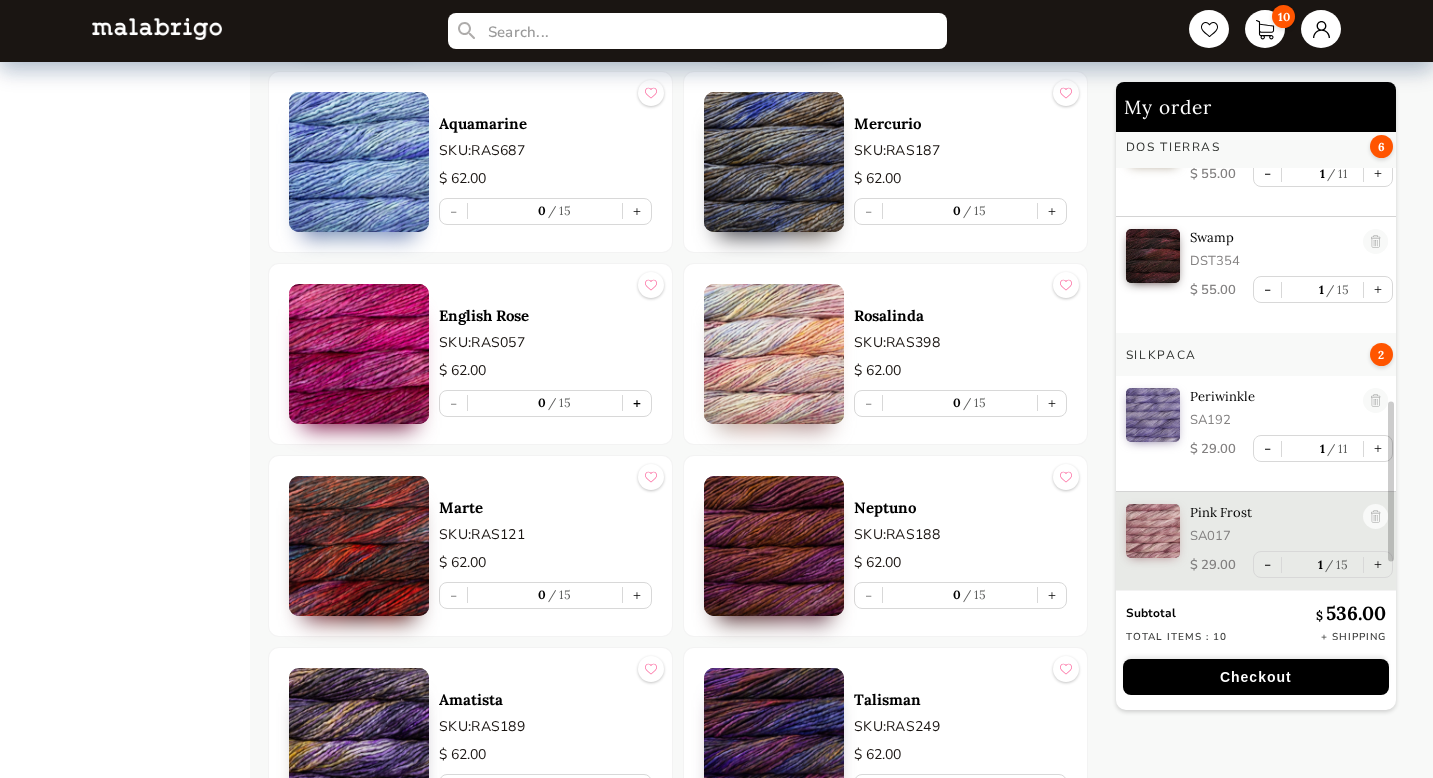 click on "+" at bounding box center [637, 403] 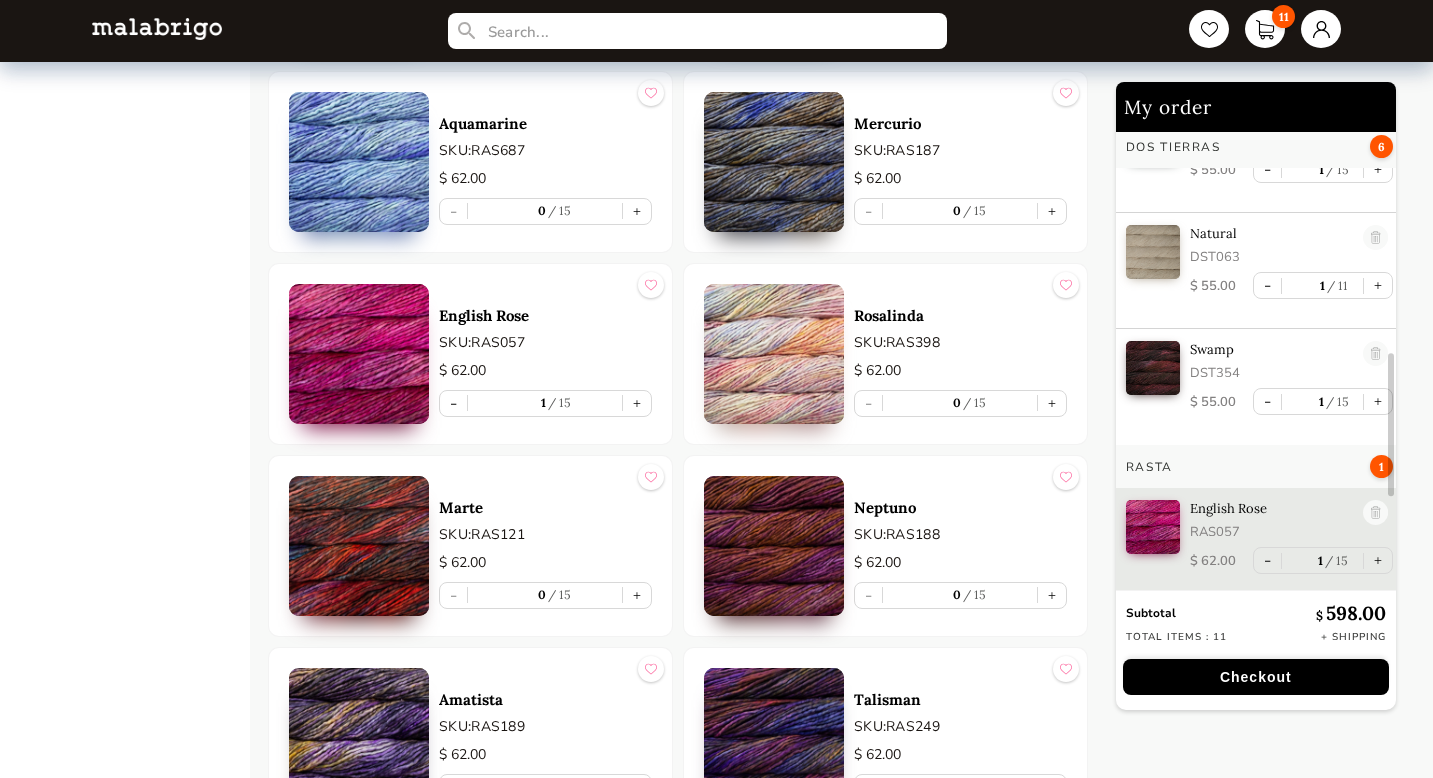 scroll, scrollTop: 693, scrollLeft: 0, axis: vertical 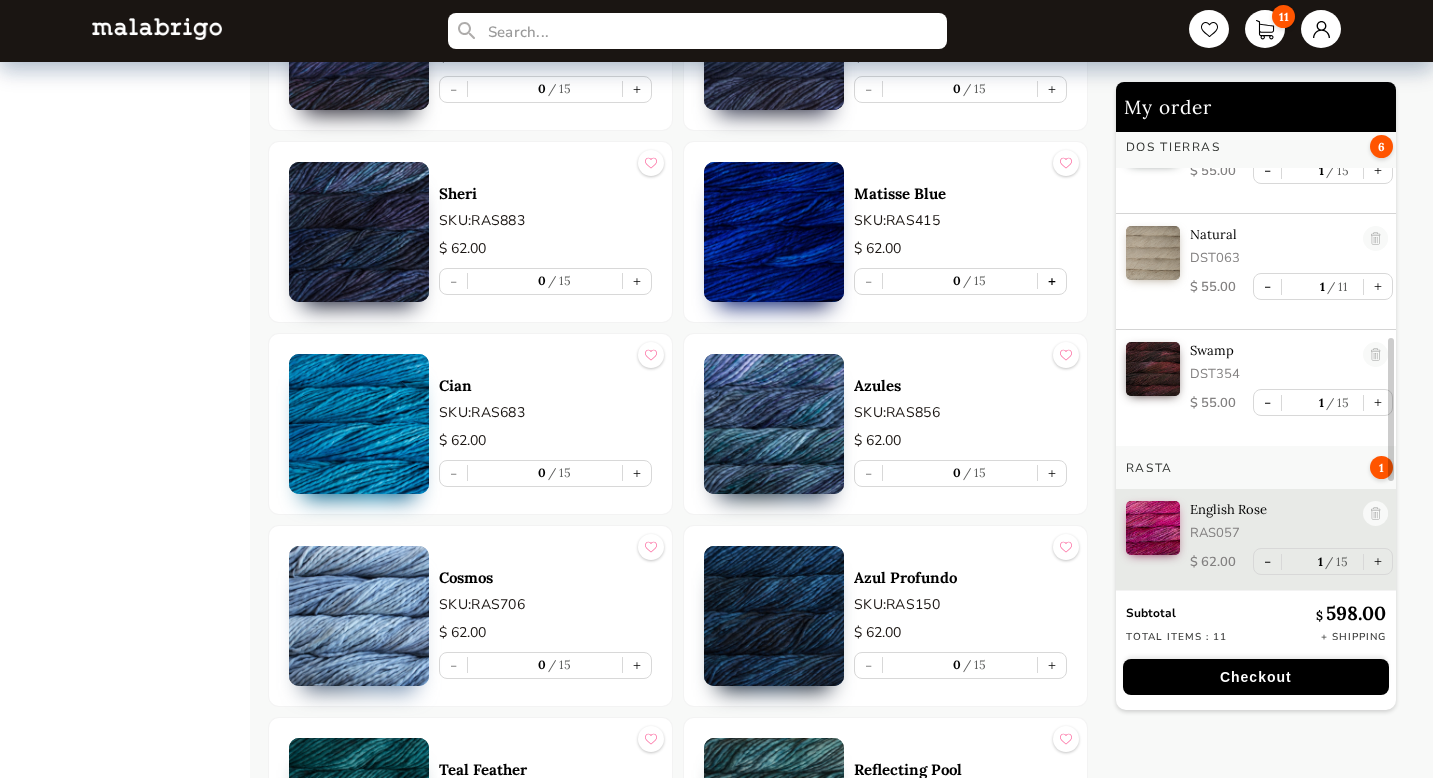 click on "+" at bounding box center [1052, 281] 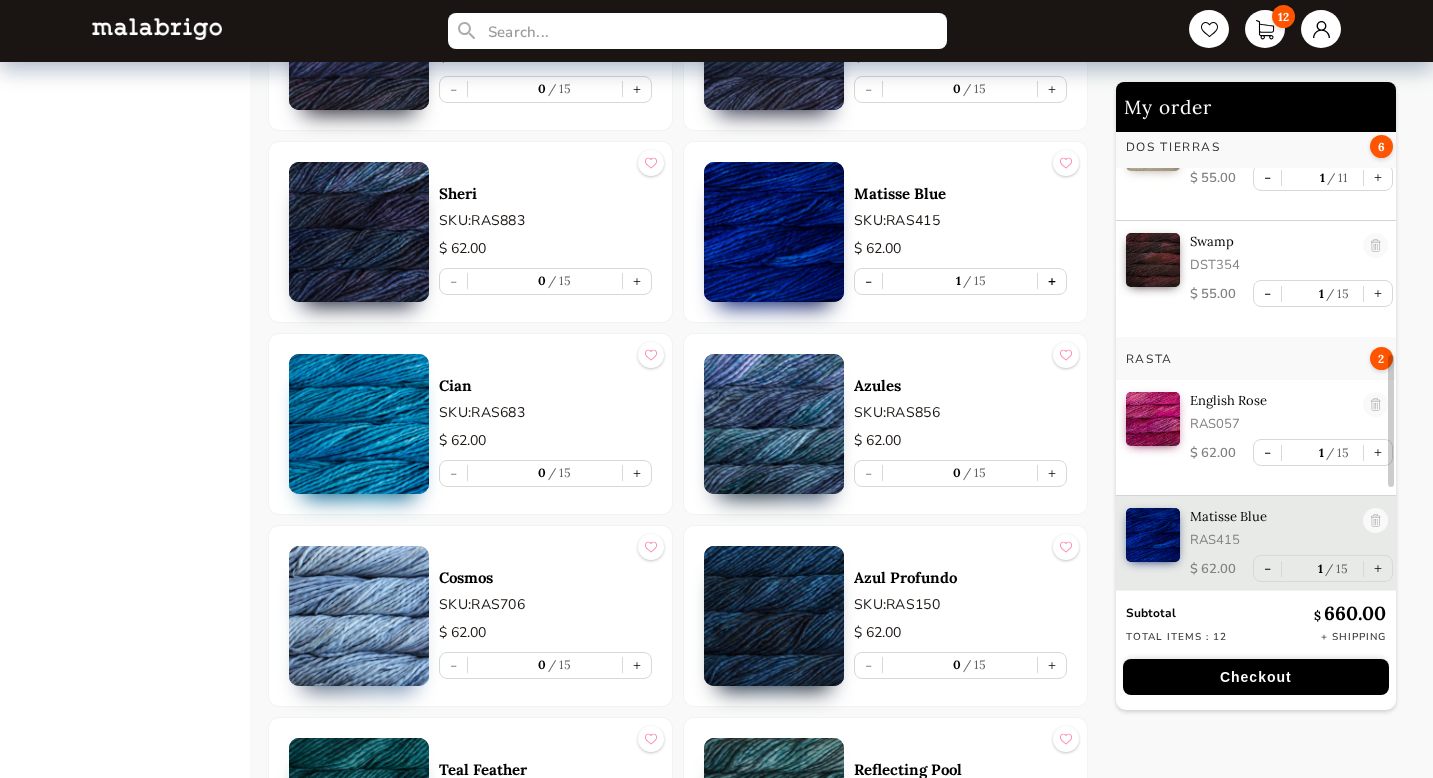 scroll, scrollTop: 806, scrollLeft: 0, axis: vertical 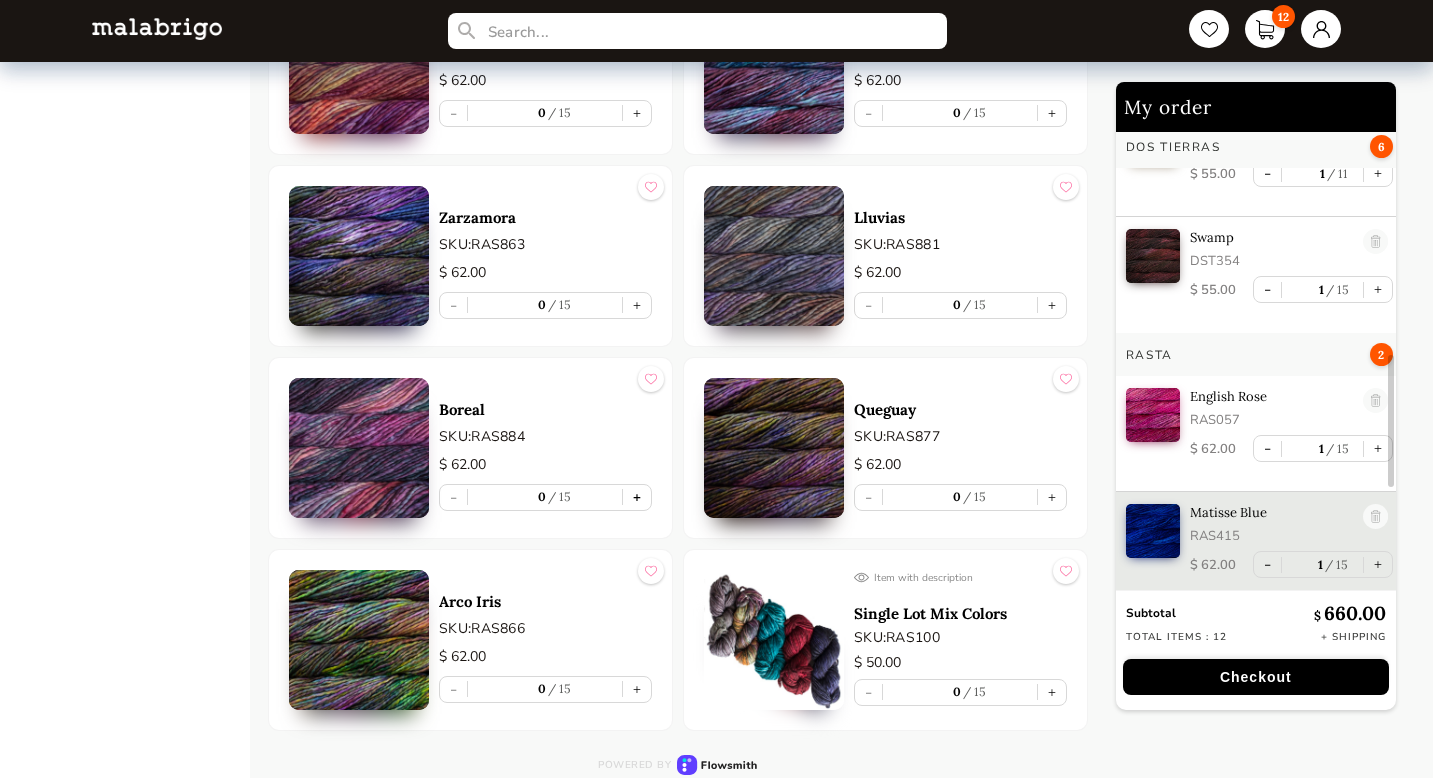 click on "+" at bounding box center (637, 497) 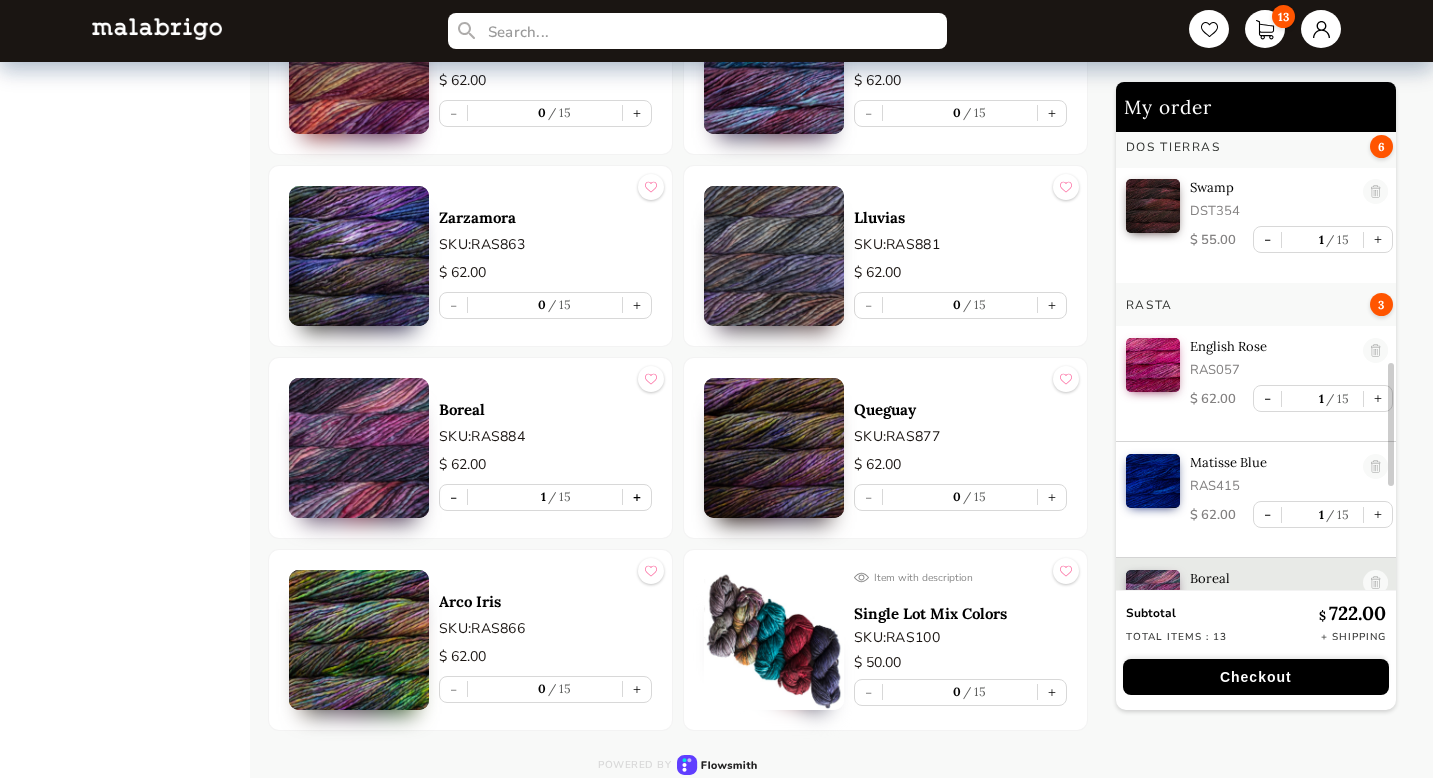 scroll, scrollTop: 922, scrollLeft: 0, axis: vertical 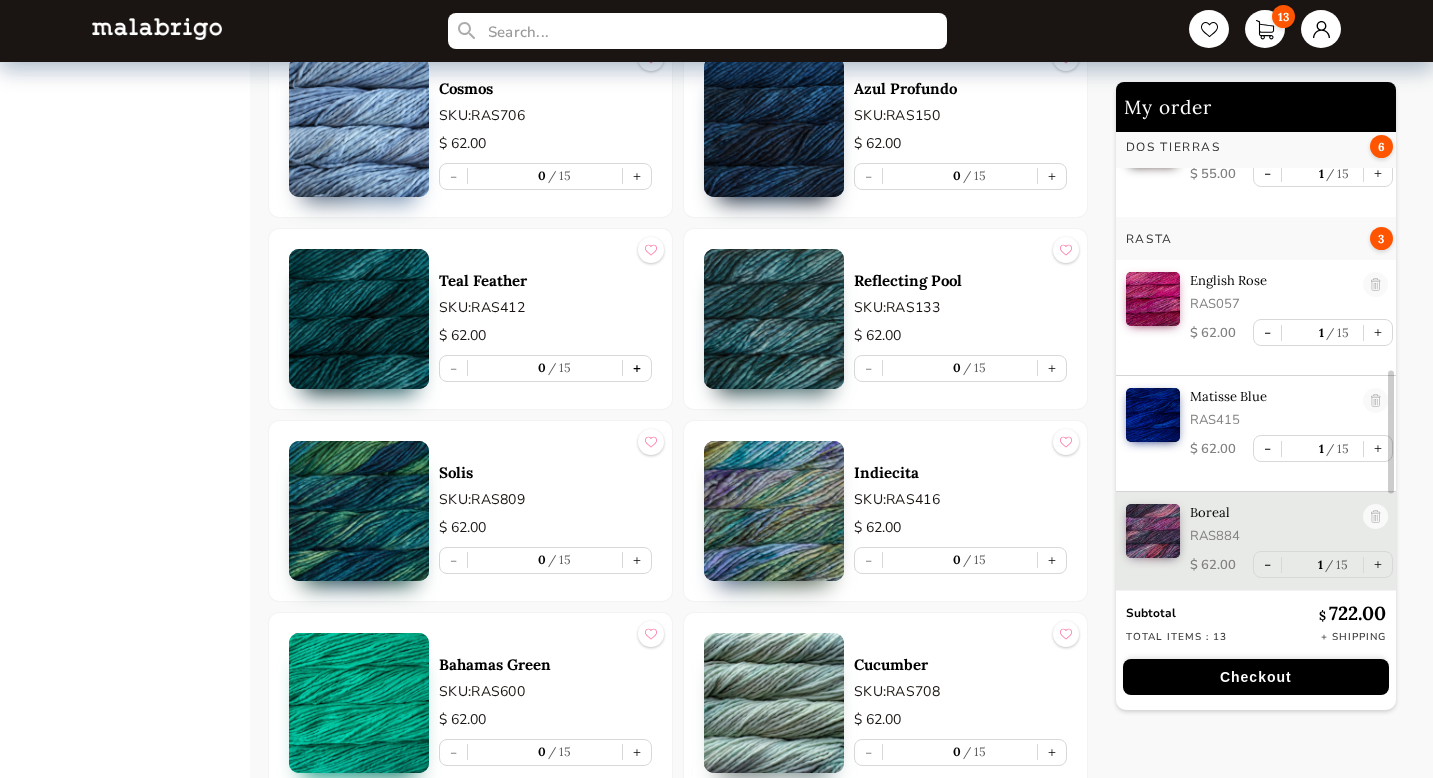 click on "+" at bounding box center [637, 368] 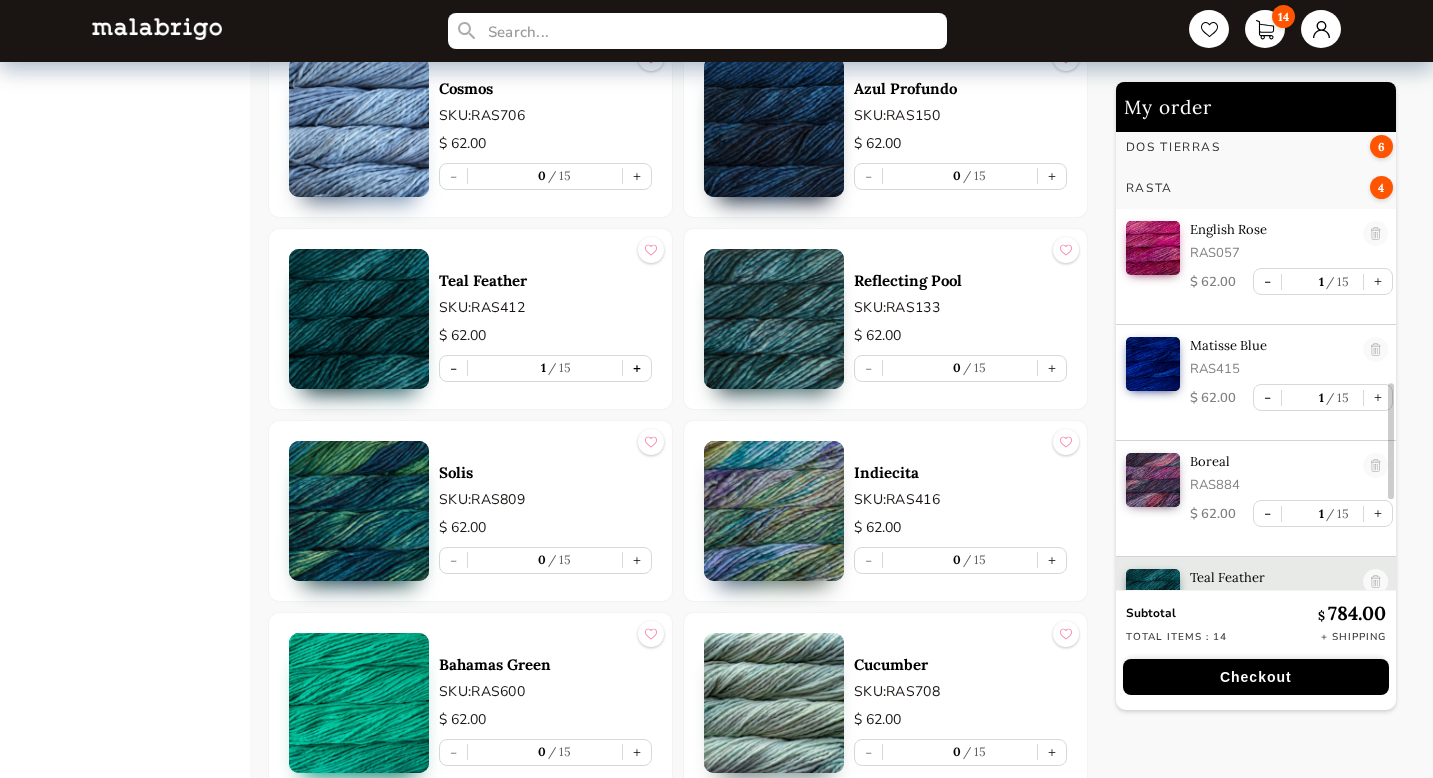 scroll, scrollTop: 1038, scrollLeft: 0, axis: vertical 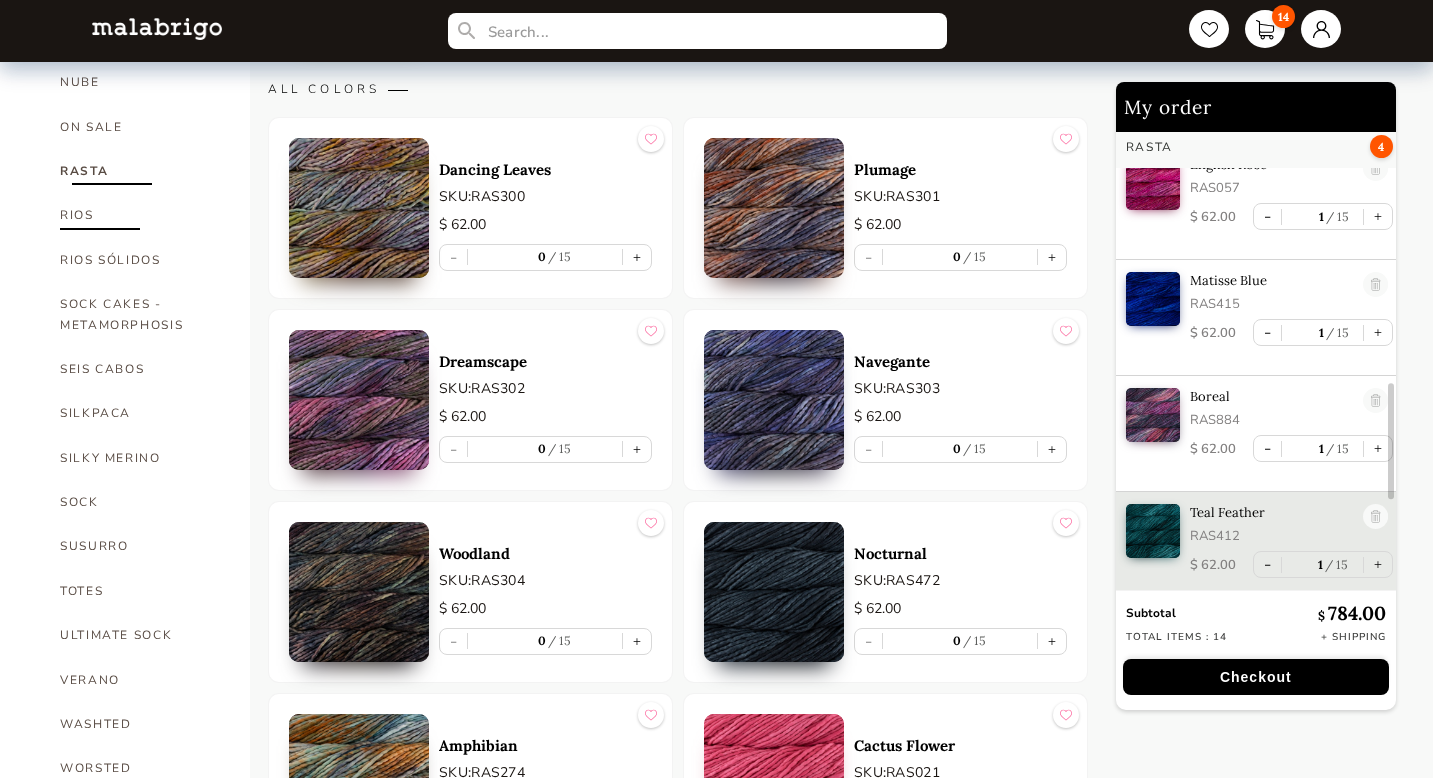 click on "RIOS" at bounding box center [140, 215] 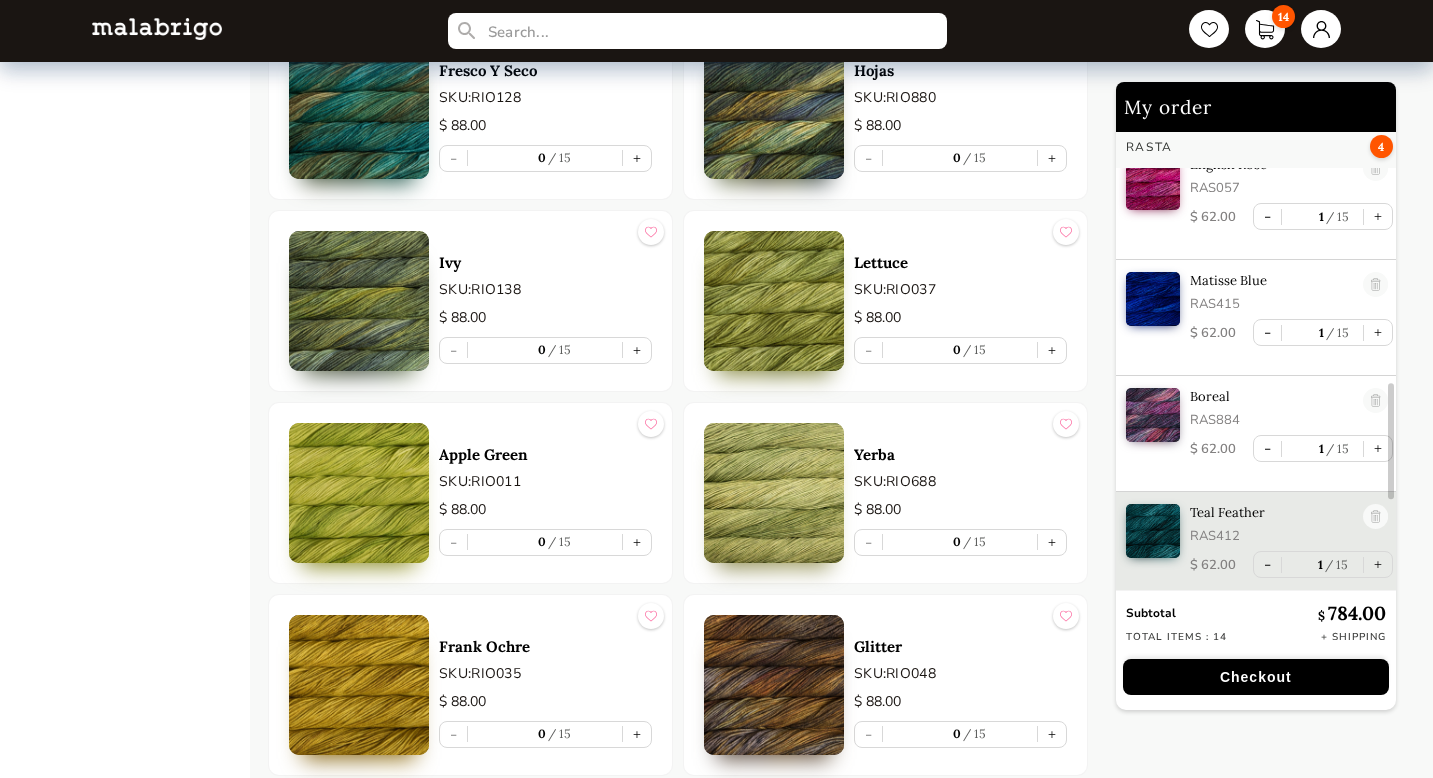 scroll, scrollTop: 5839, scrollLeft: 0, axis: vertical 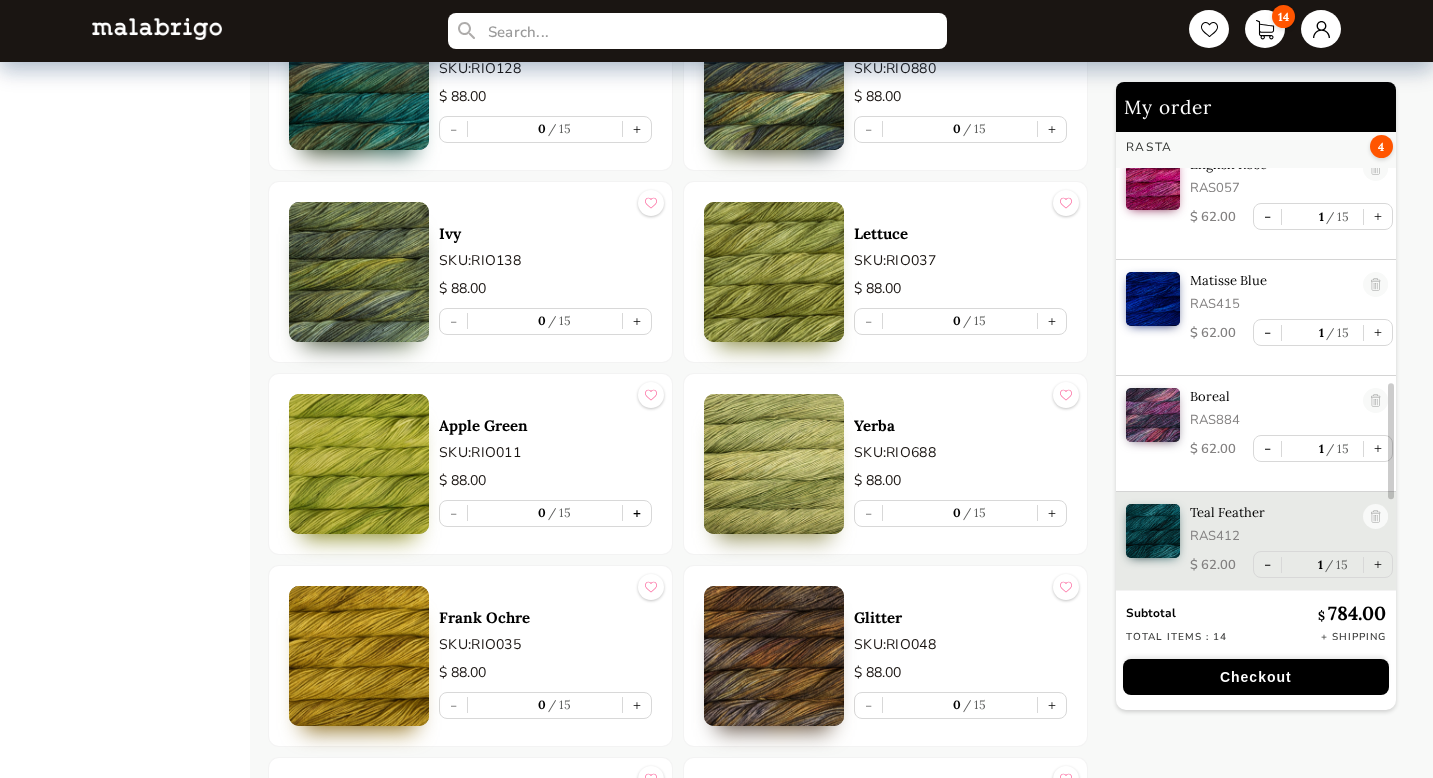 click on "+" at bounding box center (637, 513) 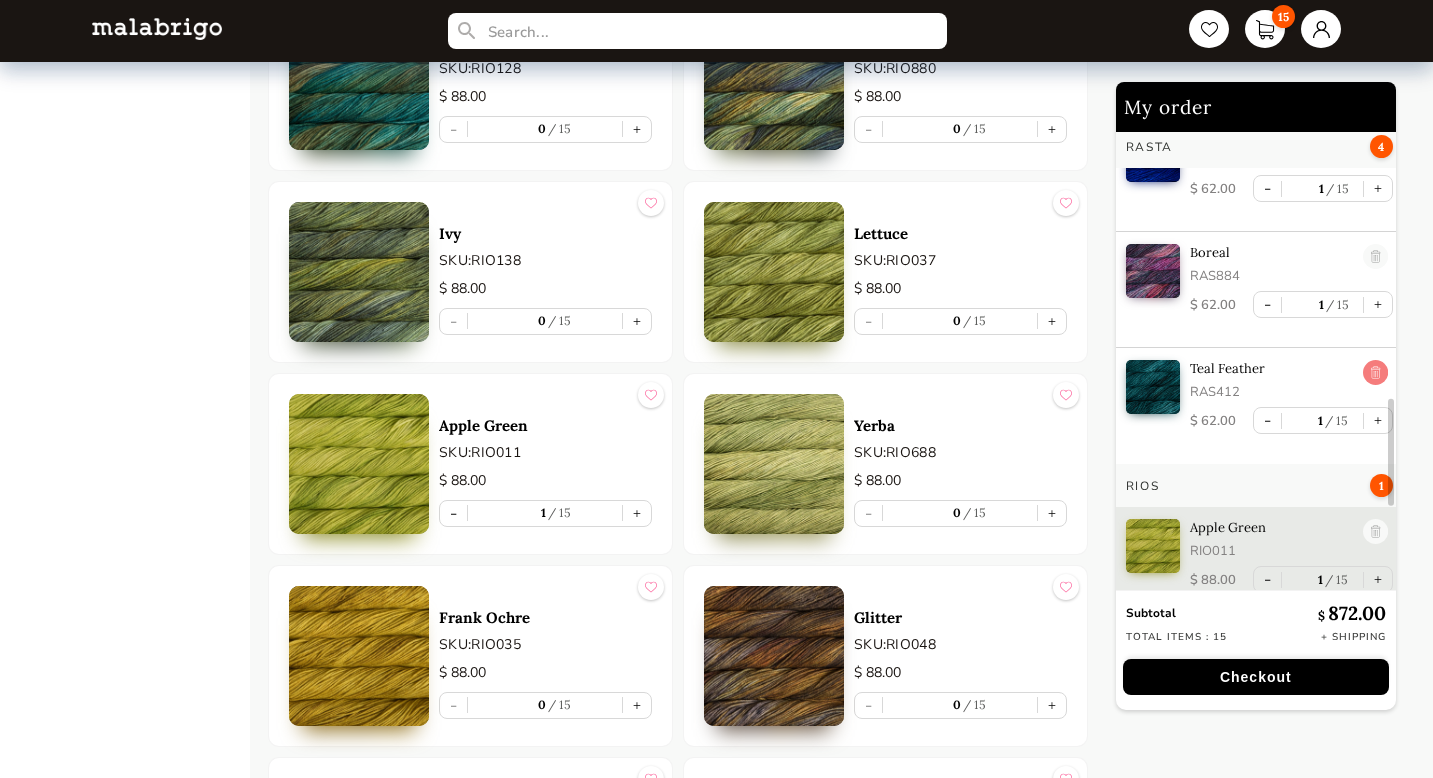 scroll, scrollTop: 1197, scrollLeft: 0, axis: vertical 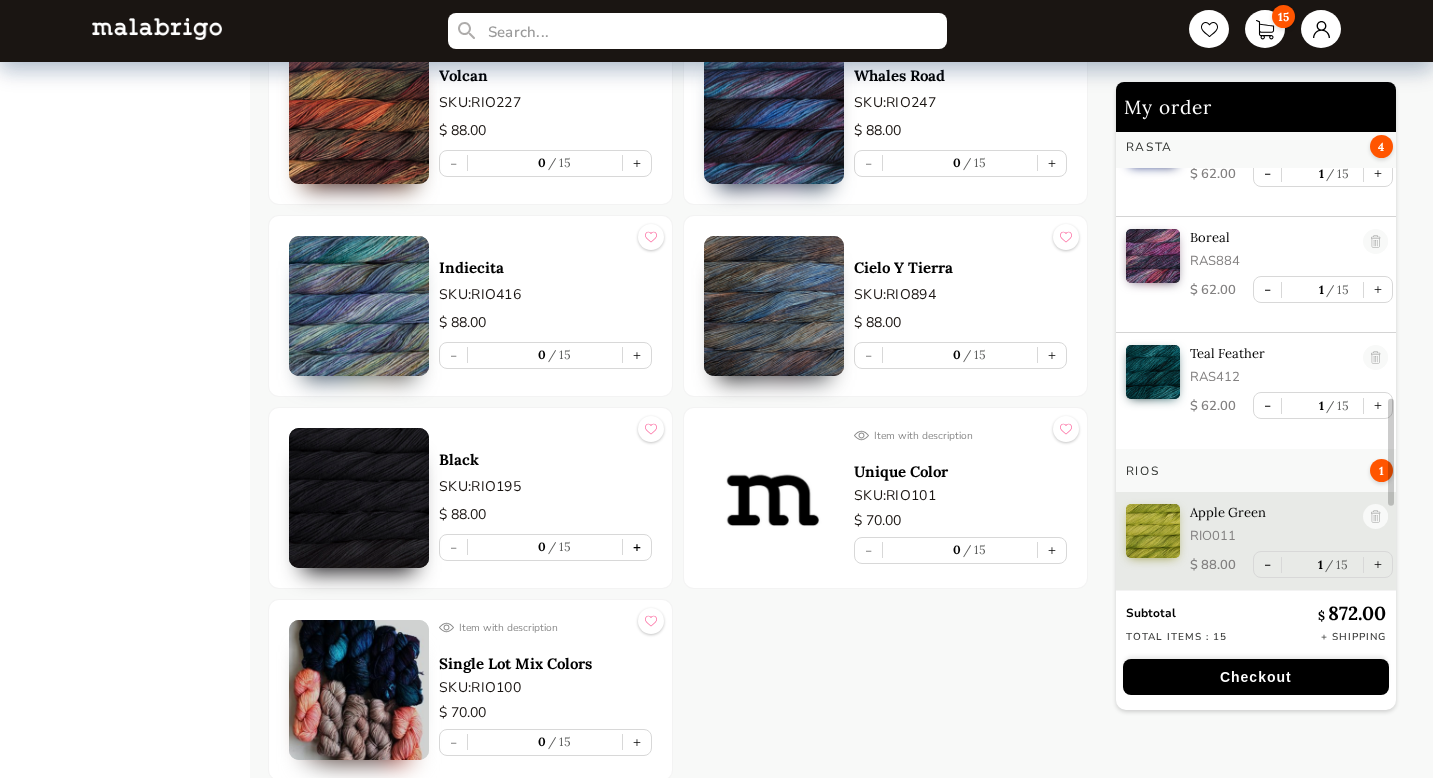 click on "+" at bounding box center (637, 547) 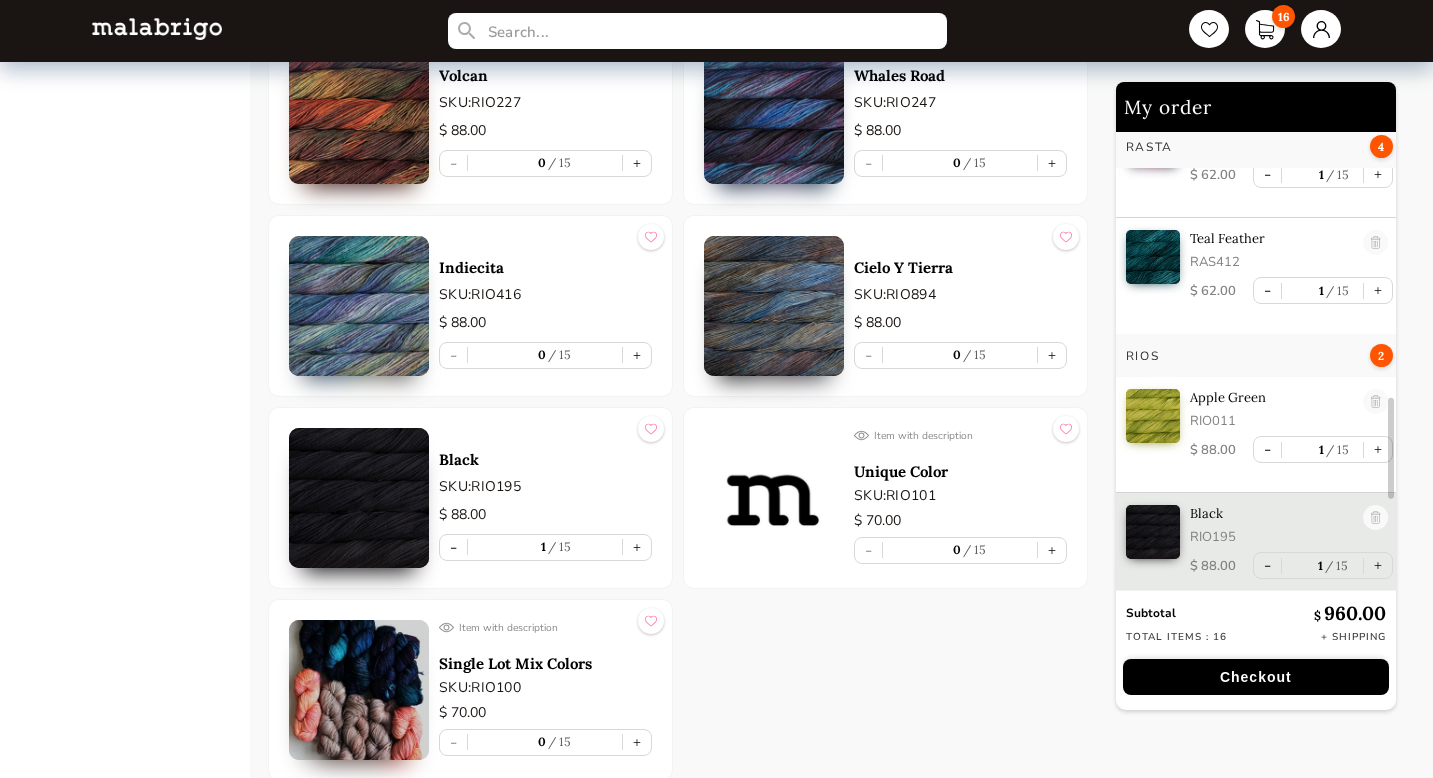 scroll, scrollTop: 1313, scrollLeft: 0, axis: vertical 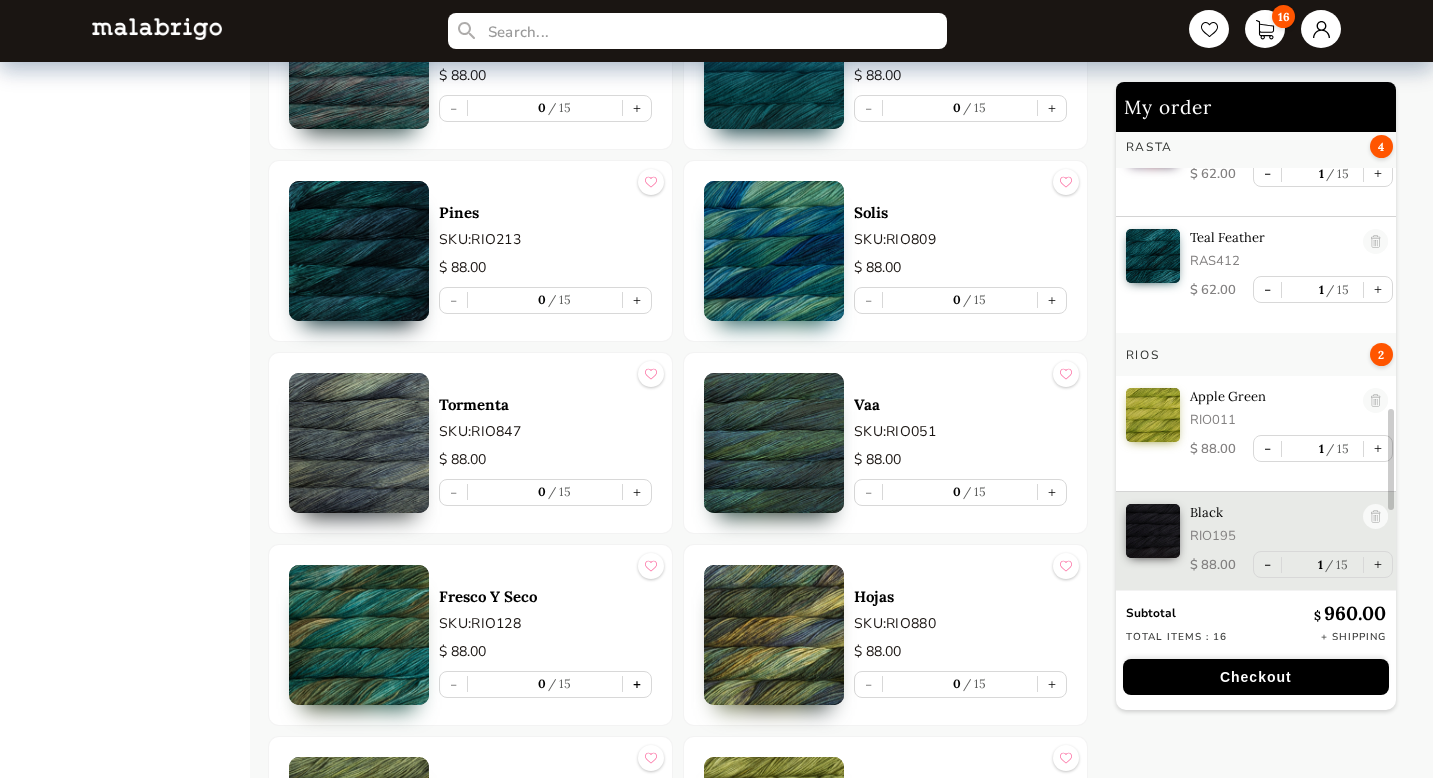 click on "+" at bounding box center (637, 684) 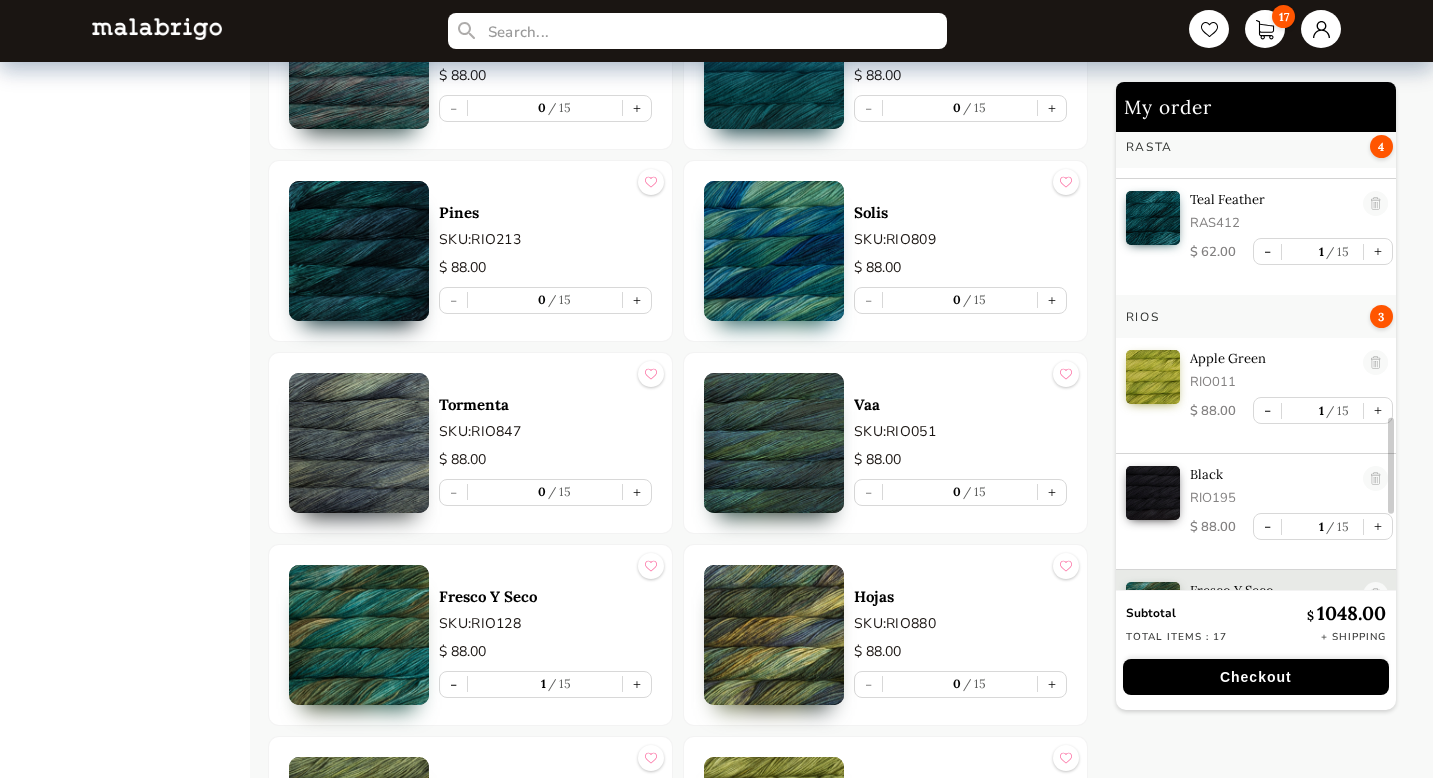 scroll, scrollTop: 1429, scrollLeft: 0, axis: vertical 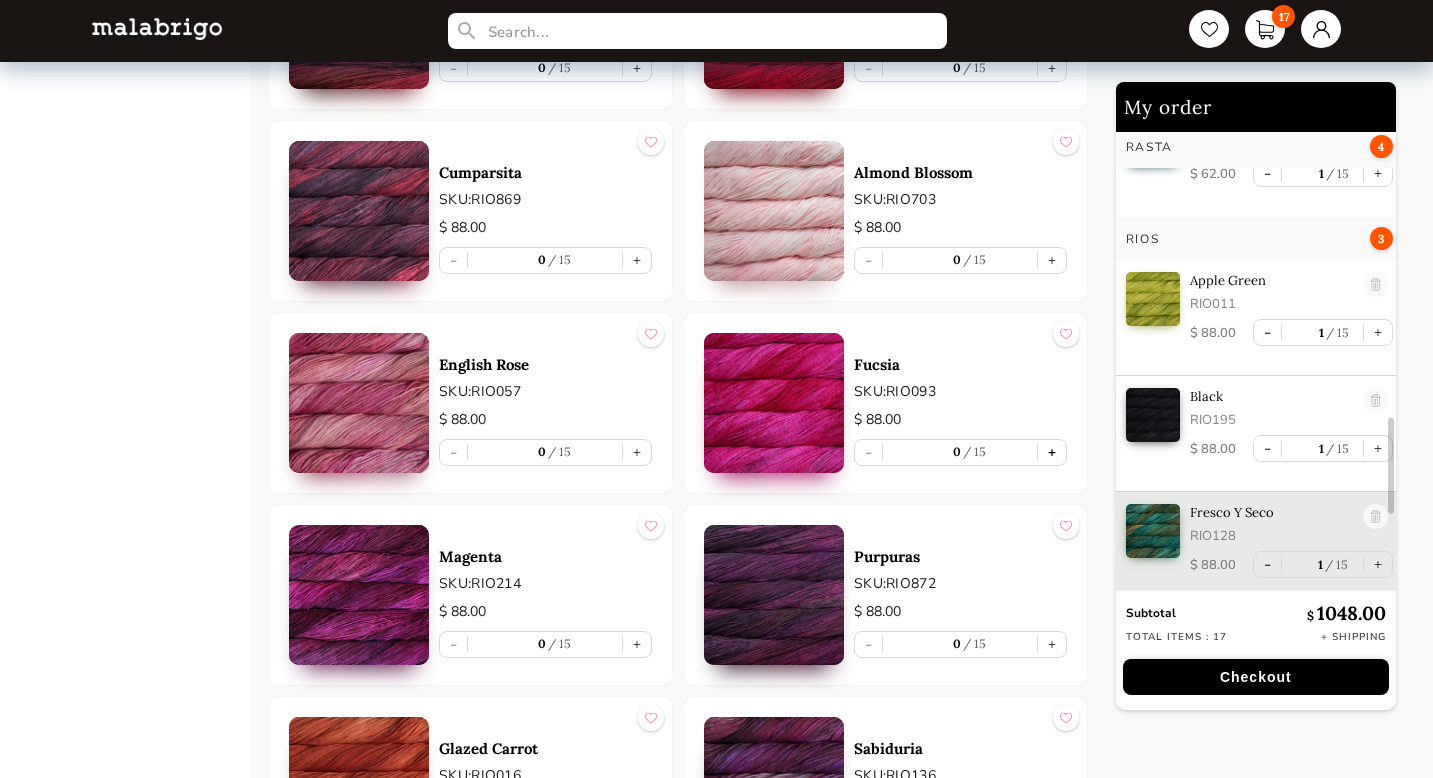 click on "+" at bounding box center (1052, 452) 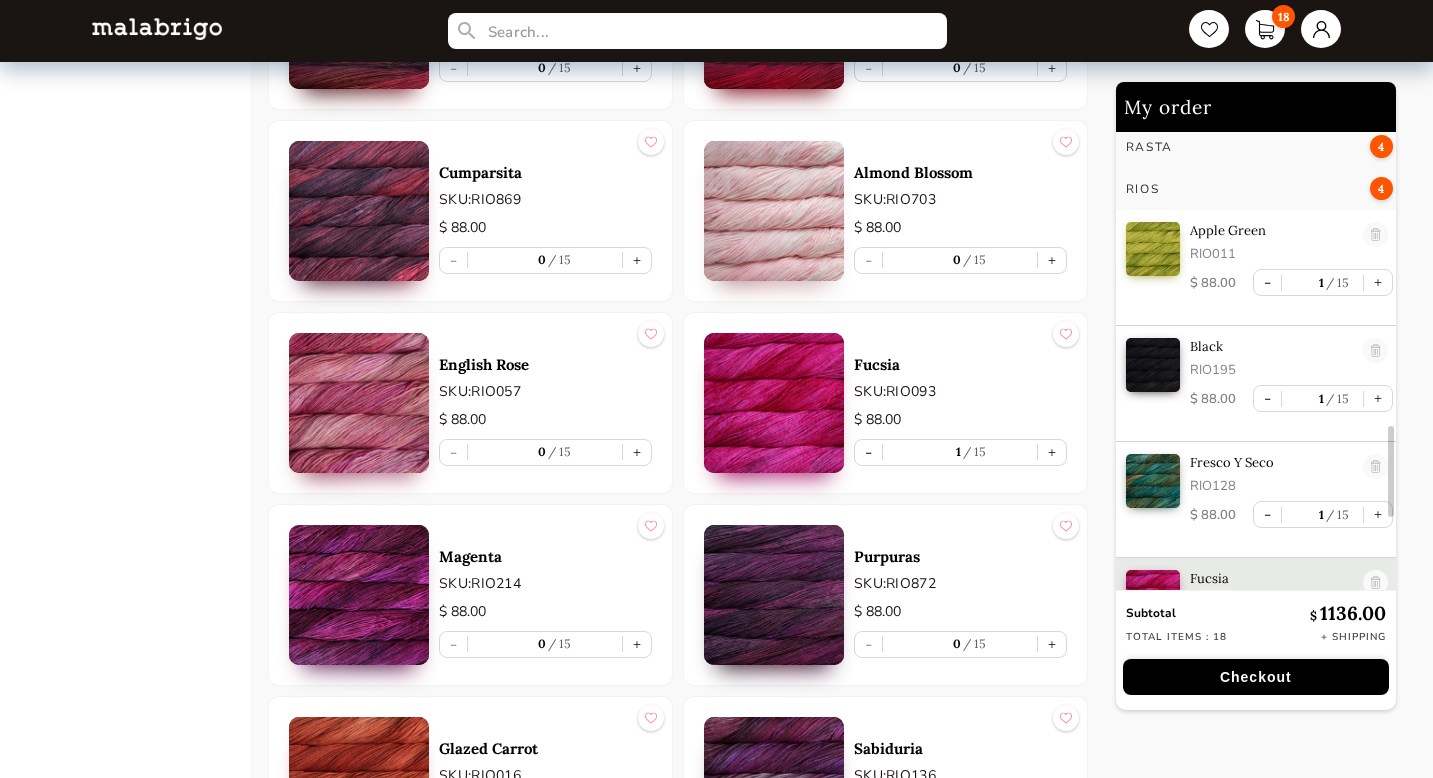 scroll, scrollTop: 1545, scrollLeft: 0, axis: vertical 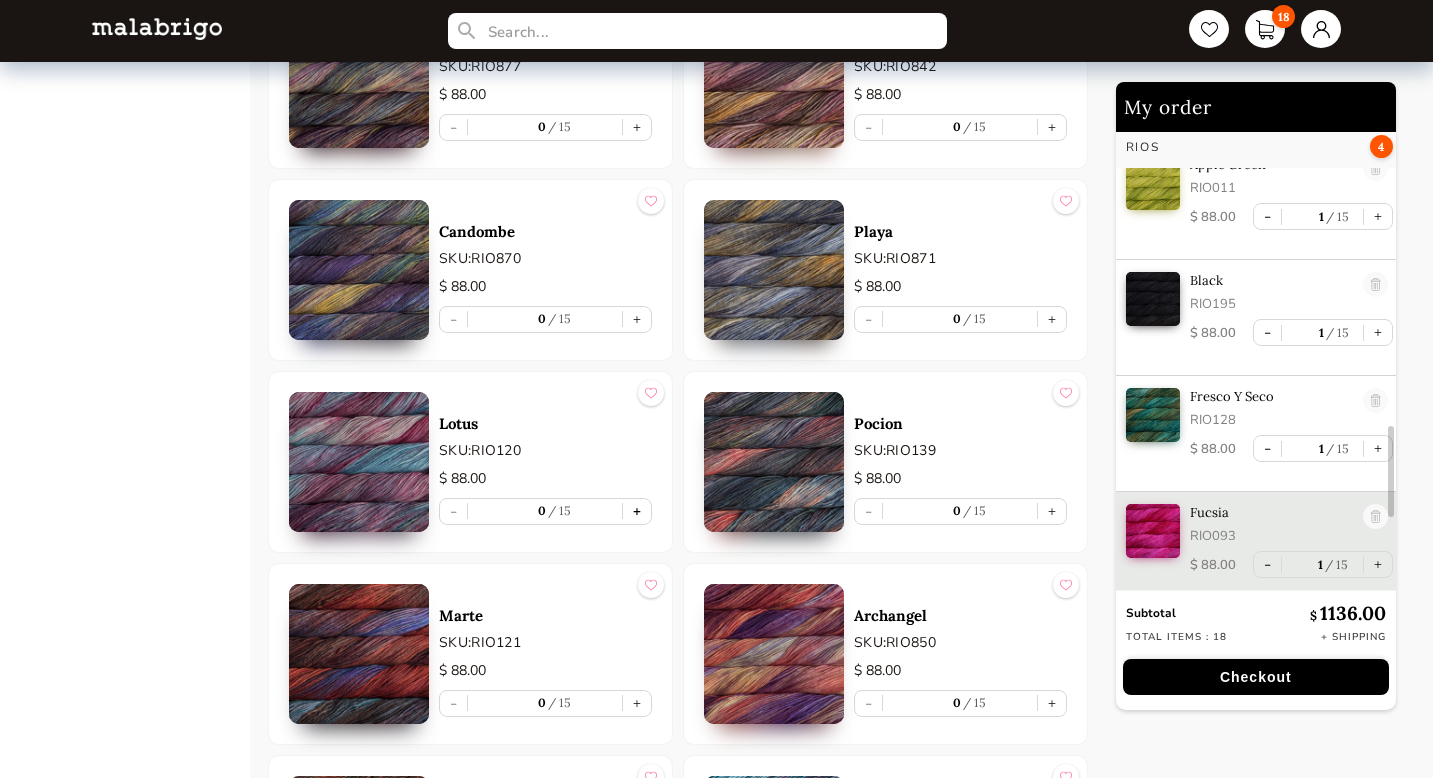 click on "+" at bounding box center [637, 511] 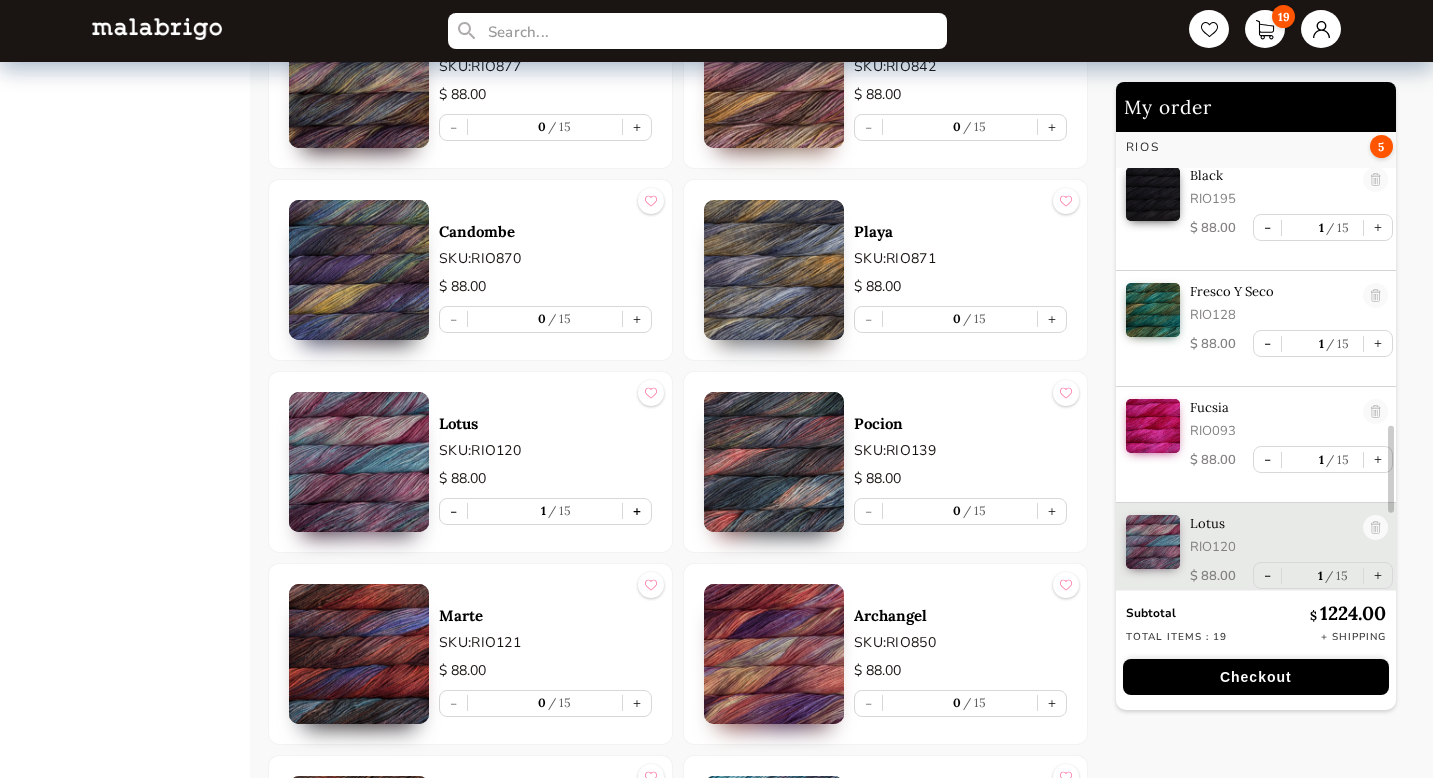 scroll, scrollTop: 1661, scrollLeft: 0, axis: vertical 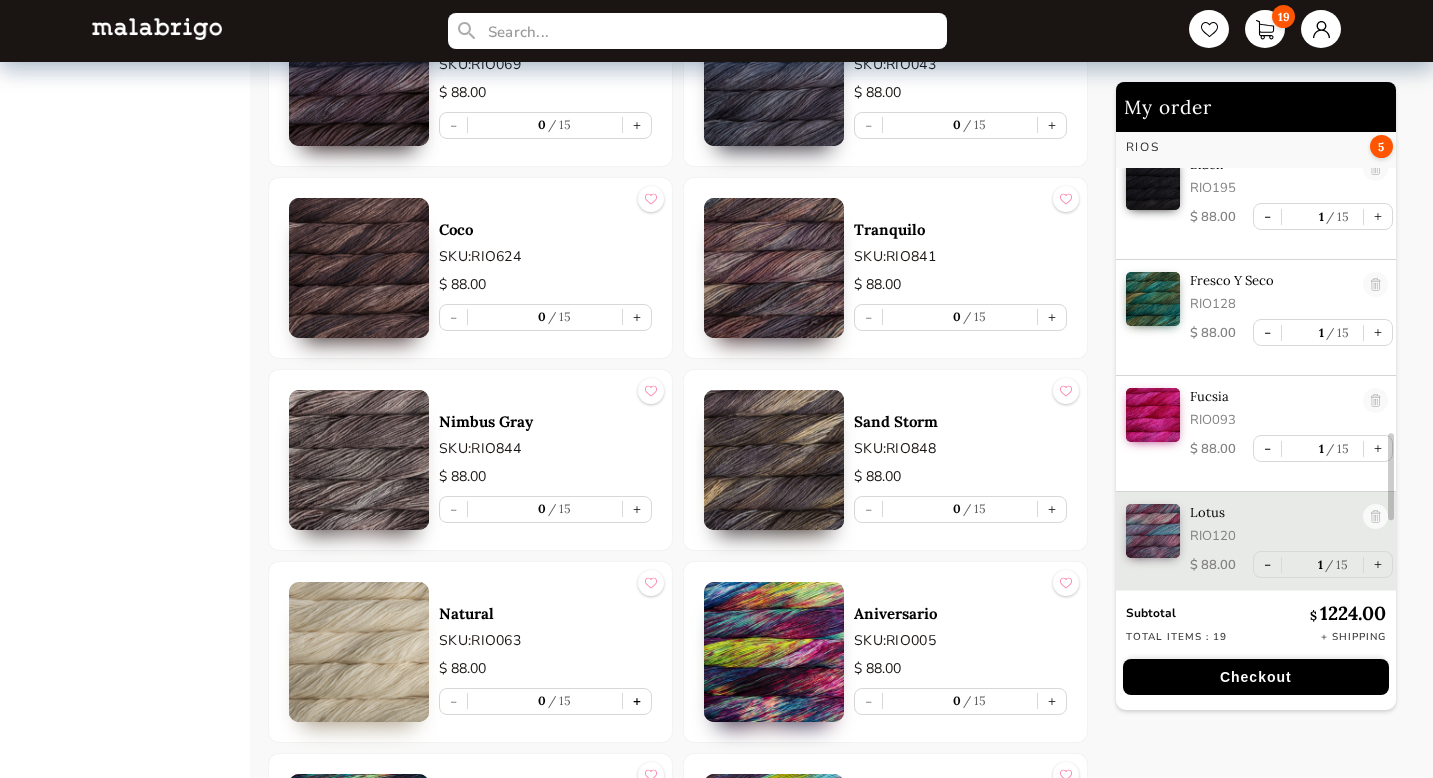 click on "+" at bounding box center [637, 701] 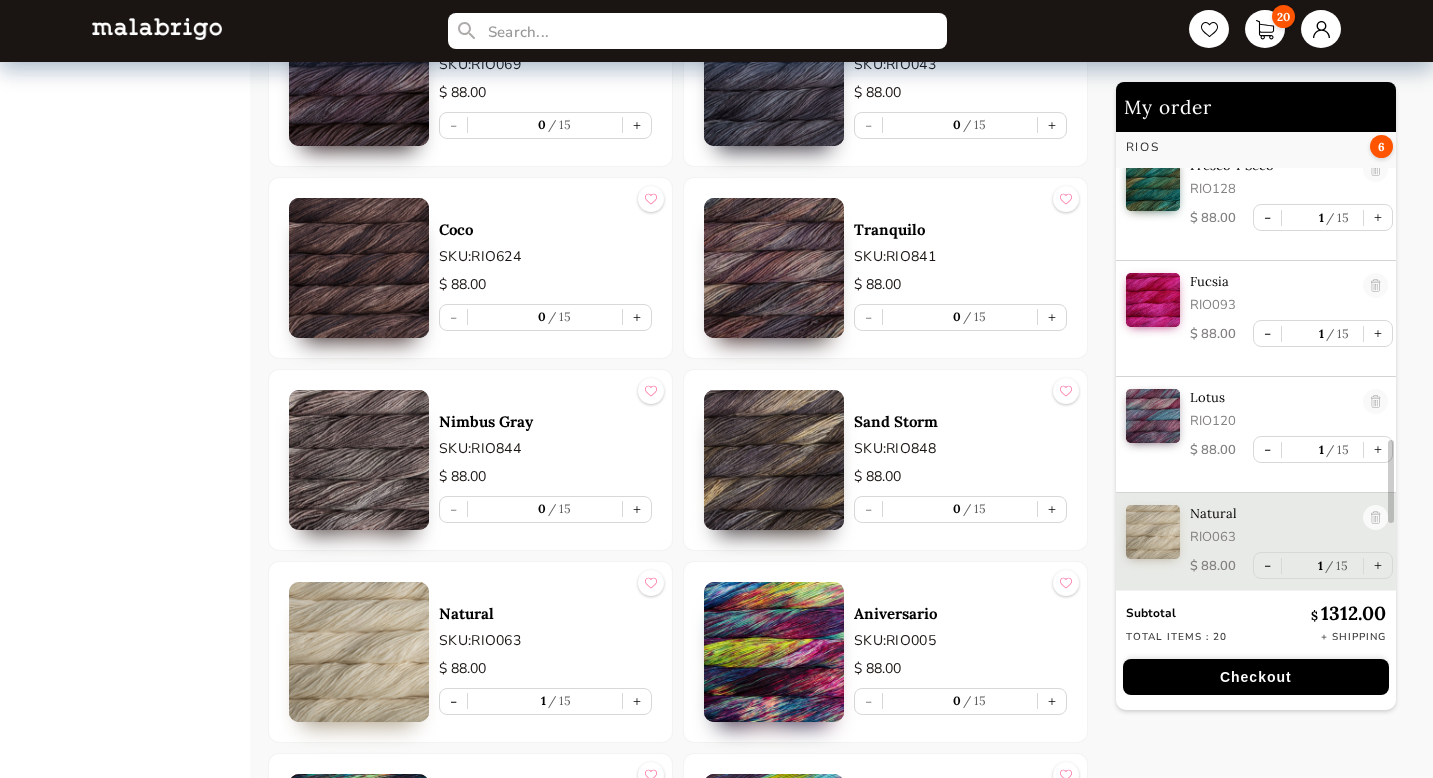 scroll, scrollTop: 1777, scrollLeft: 0, axis: vertical 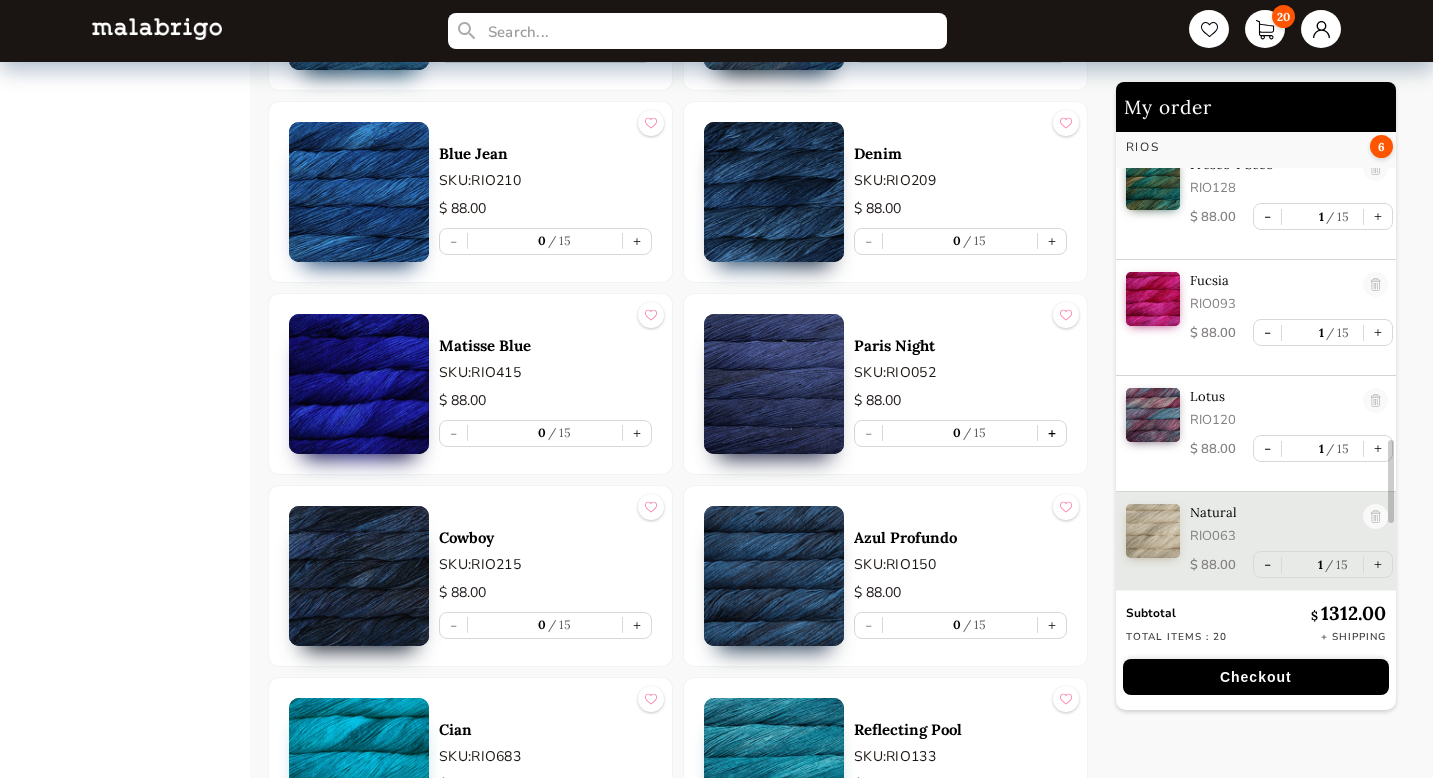 click on "+" at bounding box center [1052, 433] 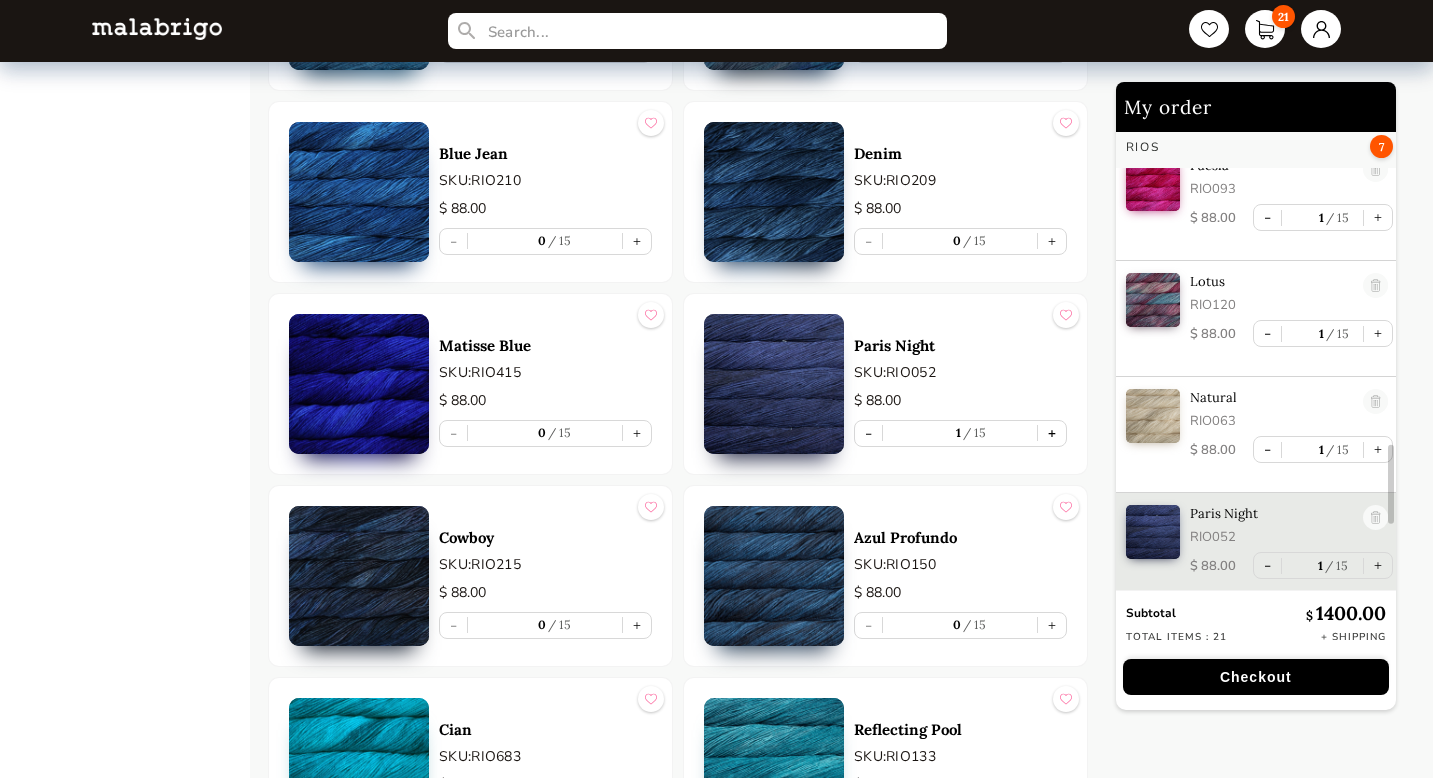 scroll, scrollTop: 1893, scrollLeft: 0, axis: vertical 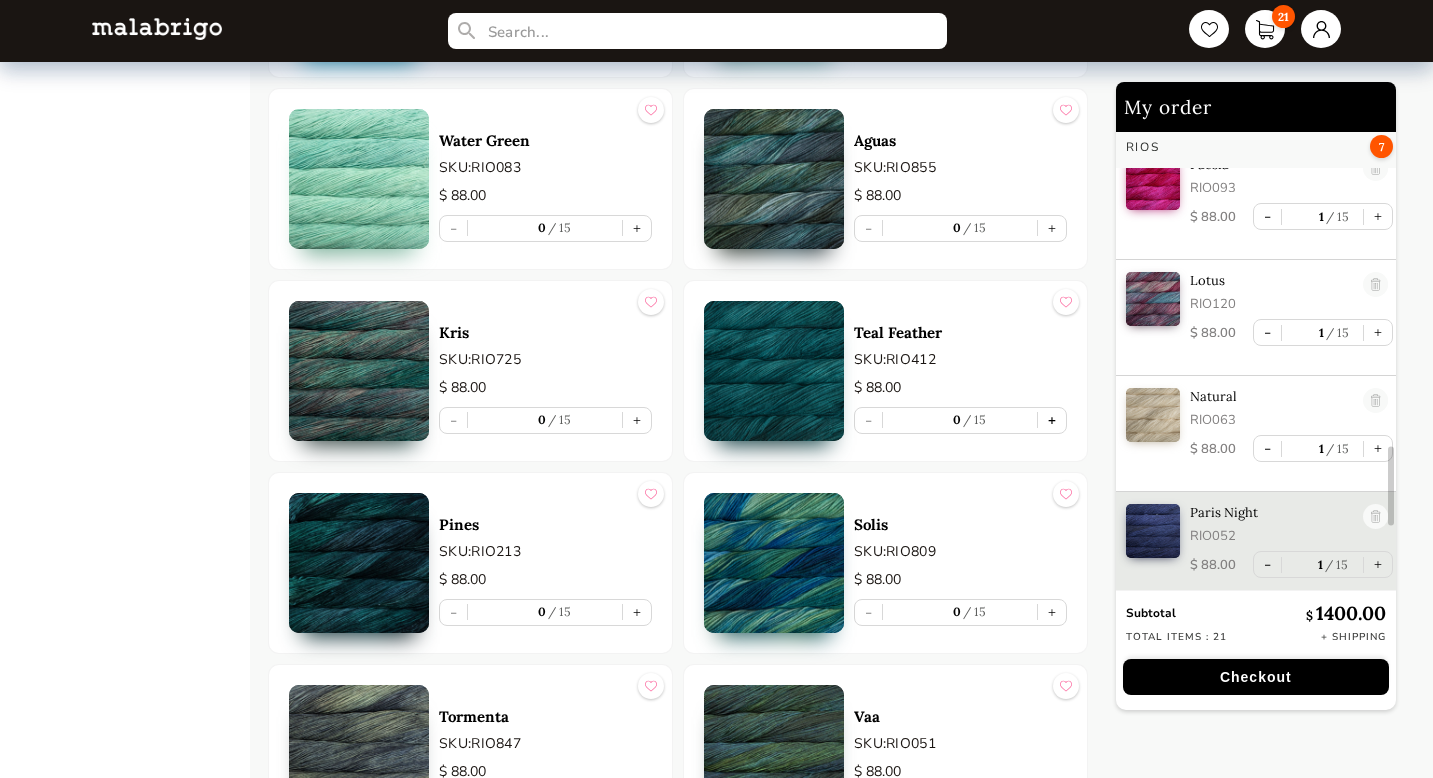 click on "+" at bounding box center (1052, 420) 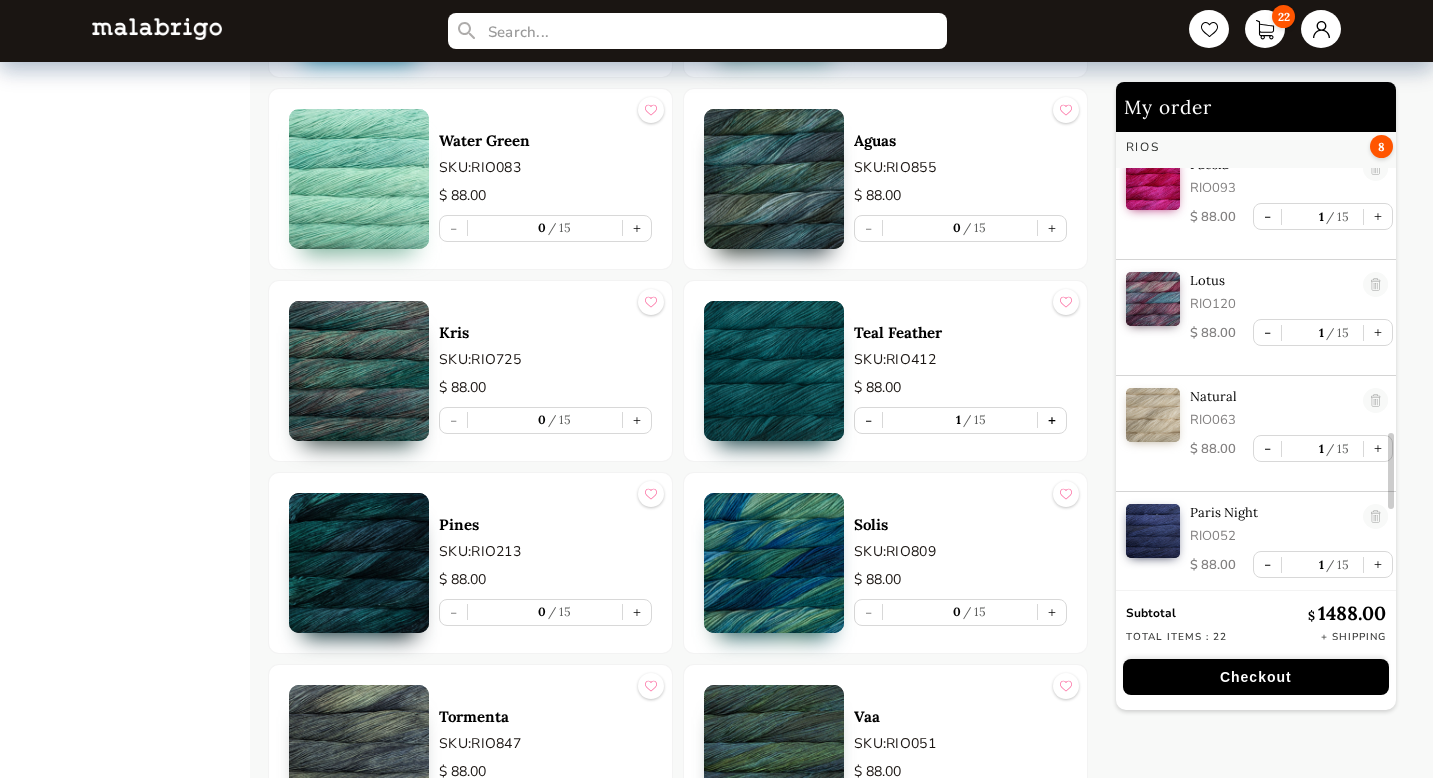 click on "+" at bounding box center [1052, 420] 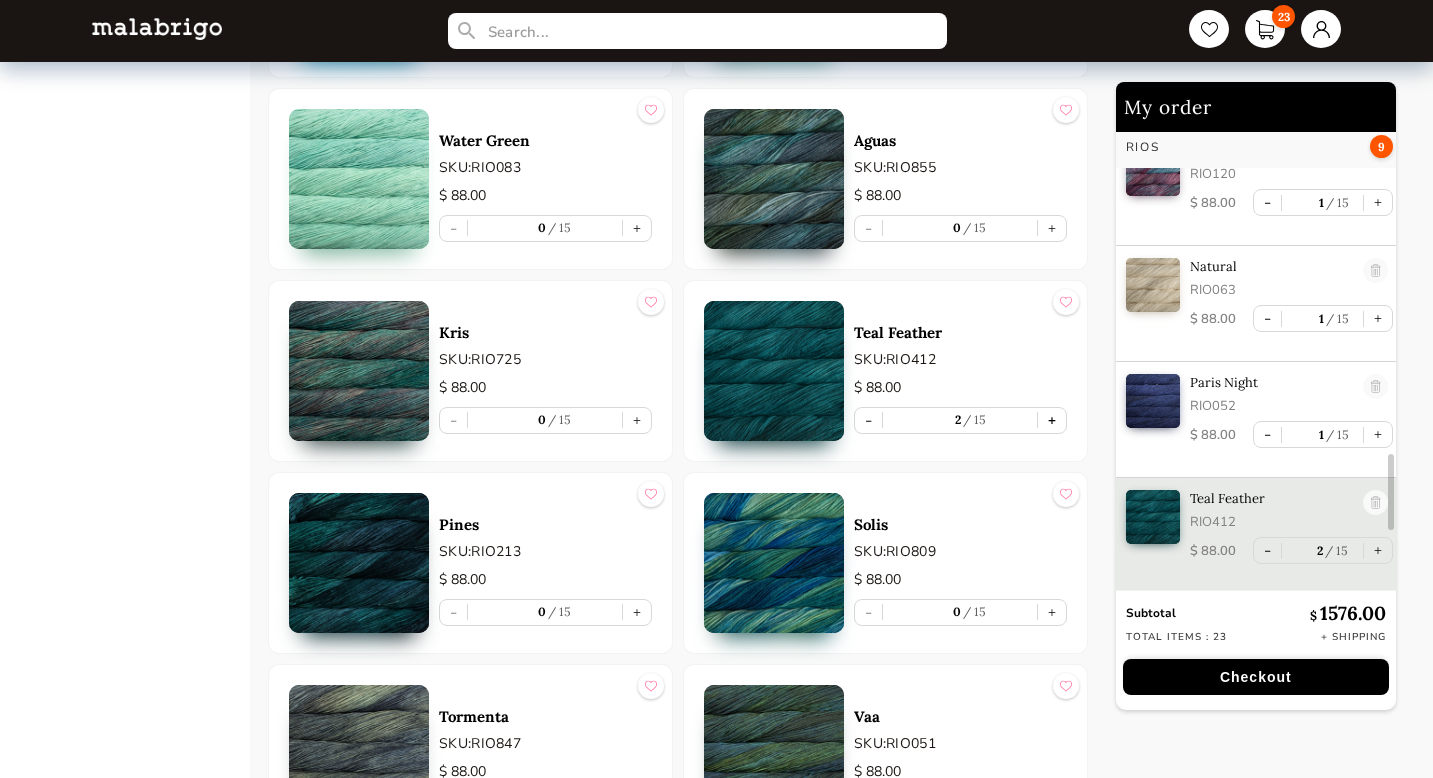 scroll, scrollTop: 2024, scrollLeft: 0, axis: vertical 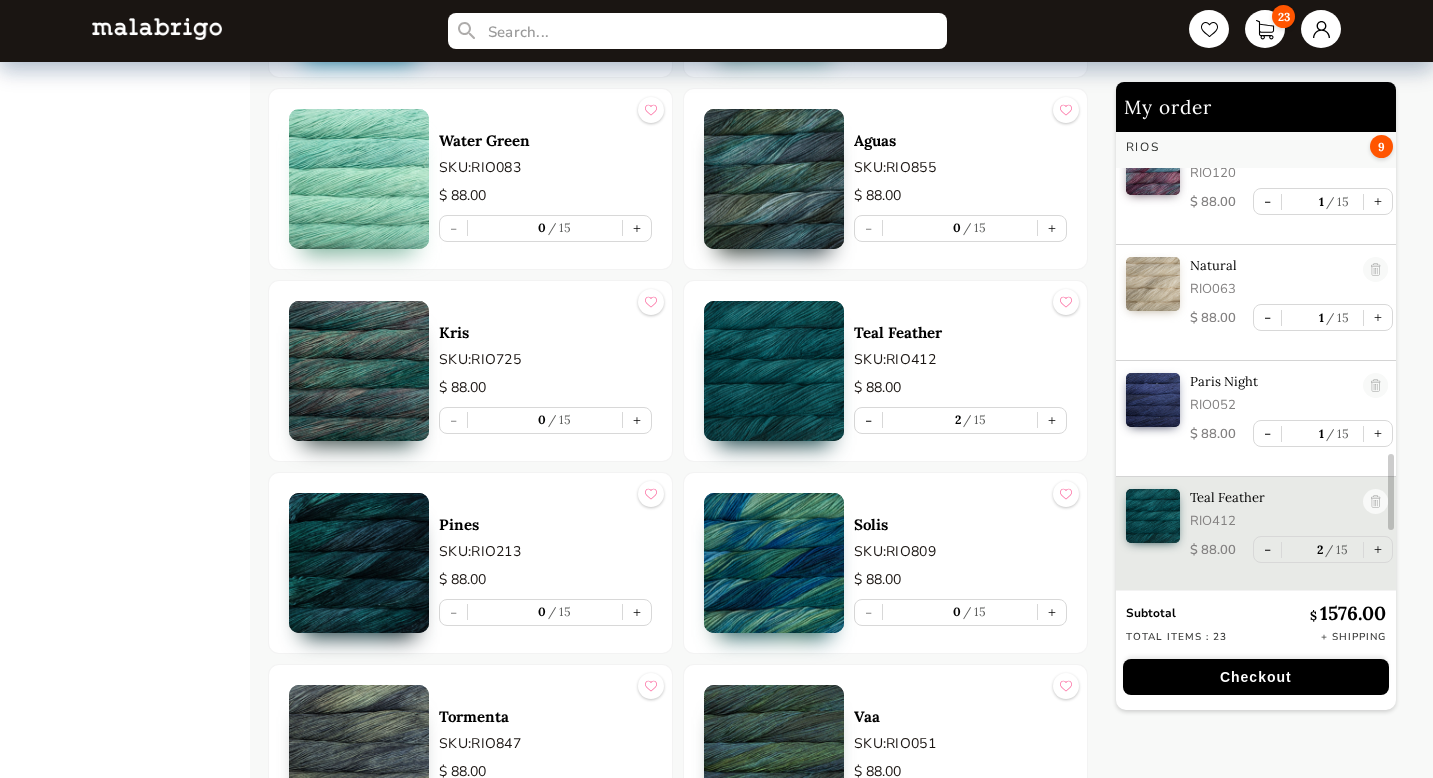 click on "My order Chunky 2 Aniversario CH005 $   74.00 - 1 15 + Whole Grain CH696 $   74.00 - 1 15 + Dos Tierras DST339 $   55.00 - 1 15 + Aniversario DST005 $   55.00 - 1 15 + Rosalinda DST398 $   55.00 - 1 15 + Fiona DST346 $   55.00 - 1 15 + Natural DST063 $   55.00 - 1 11 + Swamp DST354 $   55.00 - 1 15 + Rasta 4 English Rose RAS057 $   62.00 - 1 15 + Matisse Blue RAS415 $   62.00 - 1 15 + Boreal RAS884 $   62.00 - 1 15 + Teal Feather RAS412 $   62.00 - 1 15 + Rios 9 Apple Green RIO011 $   88.00 - 1 15 + Black RIO195 $   88.00 - 1 15 + Fresco Y Seco RIO128 $   88.00 - 1 15 + Fucsia RIO093 $   88.00 - 1 15 + Lotus RIO120 $   88.00 - 1 15 + Natural RIO063 $   88.00 - 1 15 + Paris Night RIO052 $   88.00 - 1 15 + Teal Feather RIO412 $   88.00 - 2 15 + Silkpaca 2 Periwinkle SA192 $   29.00 - 1 11 + Pink Frost SA017 $   29.00 - 1 15 + Subtotal $   1576.00 Total items : 23 + Shipping Checkout" at bounding box center (1269, 584) 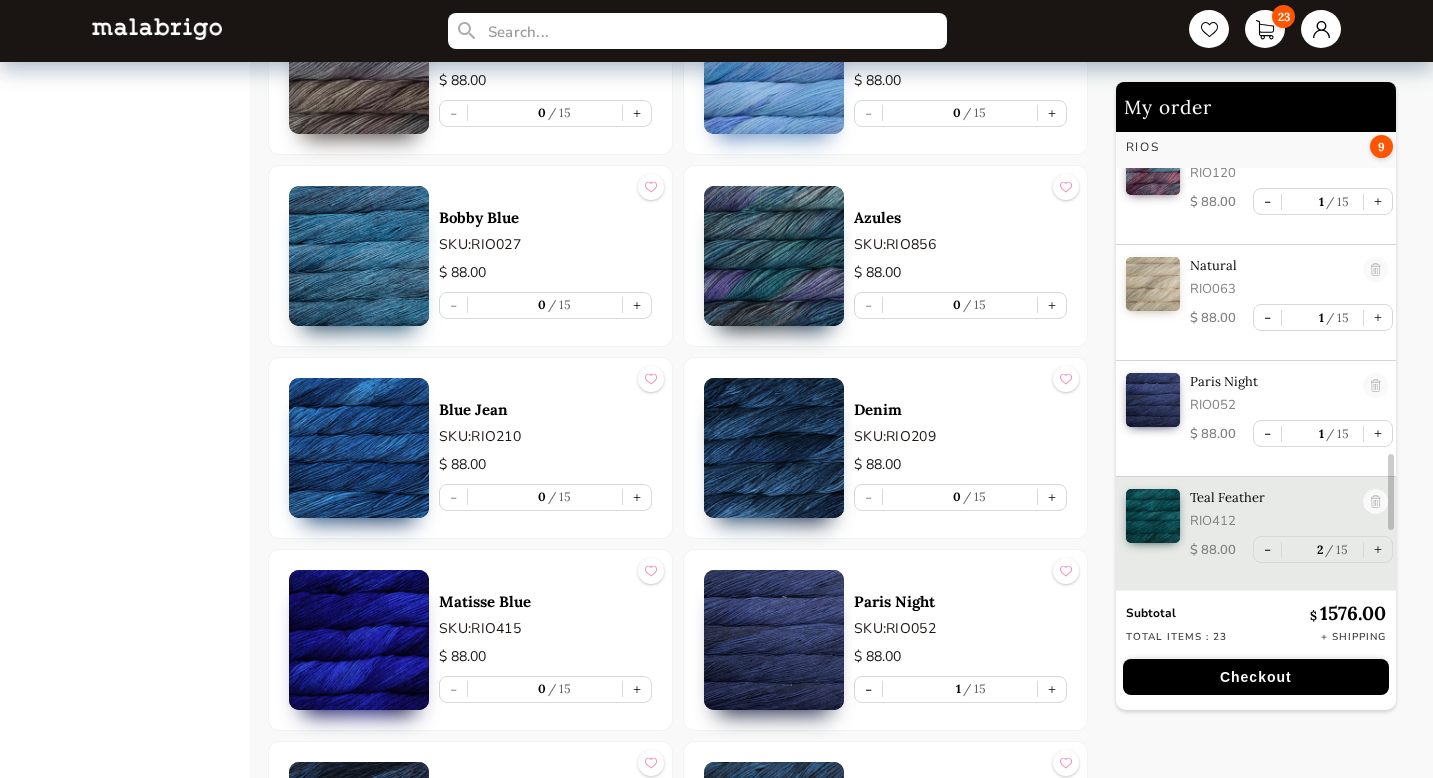 scroll, scrollTop: 3700, scrollLeft: 0, axis: vertical 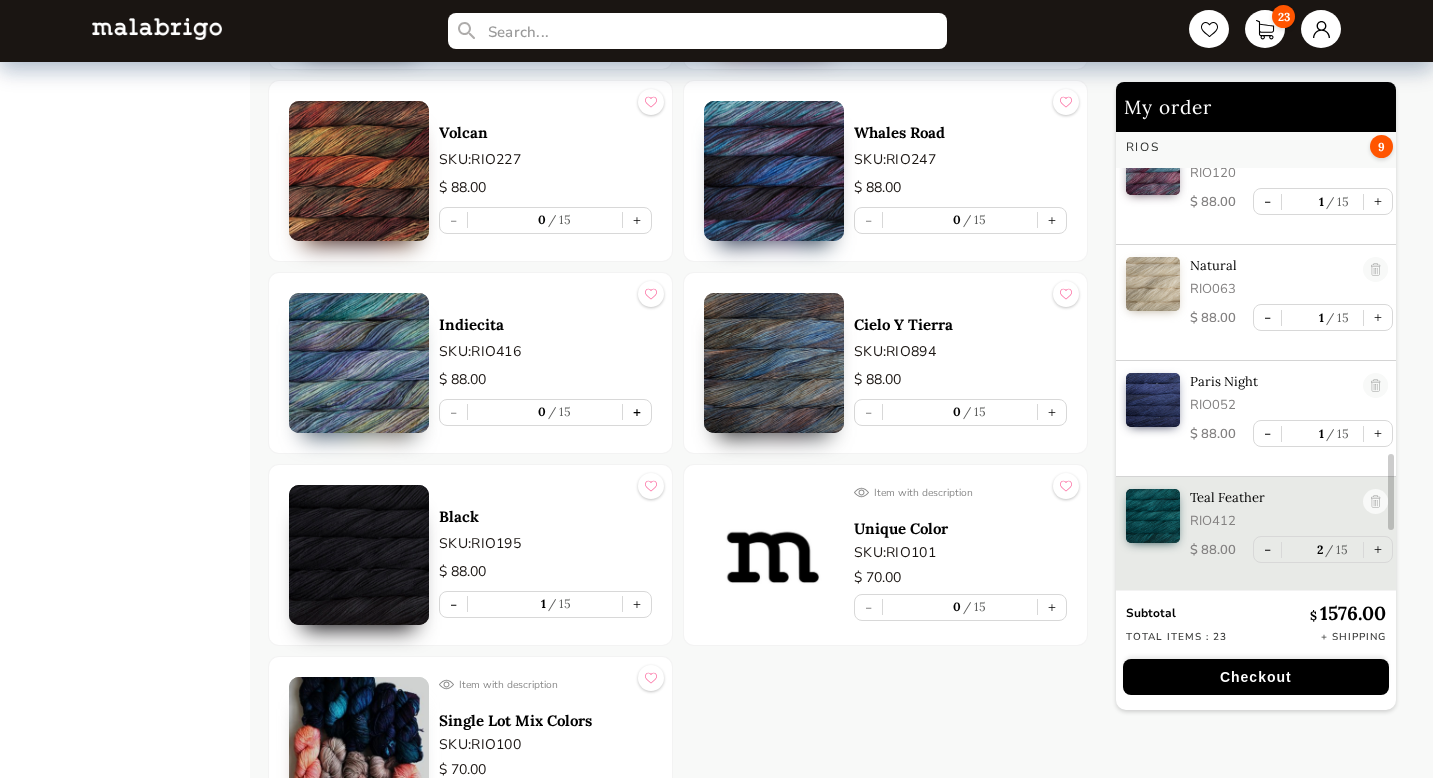 click on "+" at bounding box center [637, 412] 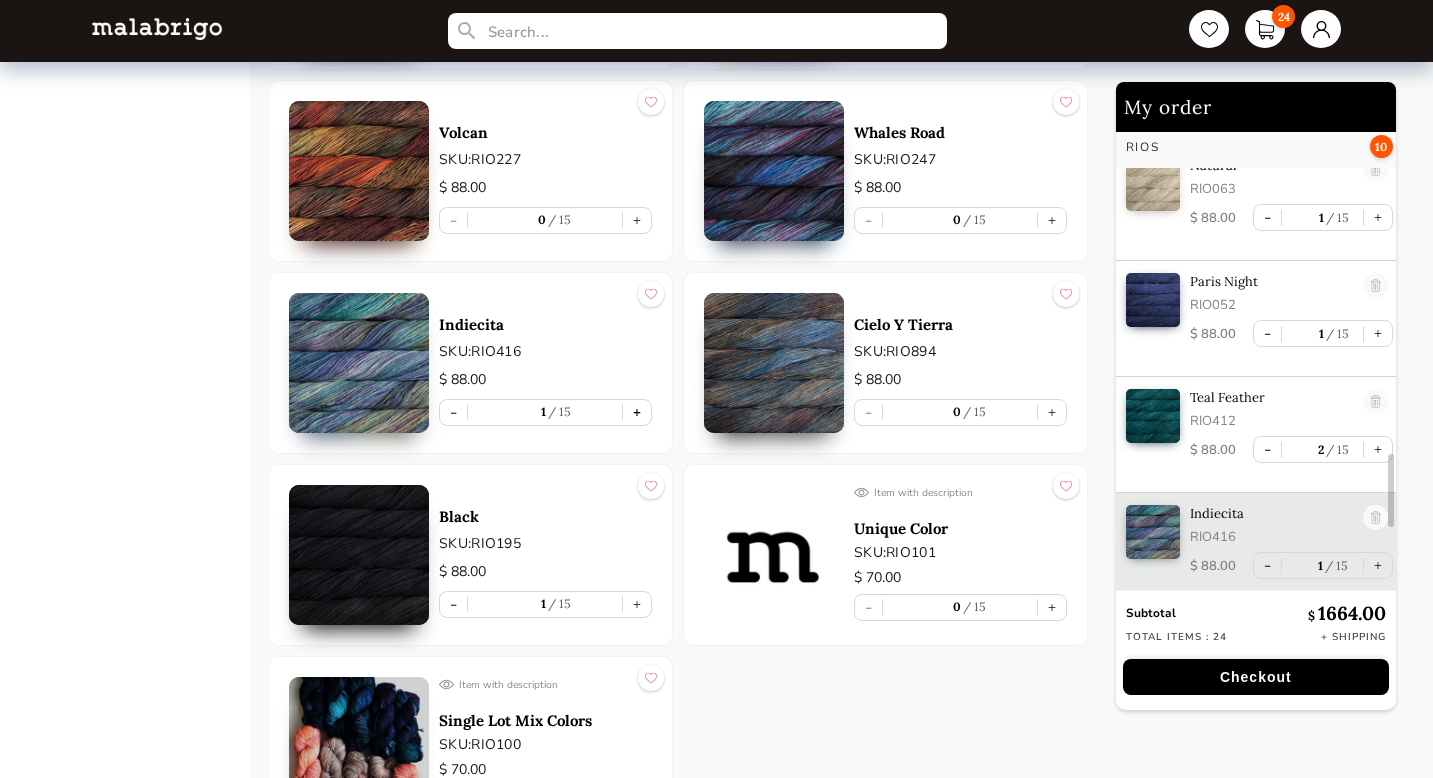 scroll, scrollTop: 2125, scrollLeft: 0, axis: vertical 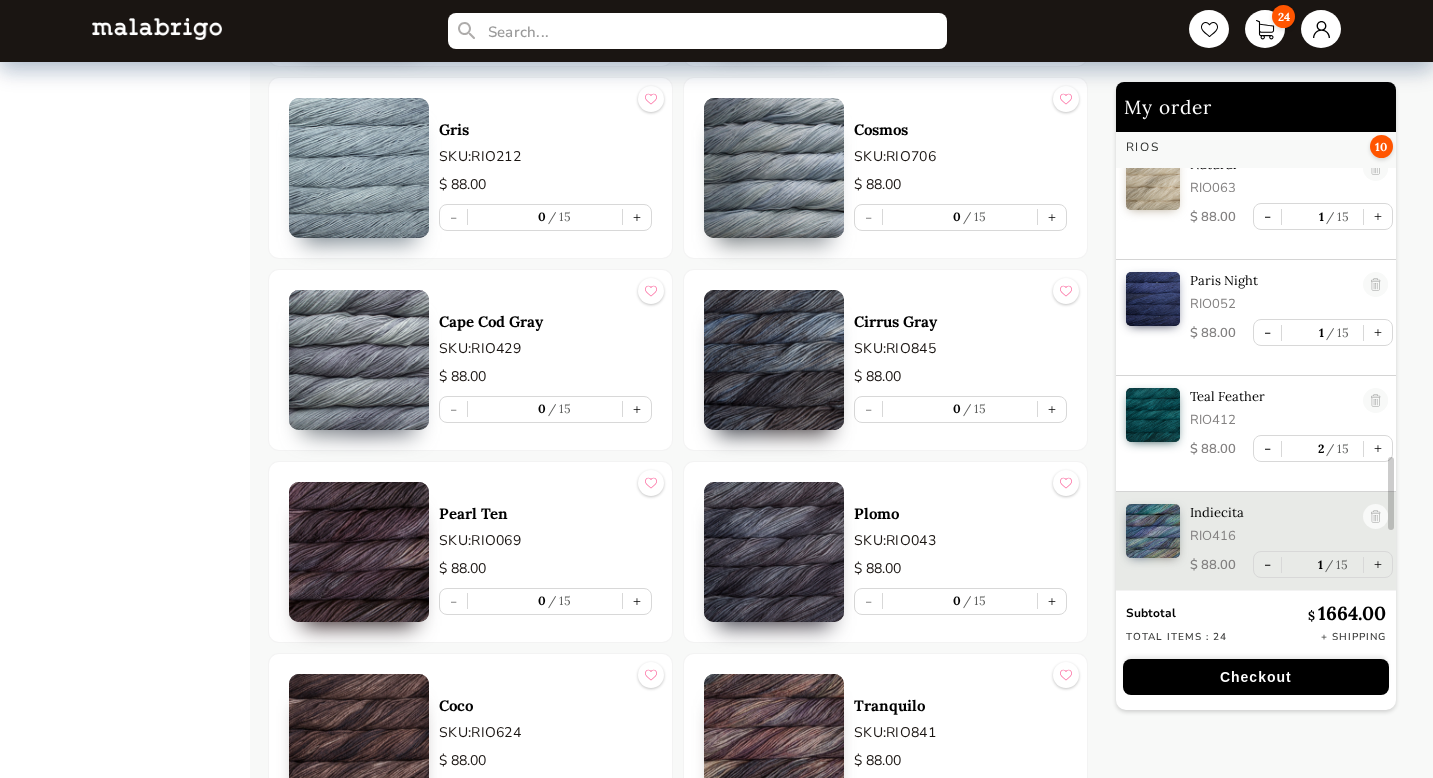 drag, startPoint x: 1439, startPoint y: 564, endPoint x: 1439, endPoint y: 597, distance: 33 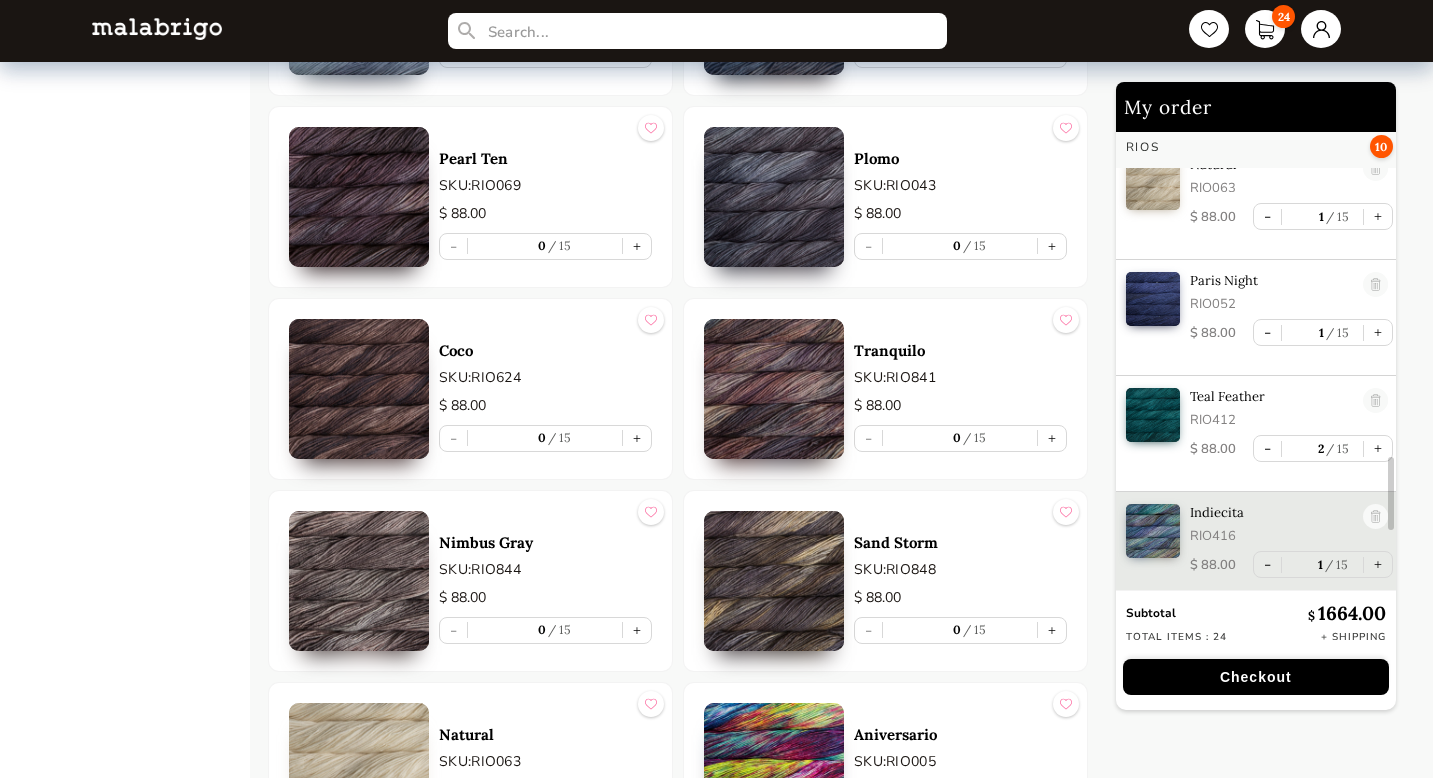 scroll, scrollTop: 8090, scrollLeft: 0, axis: vertical 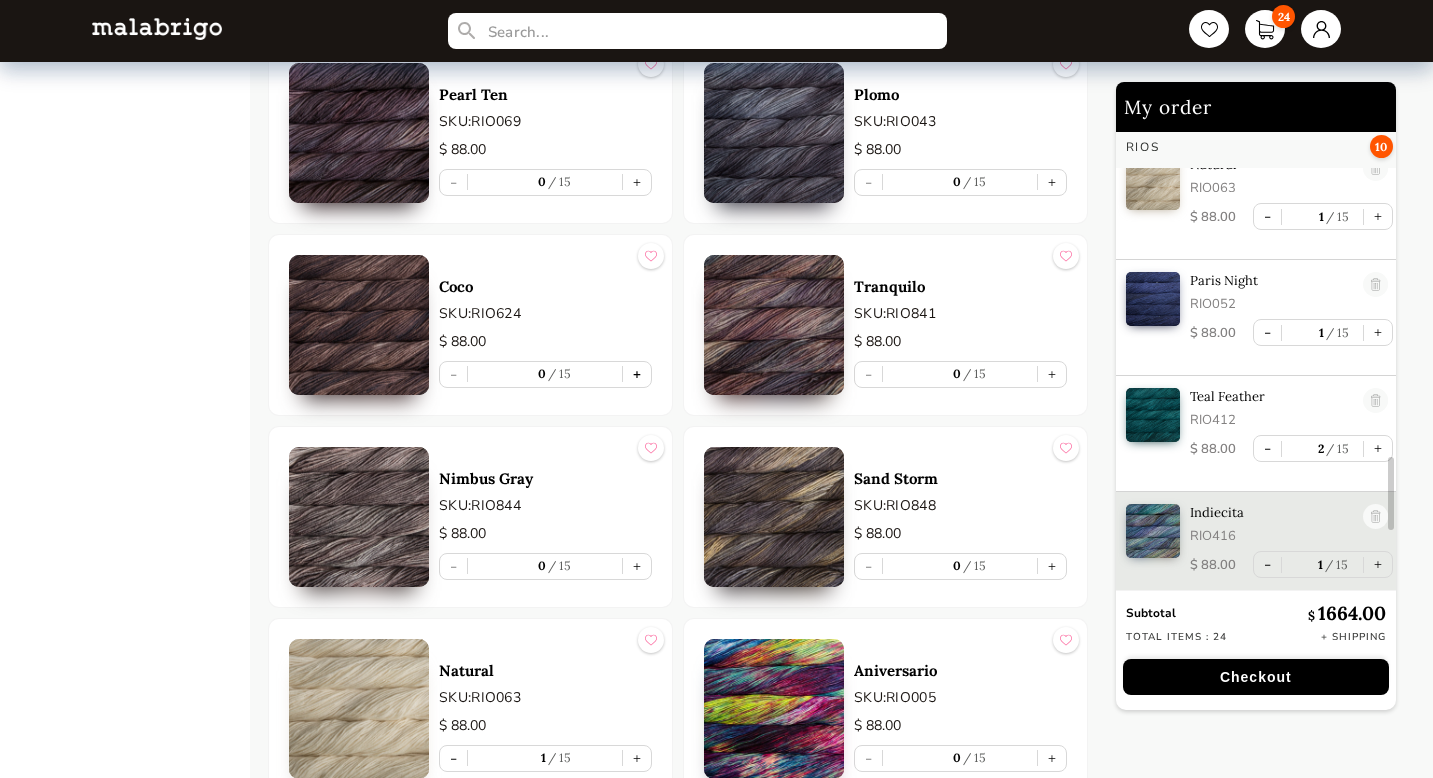 click on "+" at bounding box center [637, 374] 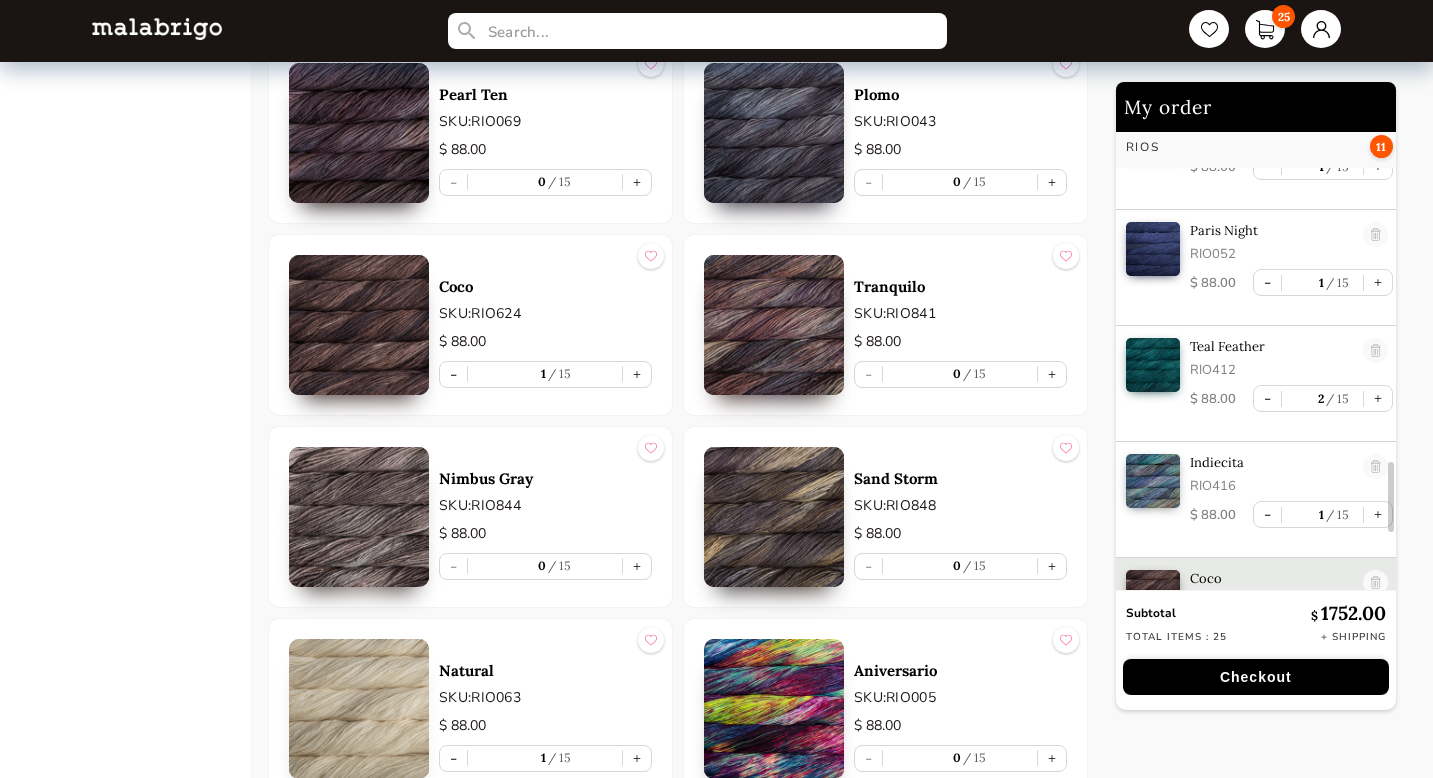 scroll, scrollTop: 2241, scrollLeft: 0, axis: vertical 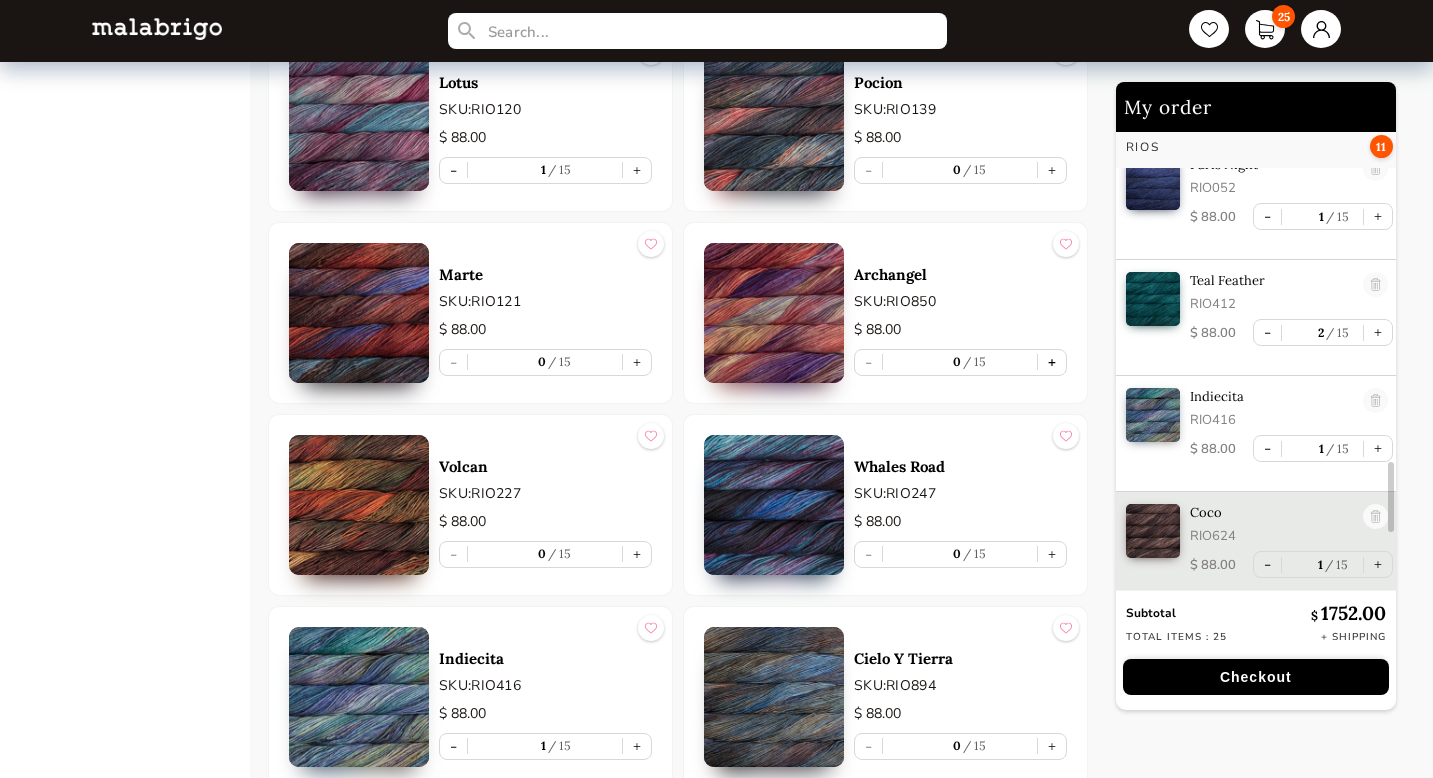click on "+" at bounding box center (1052, 362) 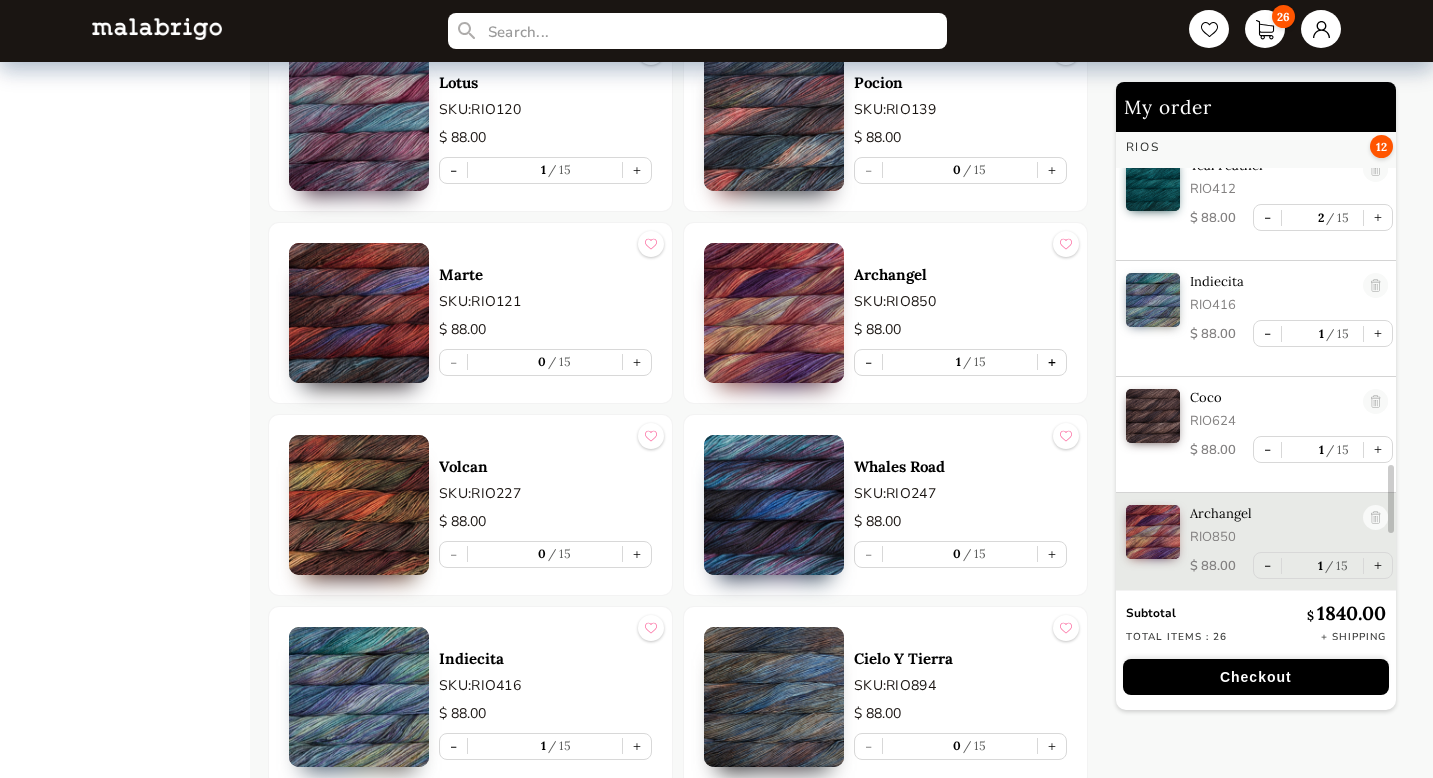 scroll, scrollTop: 2357, scrollLeft: 0, axis: vertical 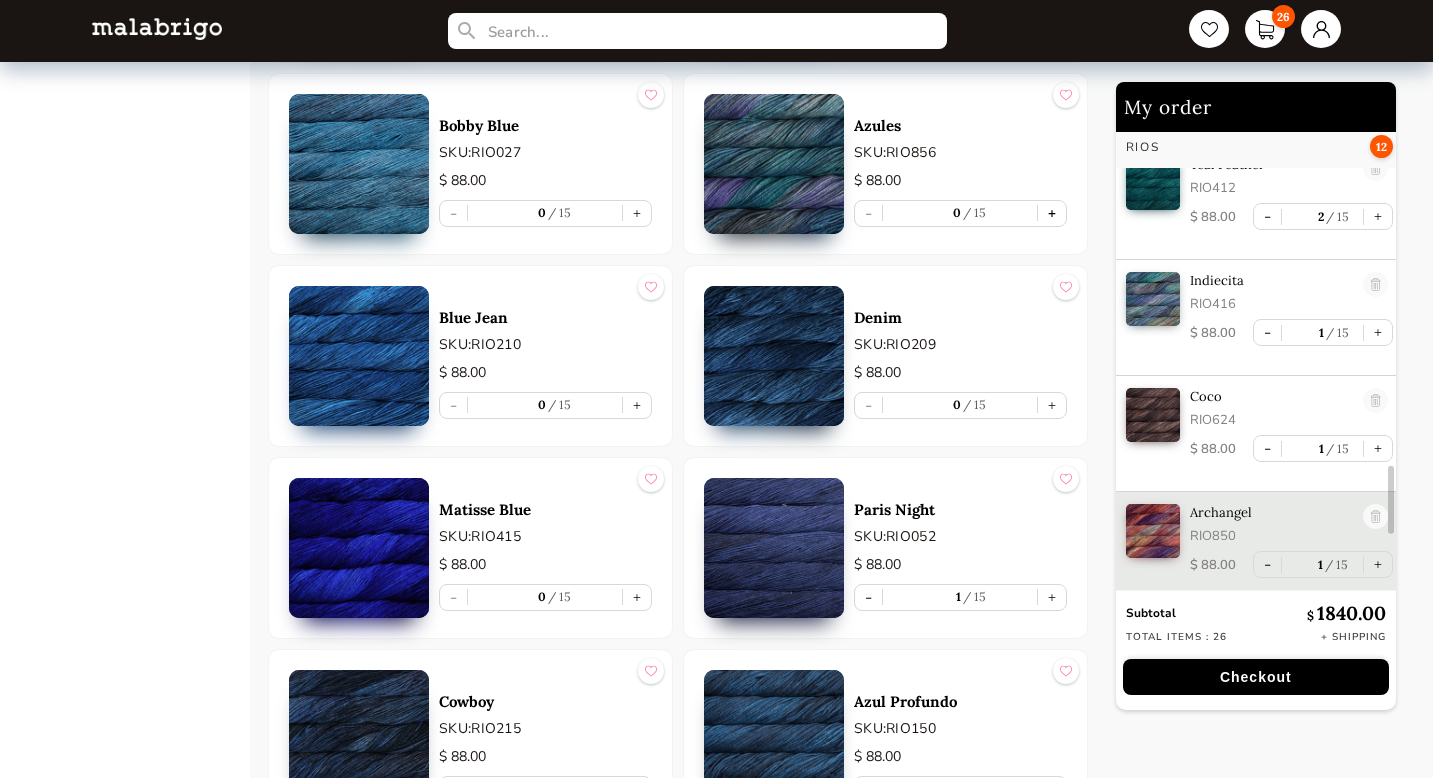 click on "+" at bounding box center [1052, 213] 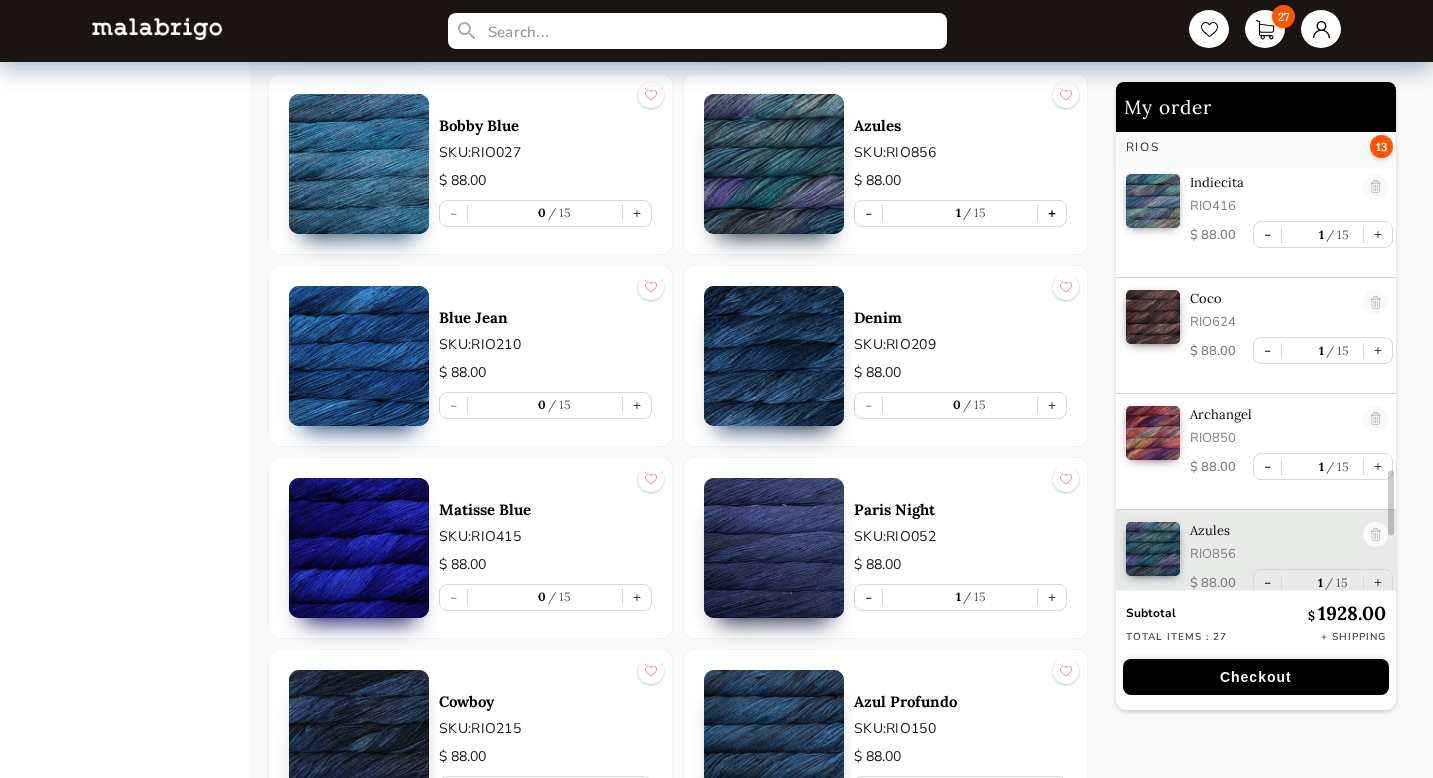 scroll, scrollTop: 2473, scrollLeft: 0, axis: vertical 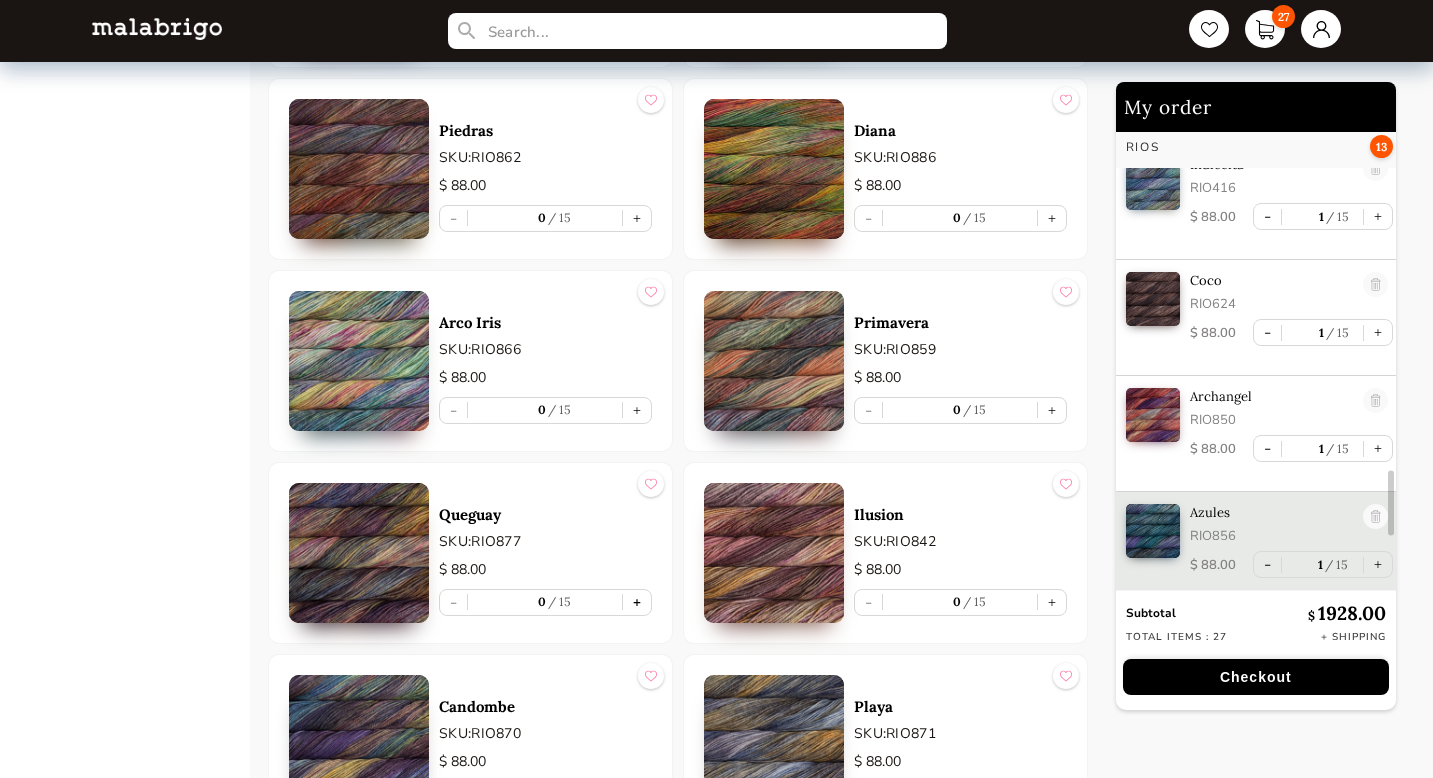 click on "+" at bounding box center (637, 602) 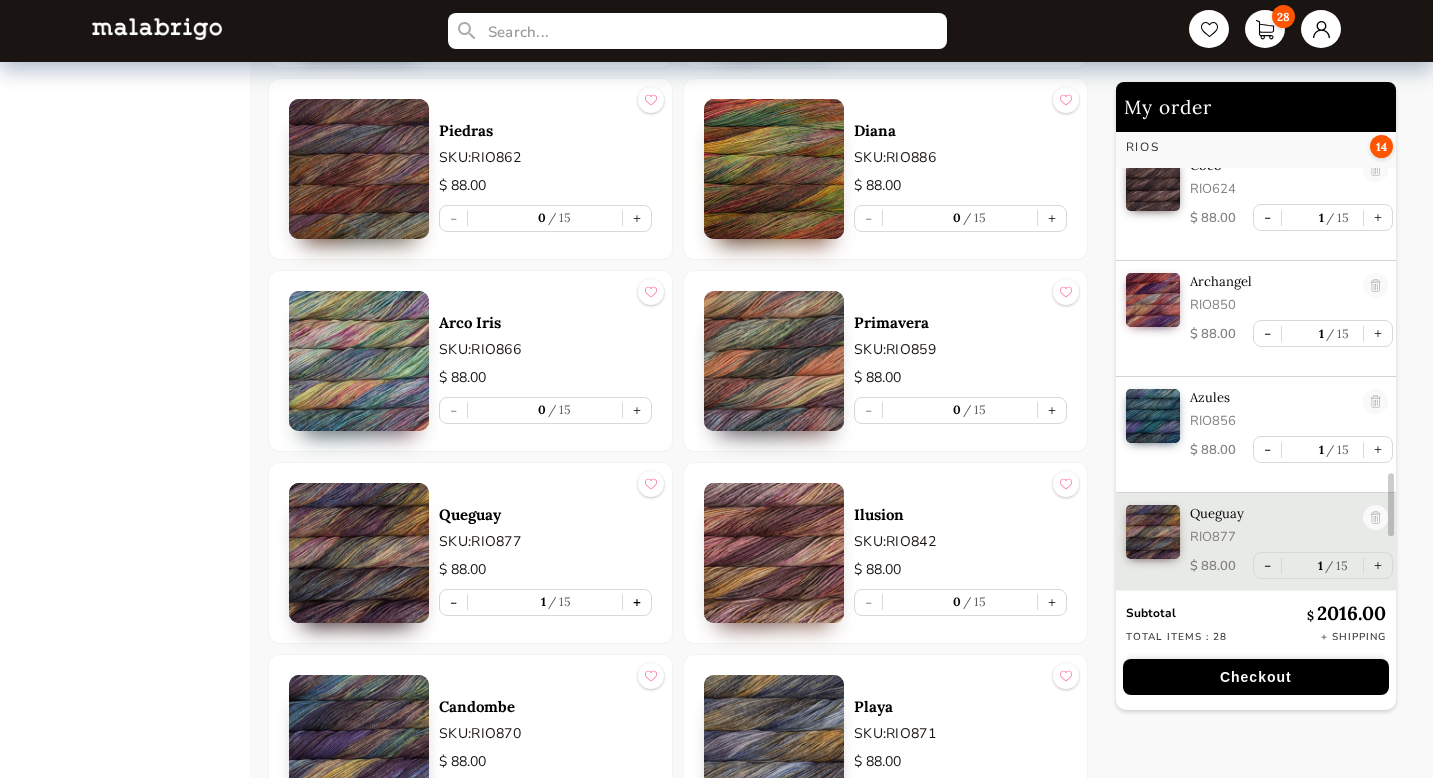 scroll, scrollTop: 2589, scrollLeft: 0, axis: vertical 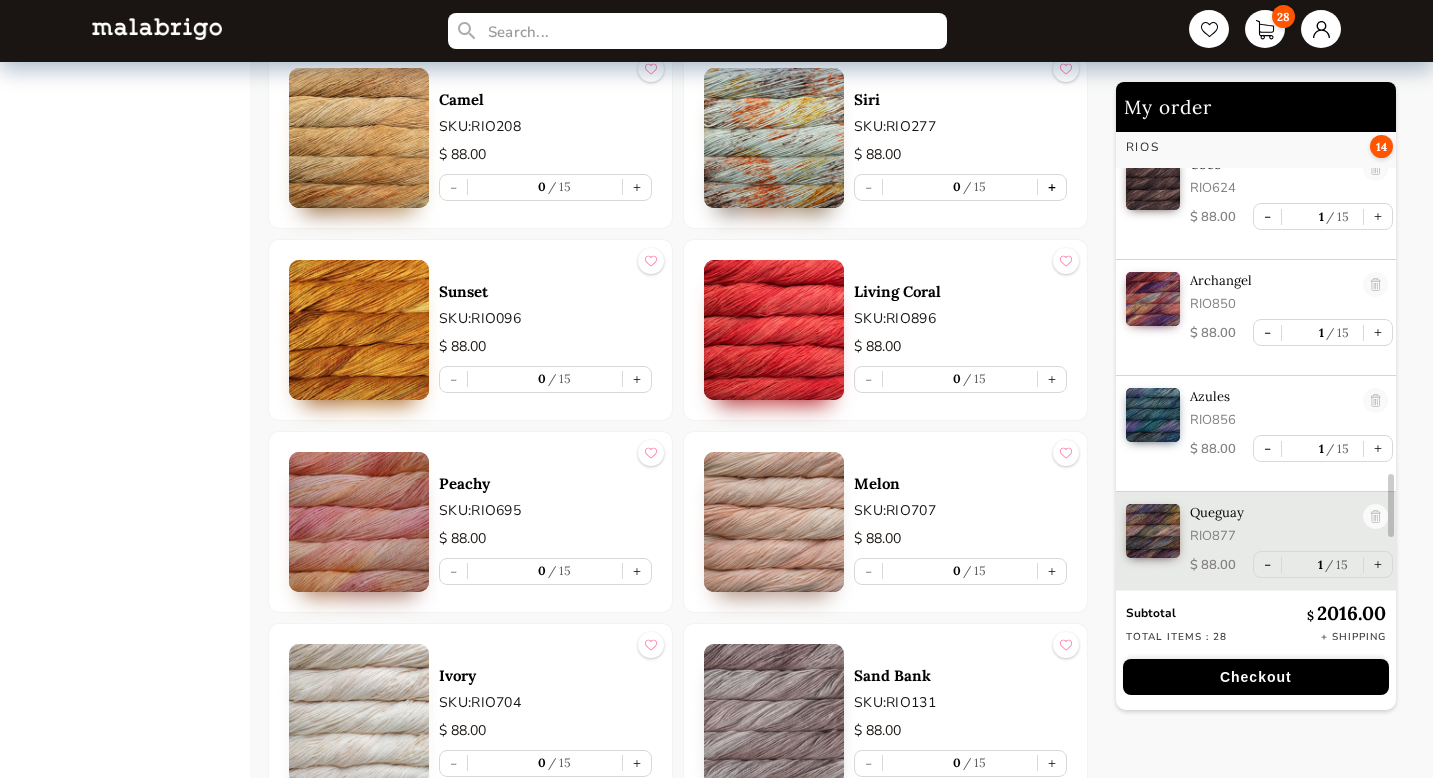 click on "+" at bounding box center (1052, 187) 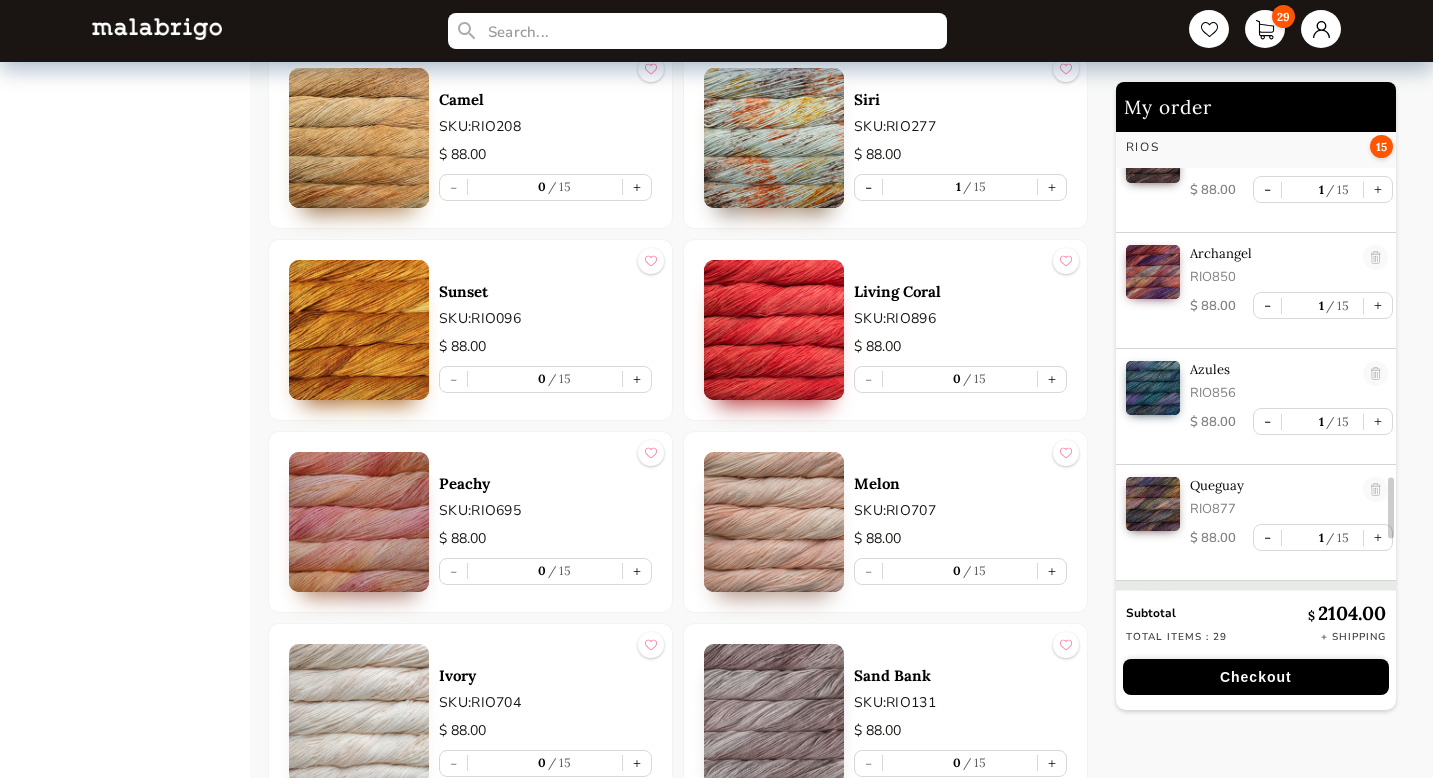 scroll, scrollTop: 2705, scrollLeft: 0, axis: vertical 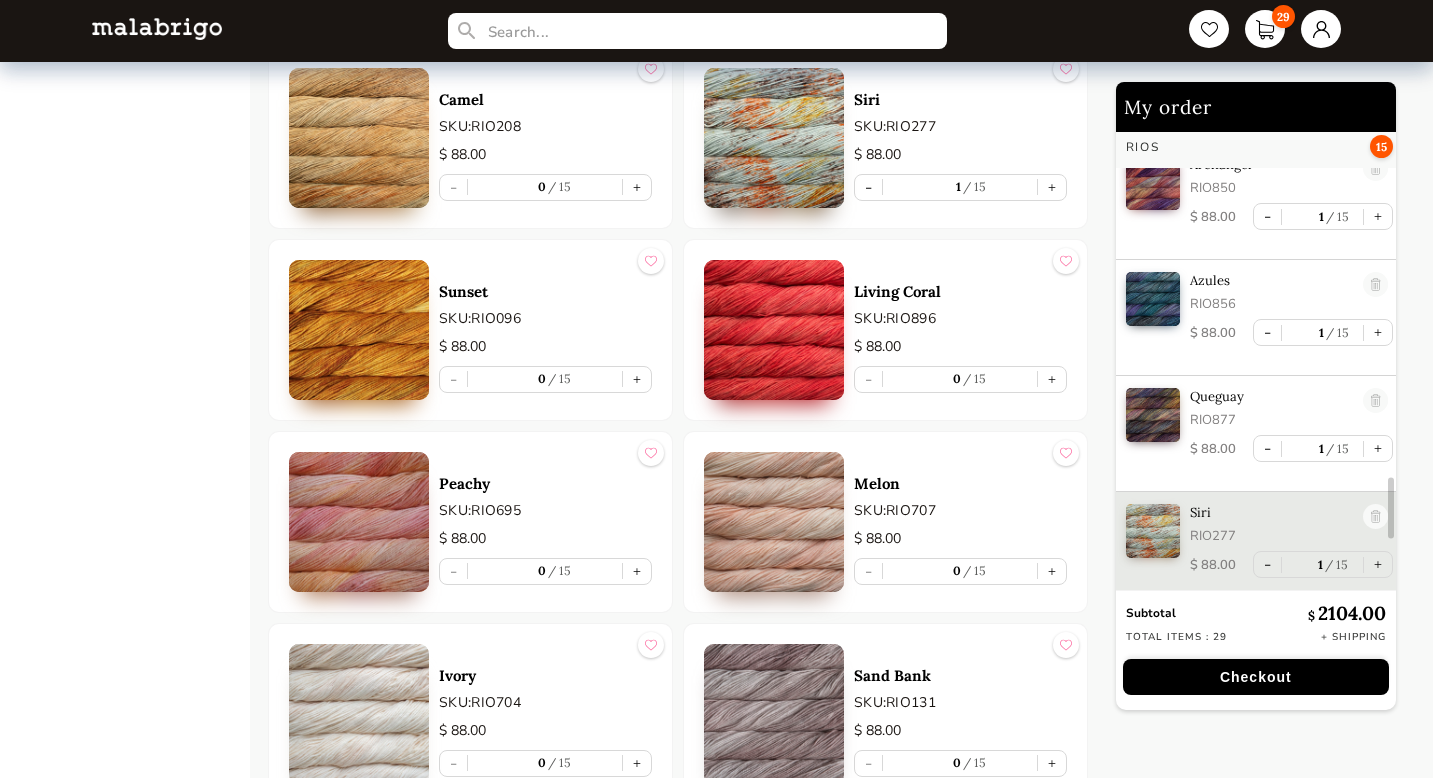 drag, startPoint x: 1432, startPoint y: 487, endPoint x: 1436, endPoint y: 553, distance: 66.1211 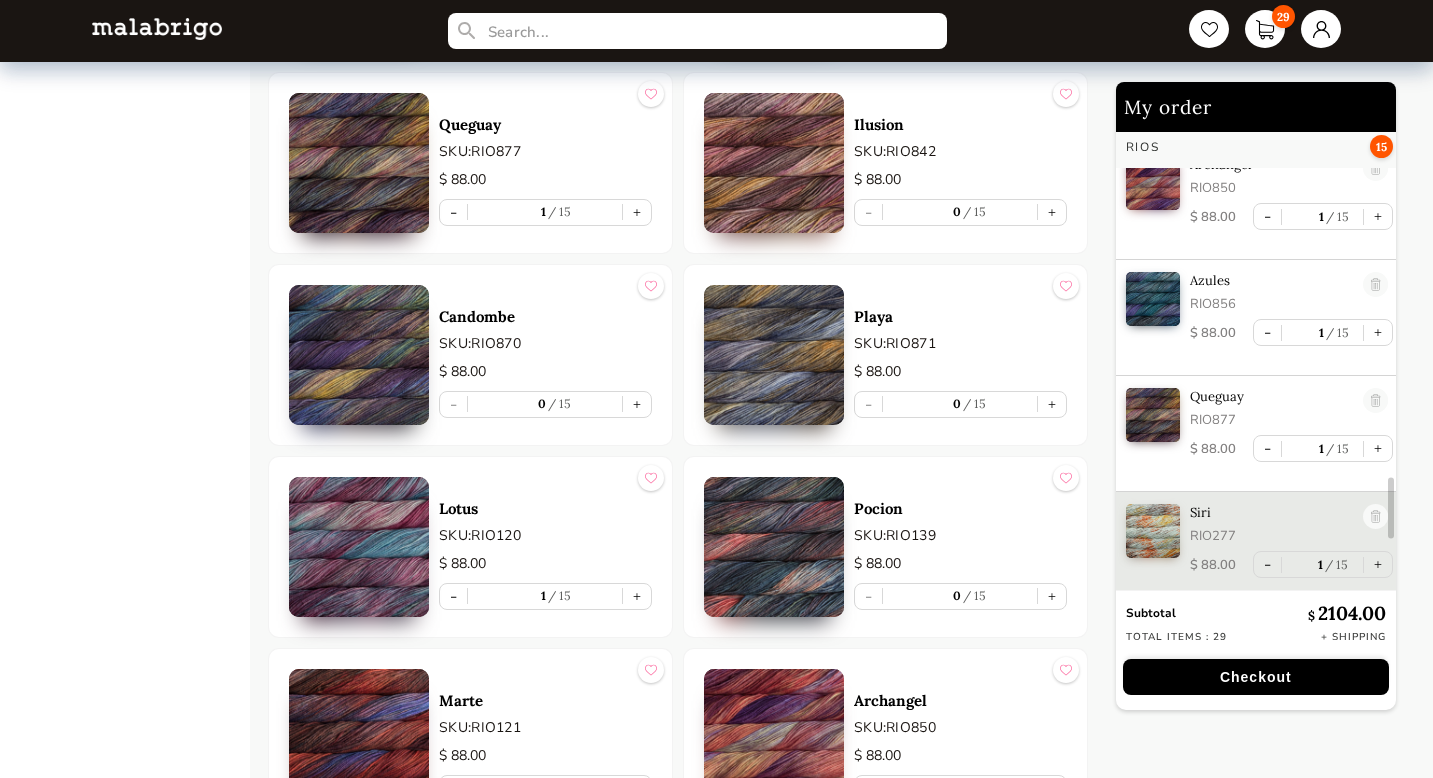 scroll, scrollTop: 9447, scrollLeft: 0, axis: vertical 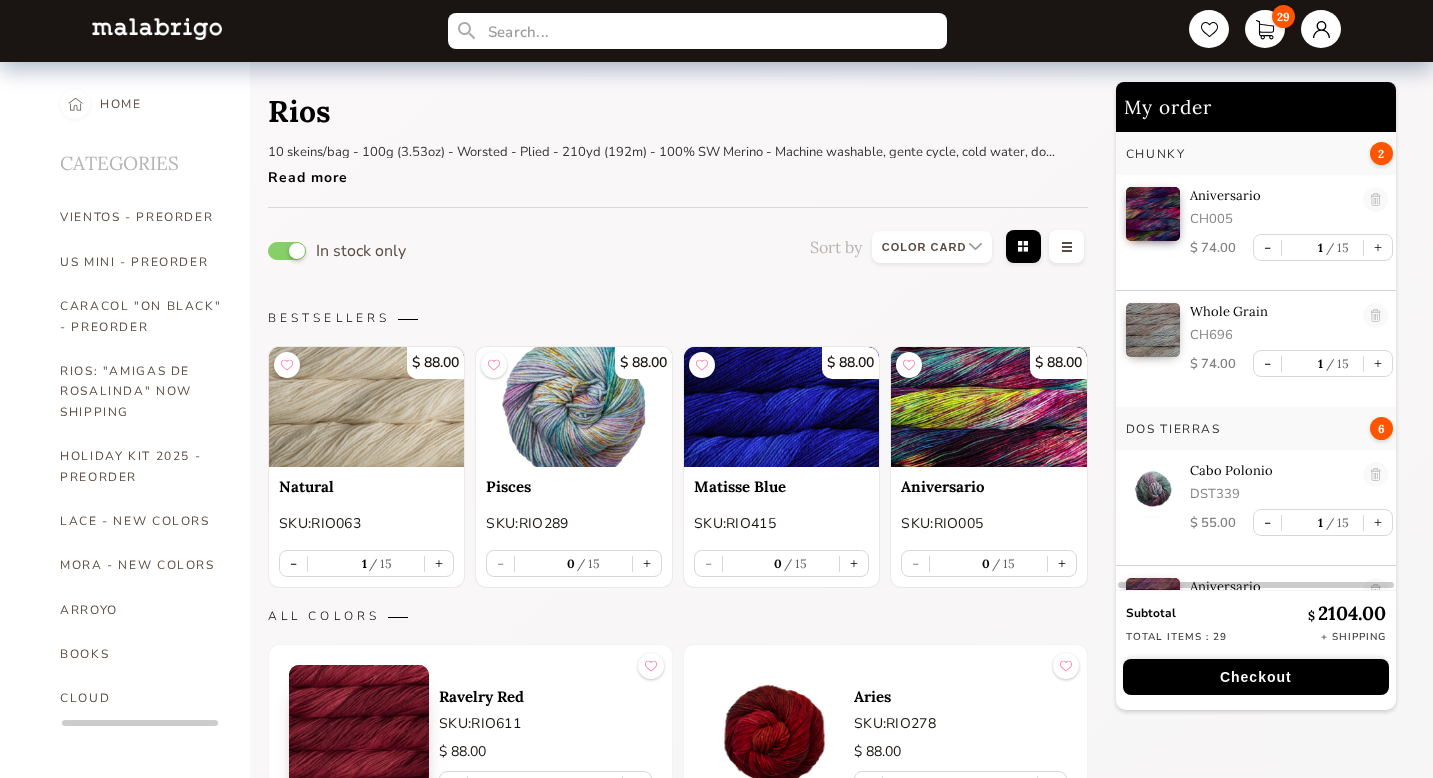 select on "INDEX" 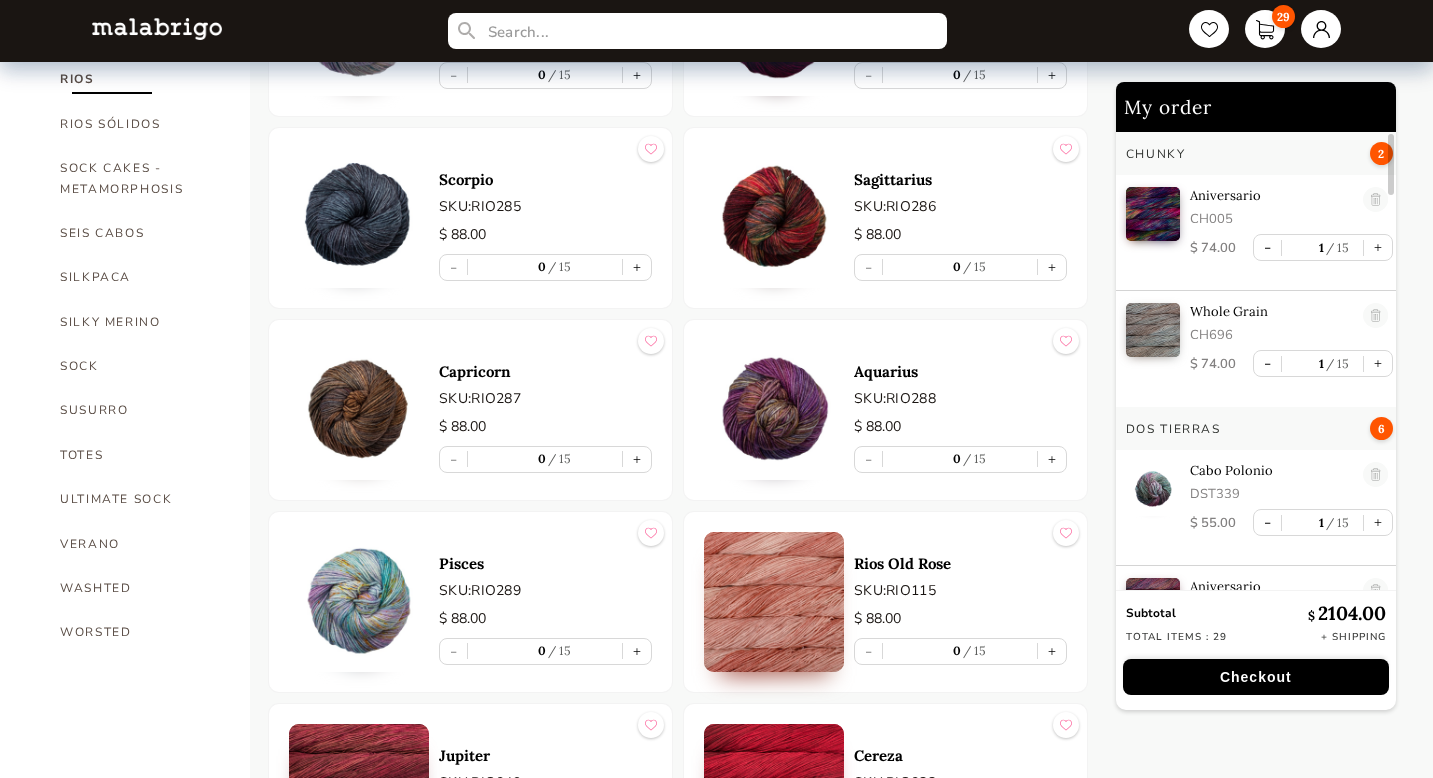 scroll, scrollTop: 1286, scrollLeft: 0, axis: vertical 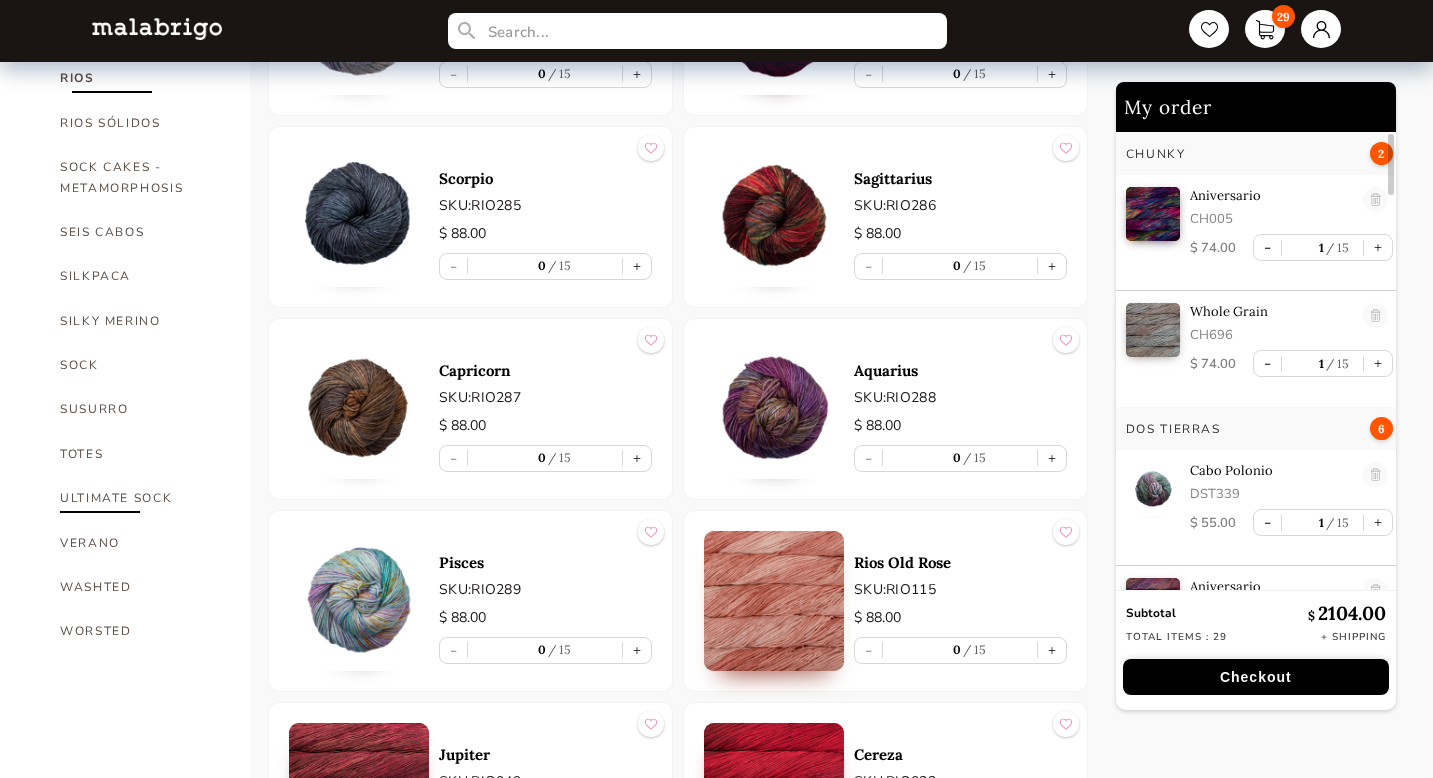 click on "ULTIMATE SOCK" at bounding box center [140, 498] 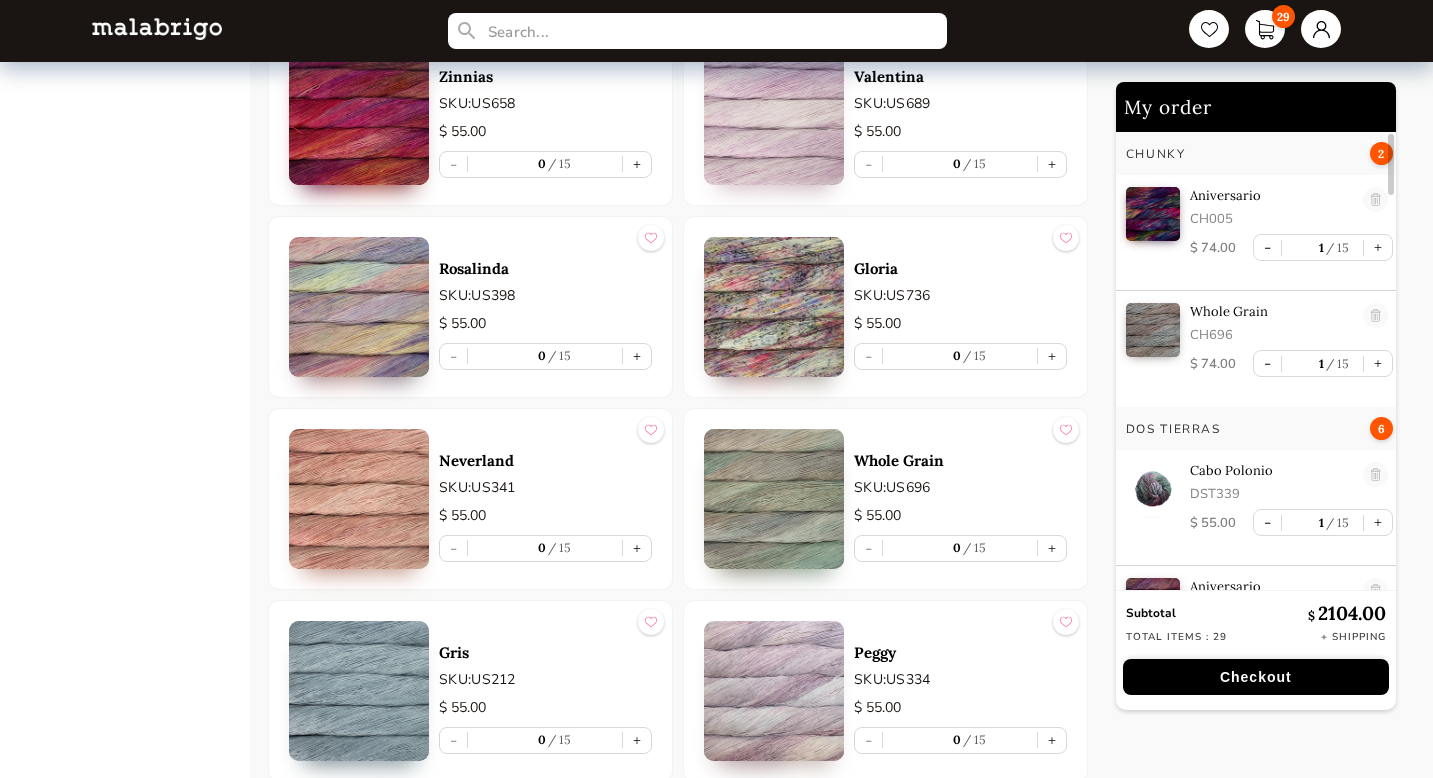 scroll, scrollTop: 2396, scrollLeft: 0, axis: vertical 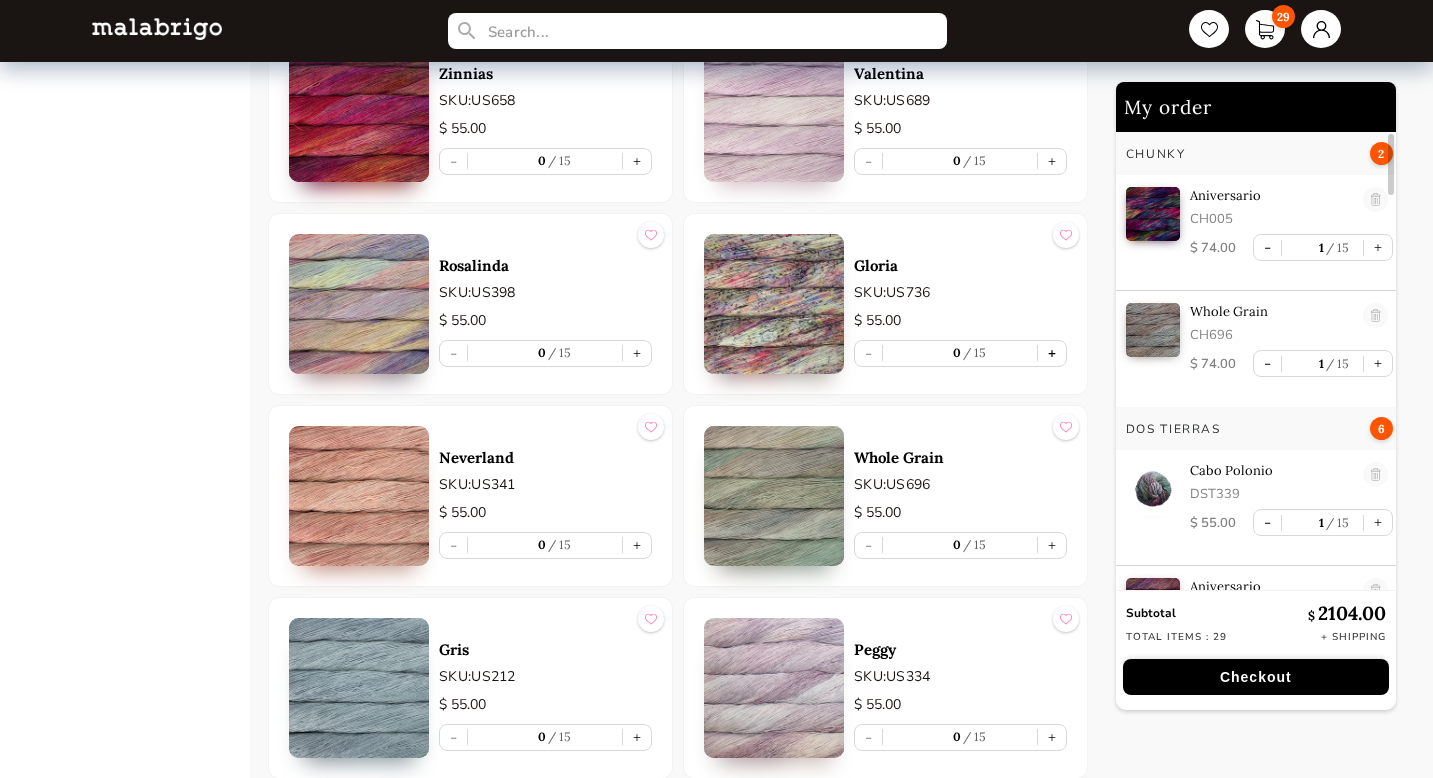click on "+" at bounding box center (1052, 353) 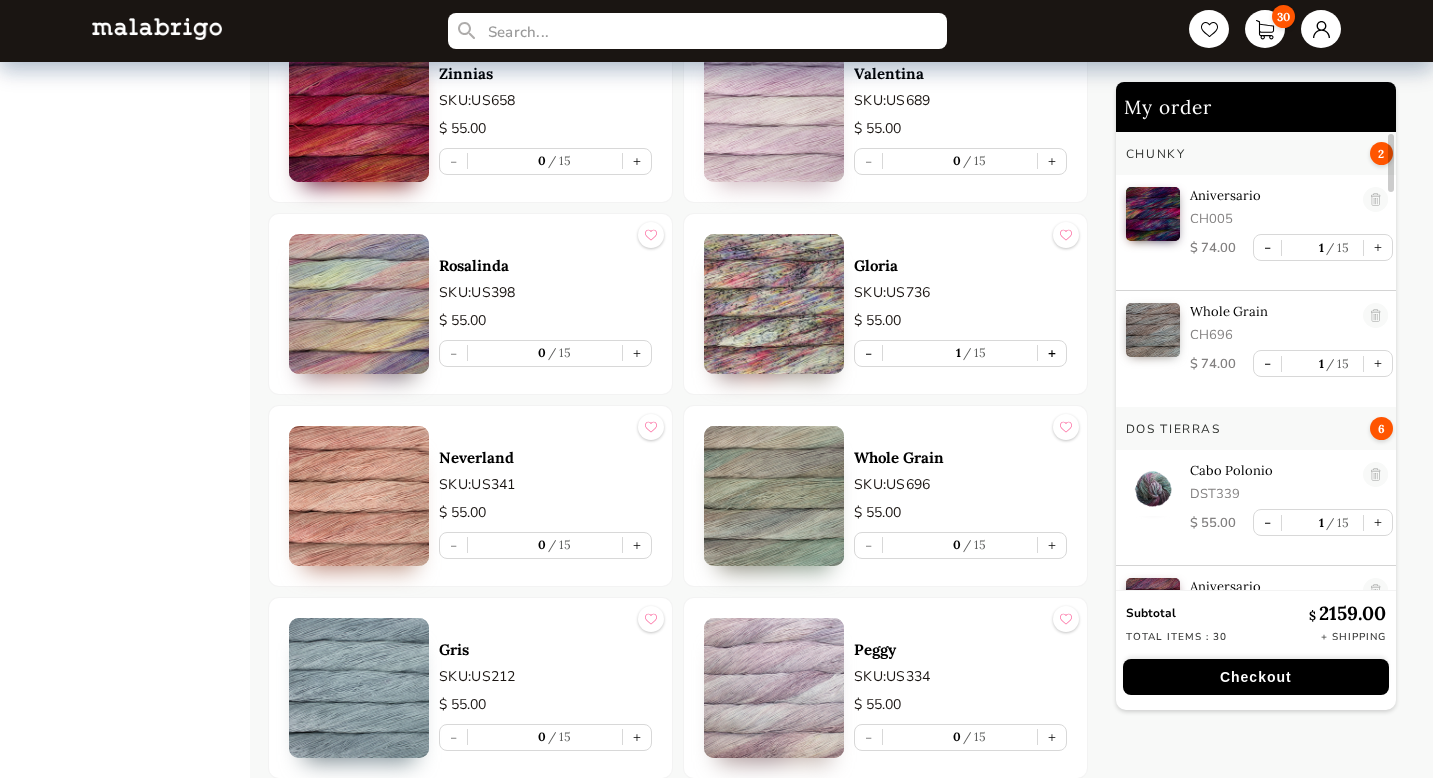 scroll, scrollTop: 176, scrollLeft: 0, axis: vertical 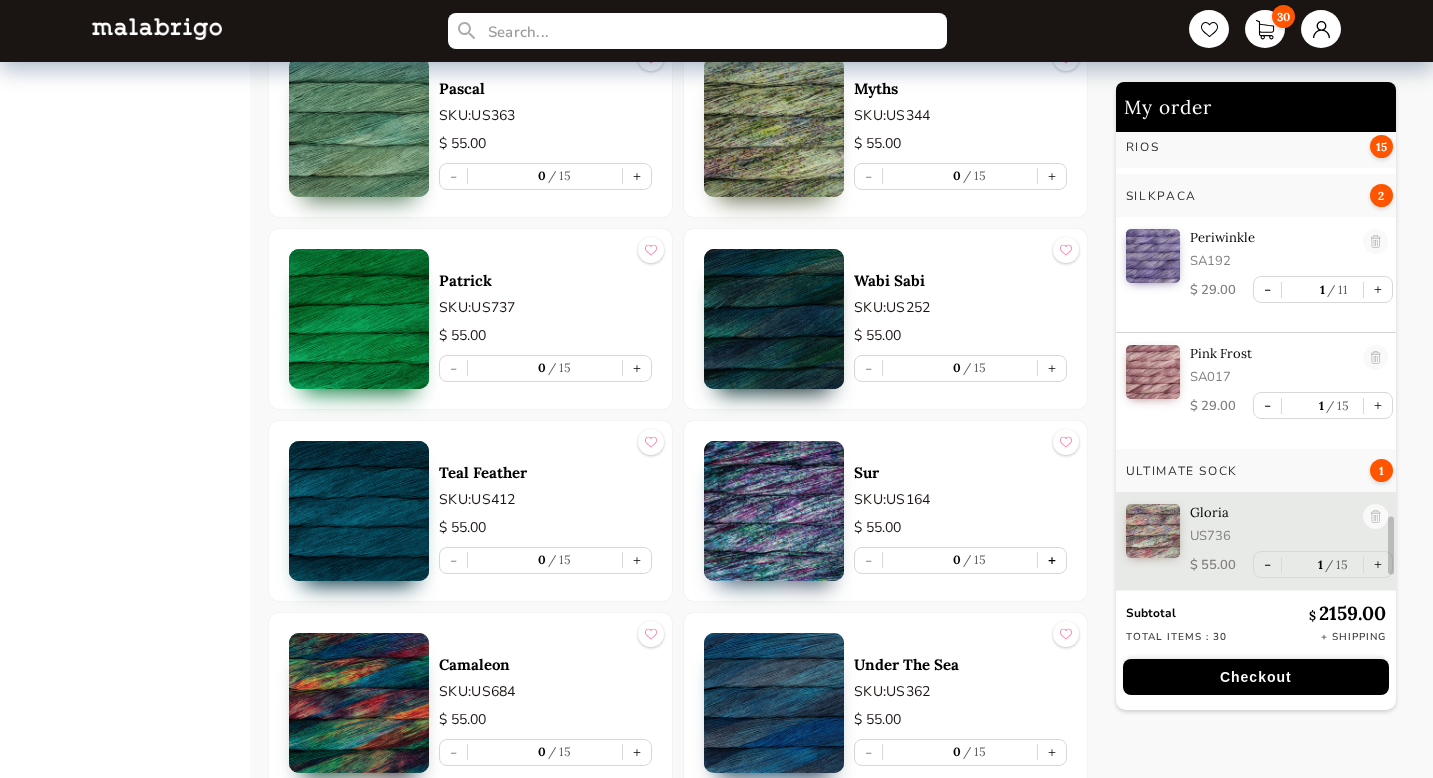 click on "+" at bounding box center [1052, 560] 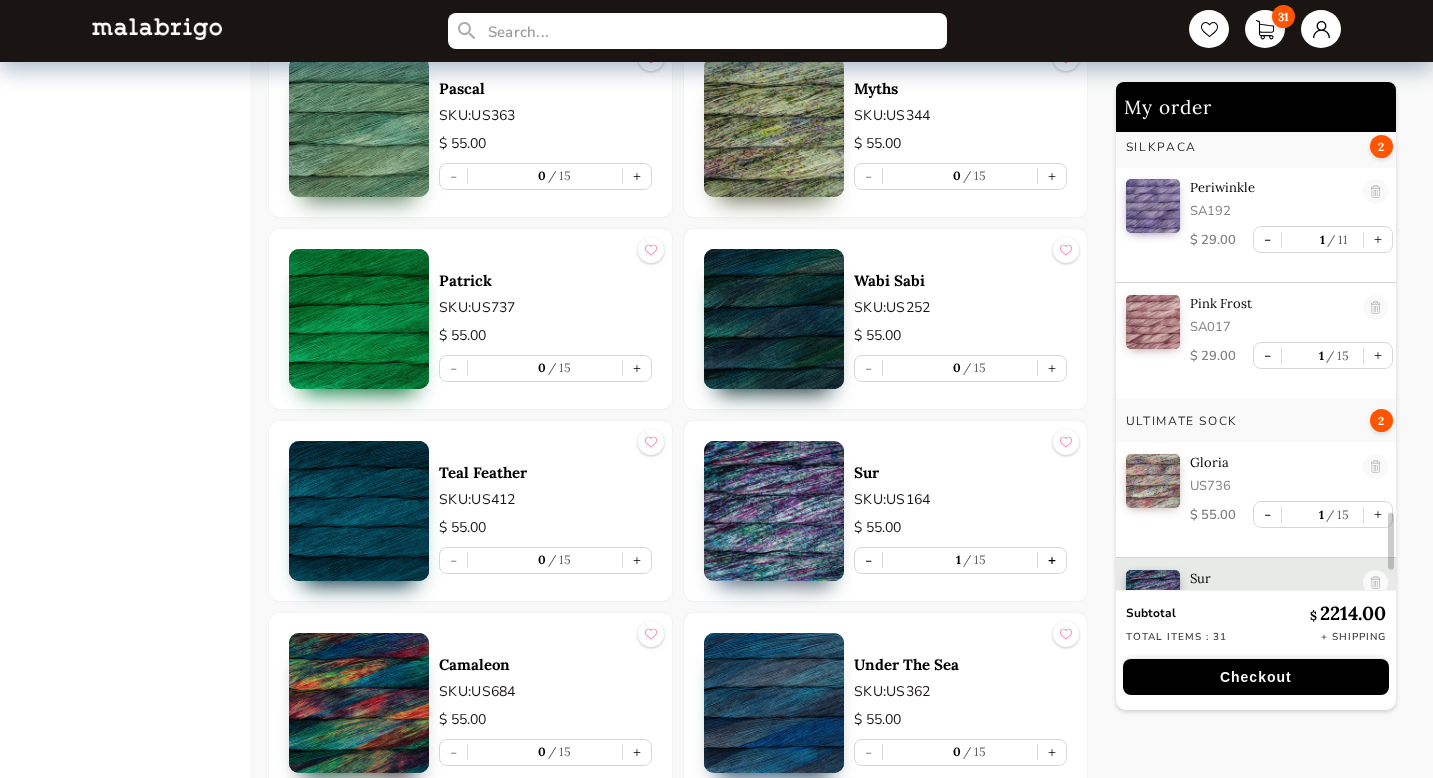 scroll, scrollTop: 3255, scrollLeft: 0, axis: vertical 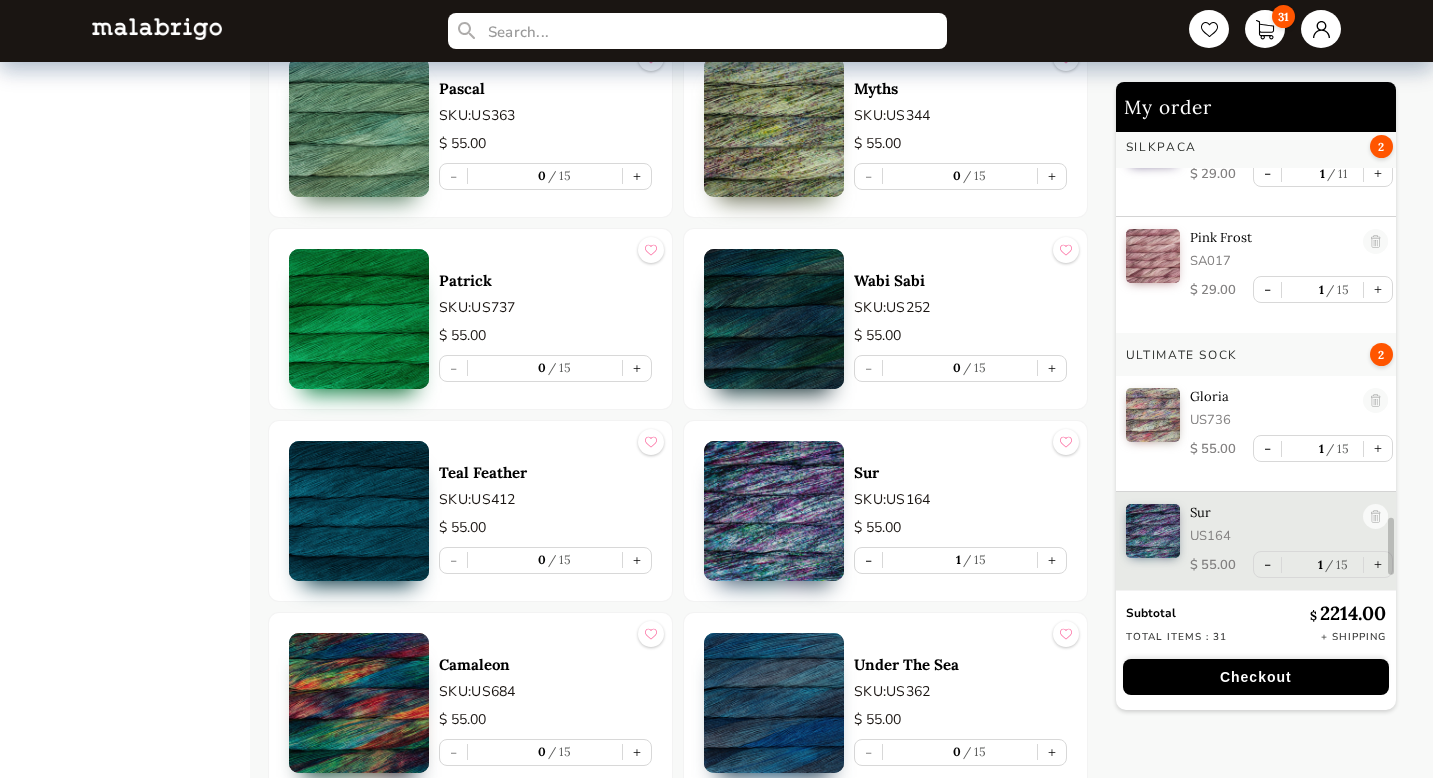 drag, startPoint x: 1439, startPoint y: 609, endPoint x: 1439, endPoint y: 684, distance: 75 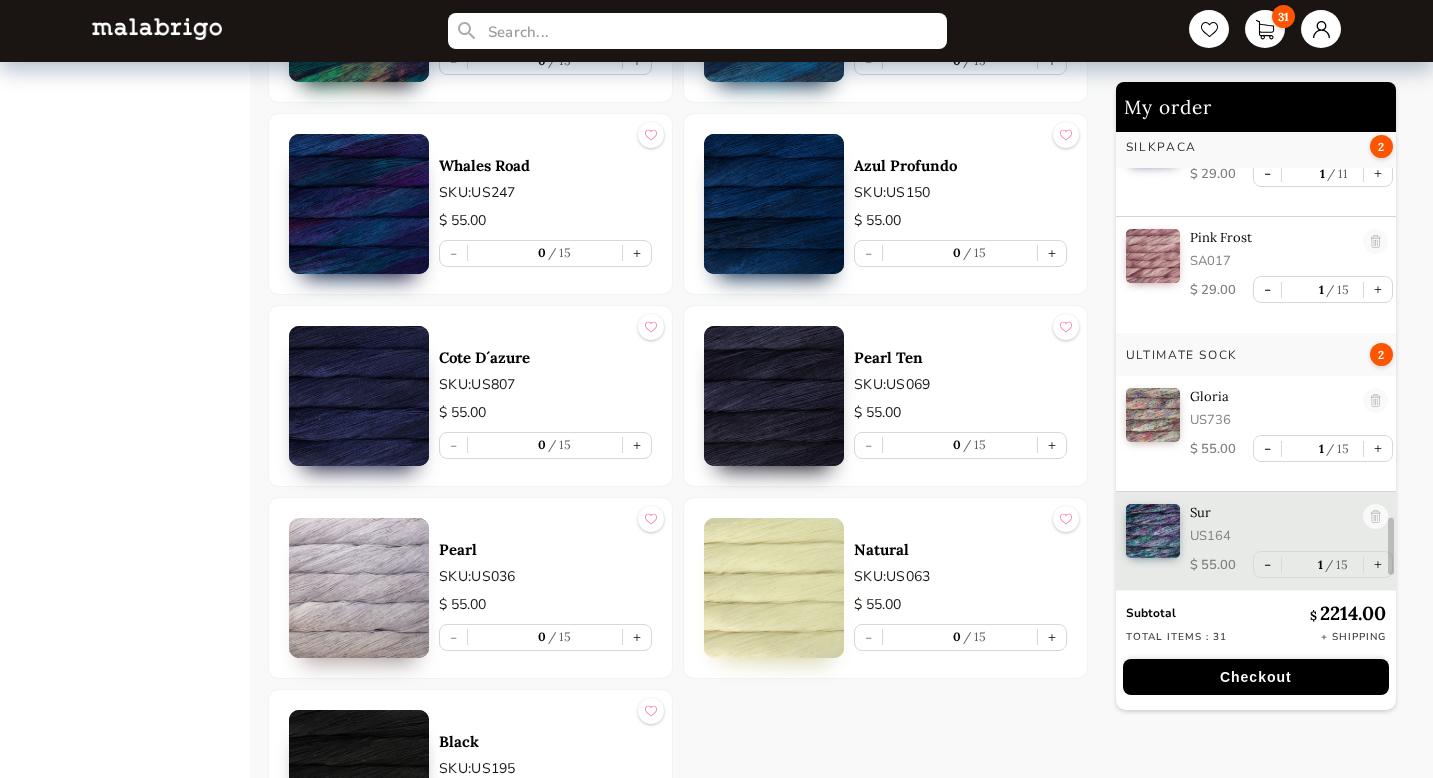 scroll, scrollTop: 4804, scrollLeft: 0, axis: vertical 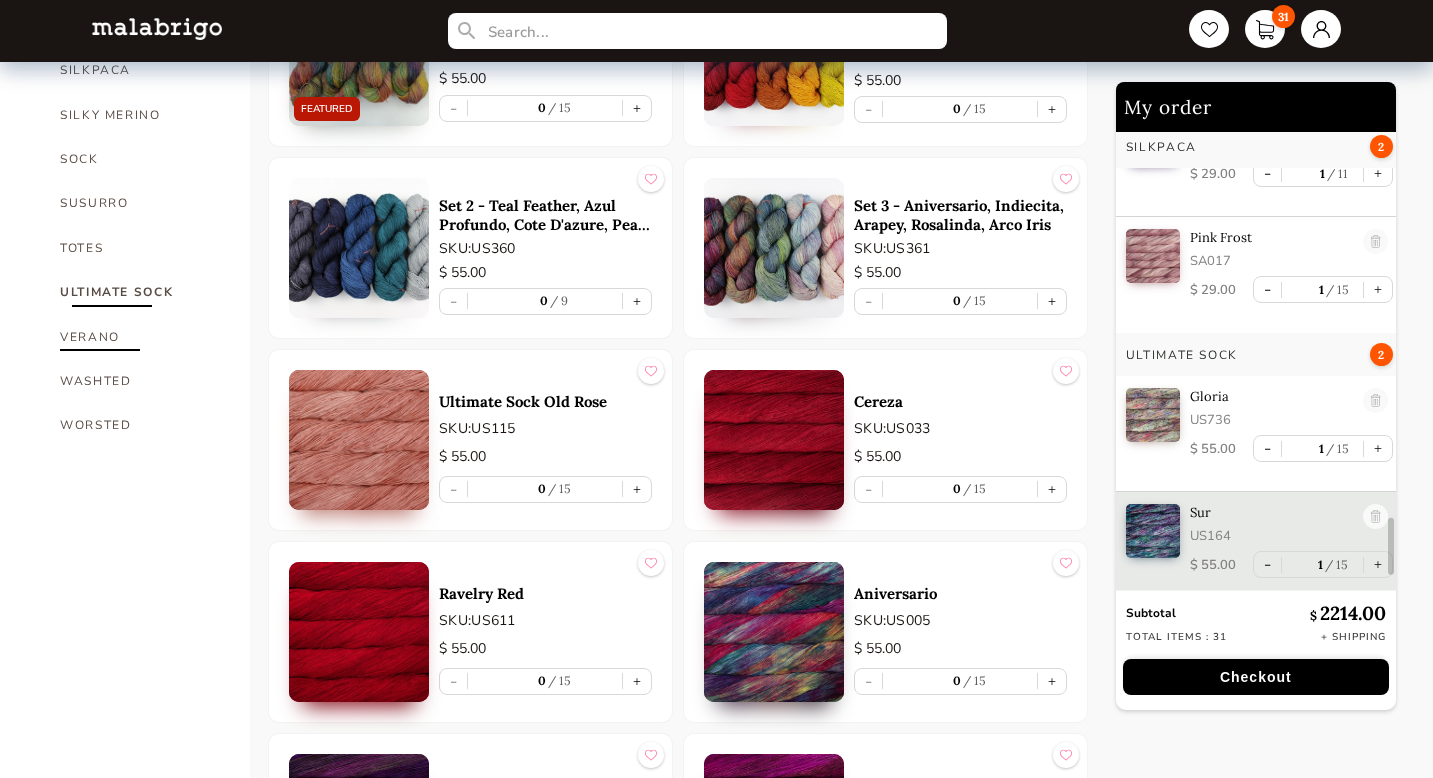 click on "VERANO" at bounding box center [140, 337] 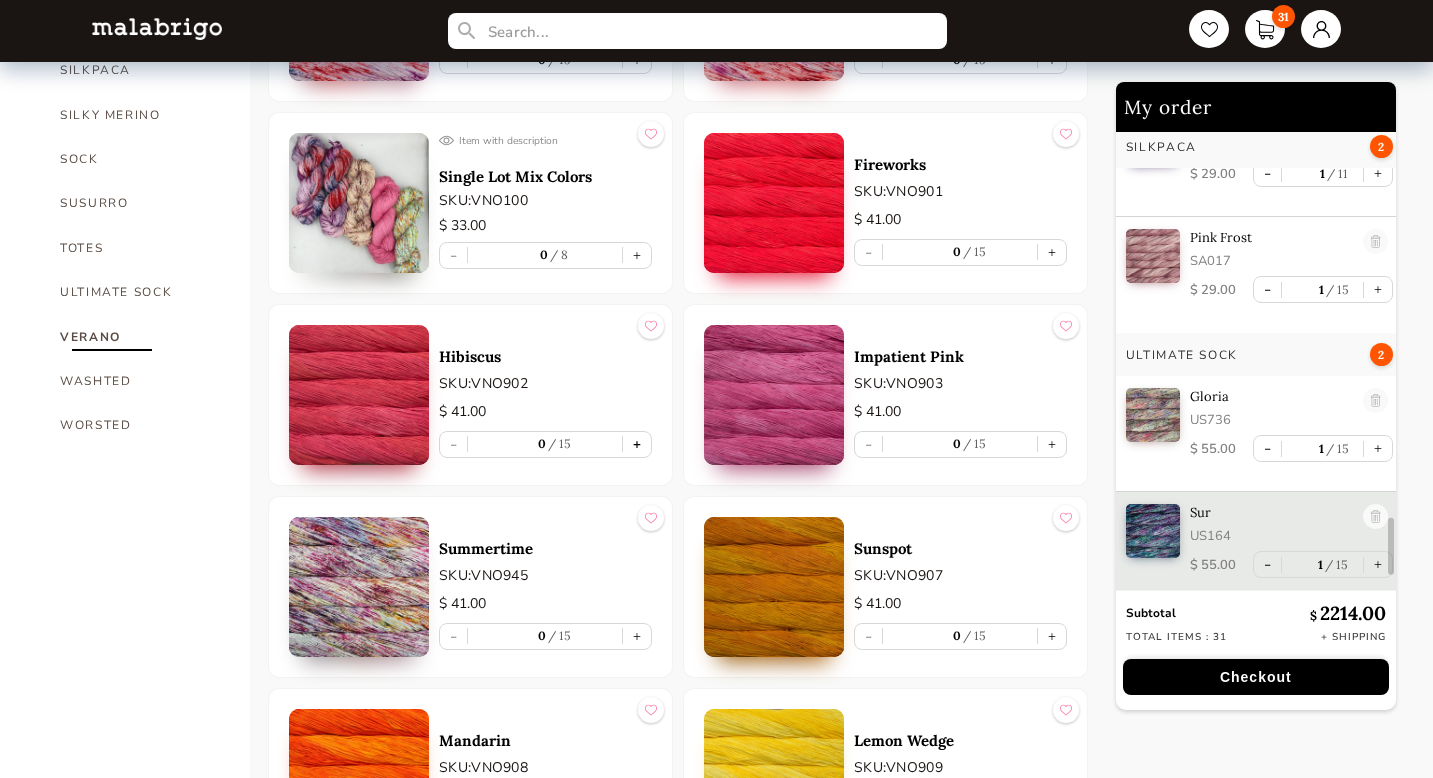 click on "+" at bounding box center [637, 444] 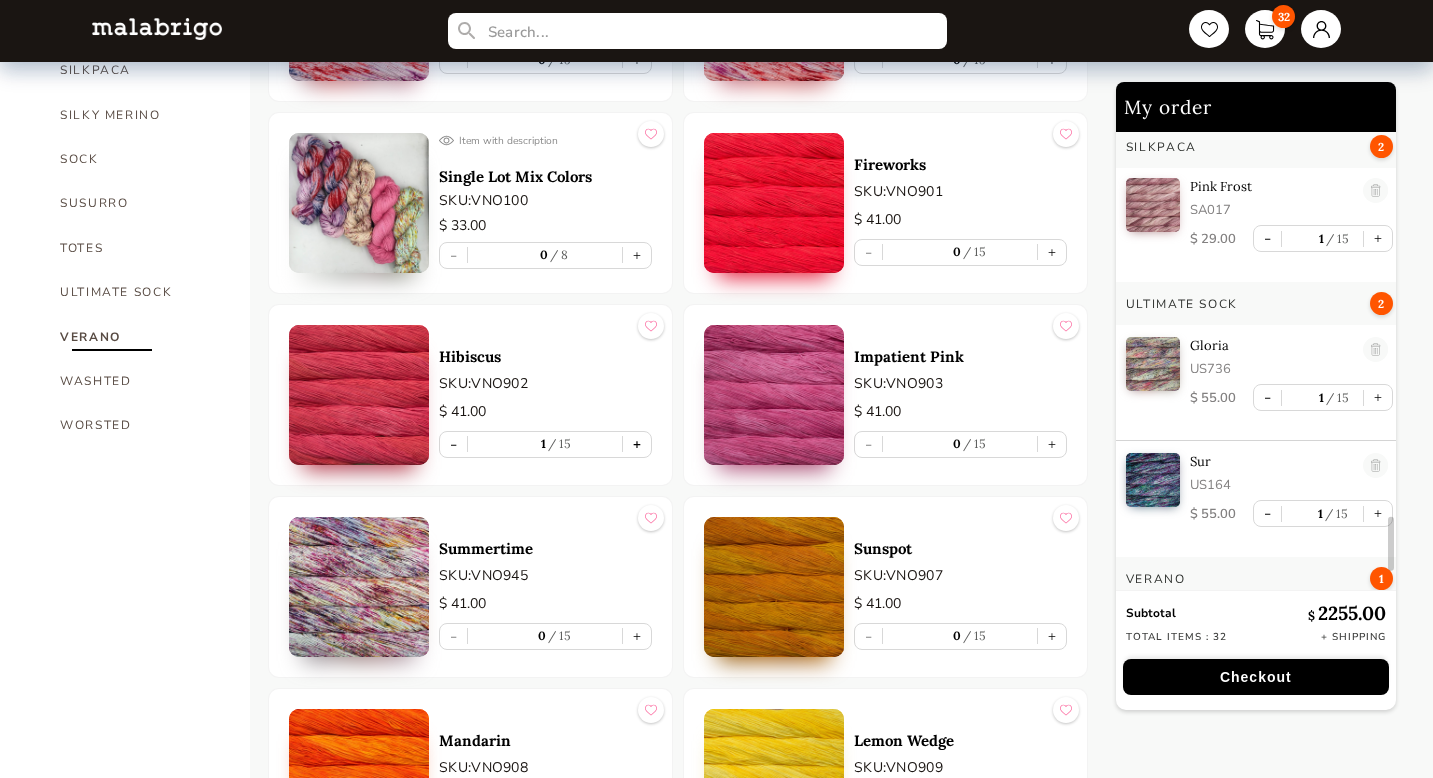 scroll, scrollTop: 3414, scrollLeft: 0, axis: vertical 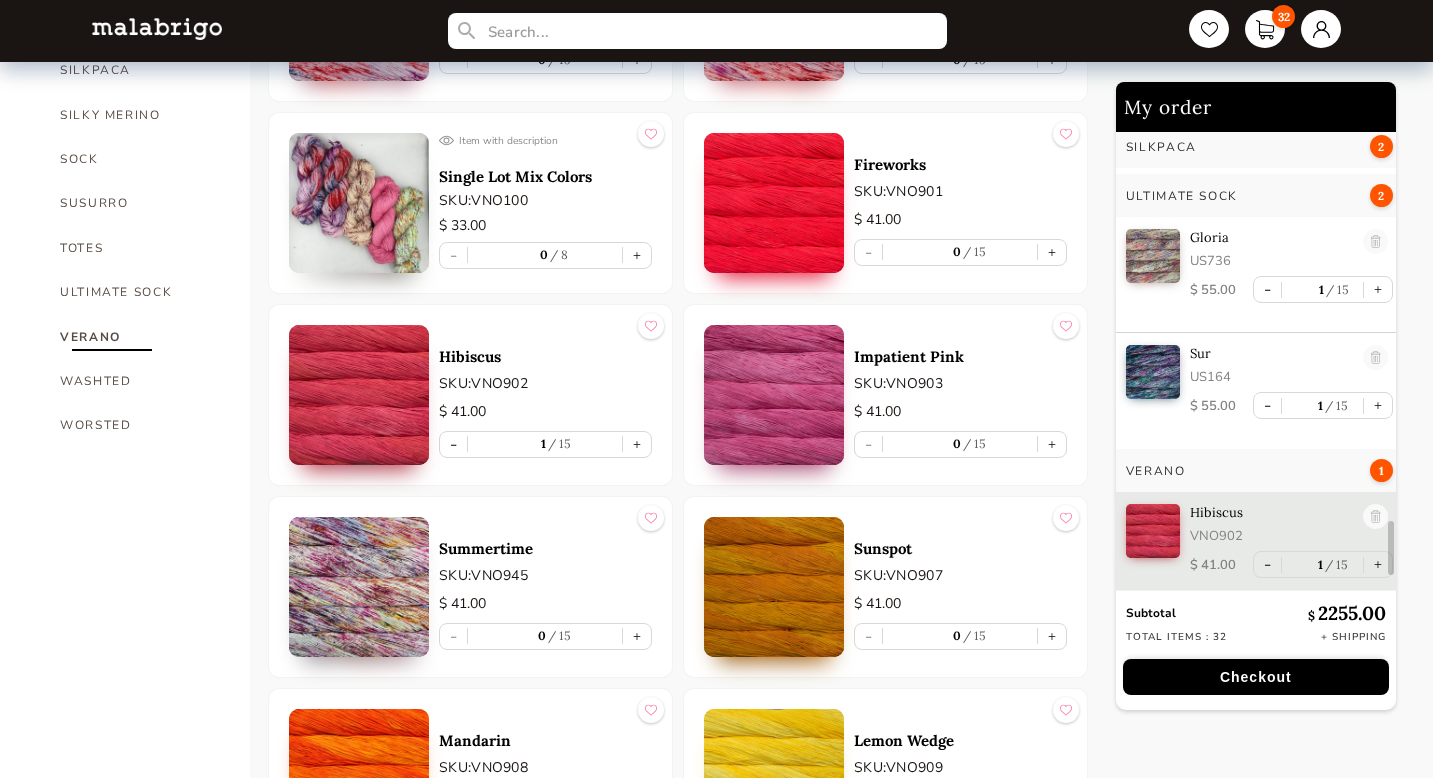 drag, startPoint x: 1432, startPoint y: 334, endPoint x: 1433, endPoint y: 273, distance: 61.008198 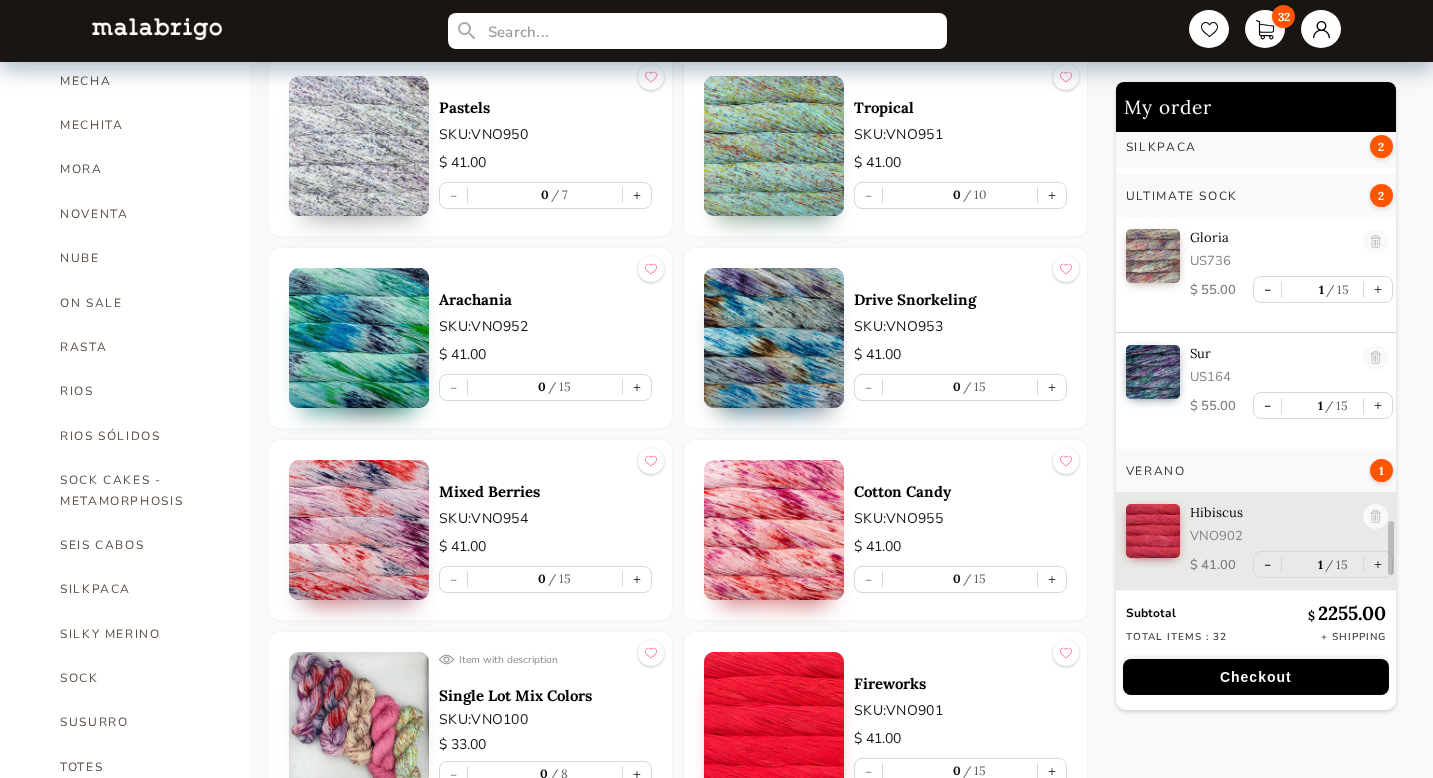 scroll, scrollTop: 956, scrollLeft: 0, axis: vertical 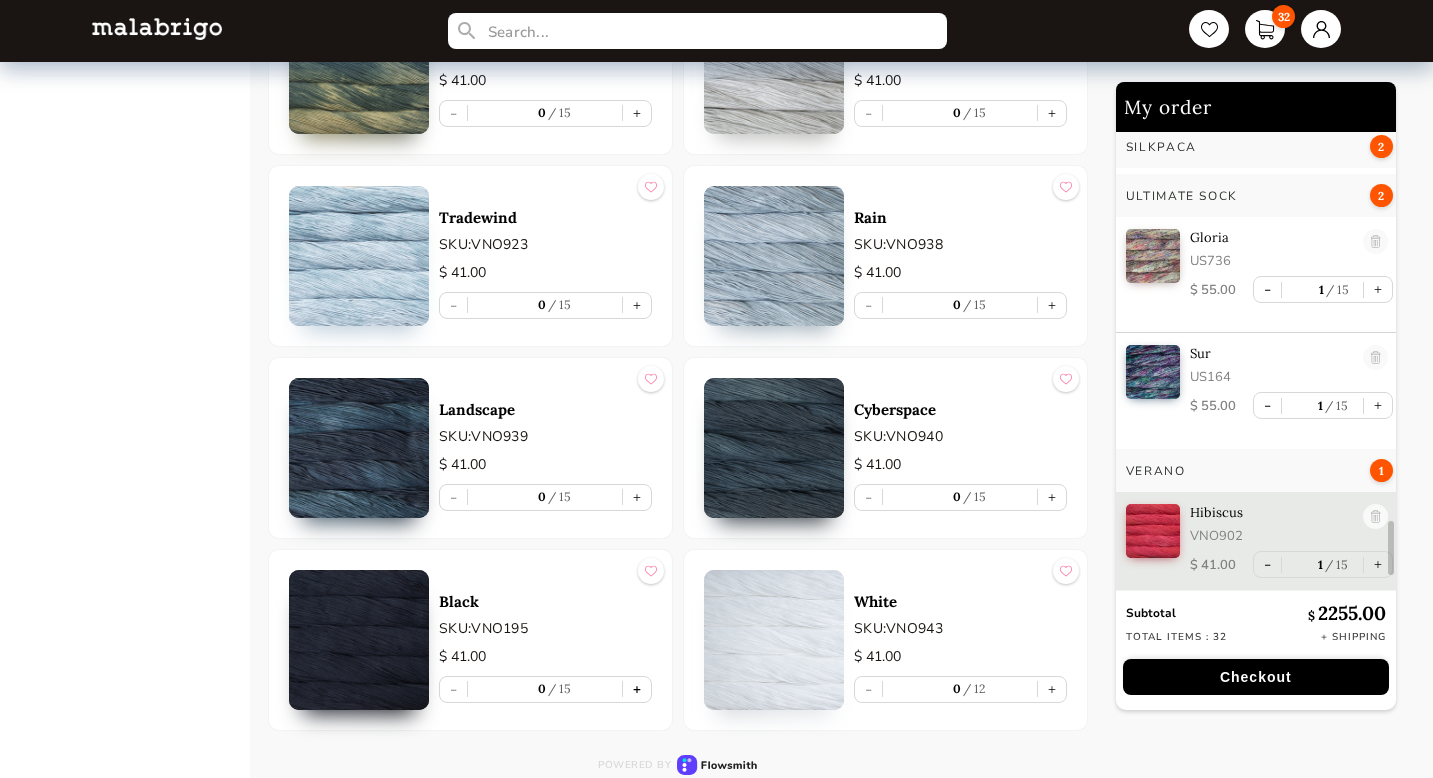 click on "+" at bounding box center (637, 689) 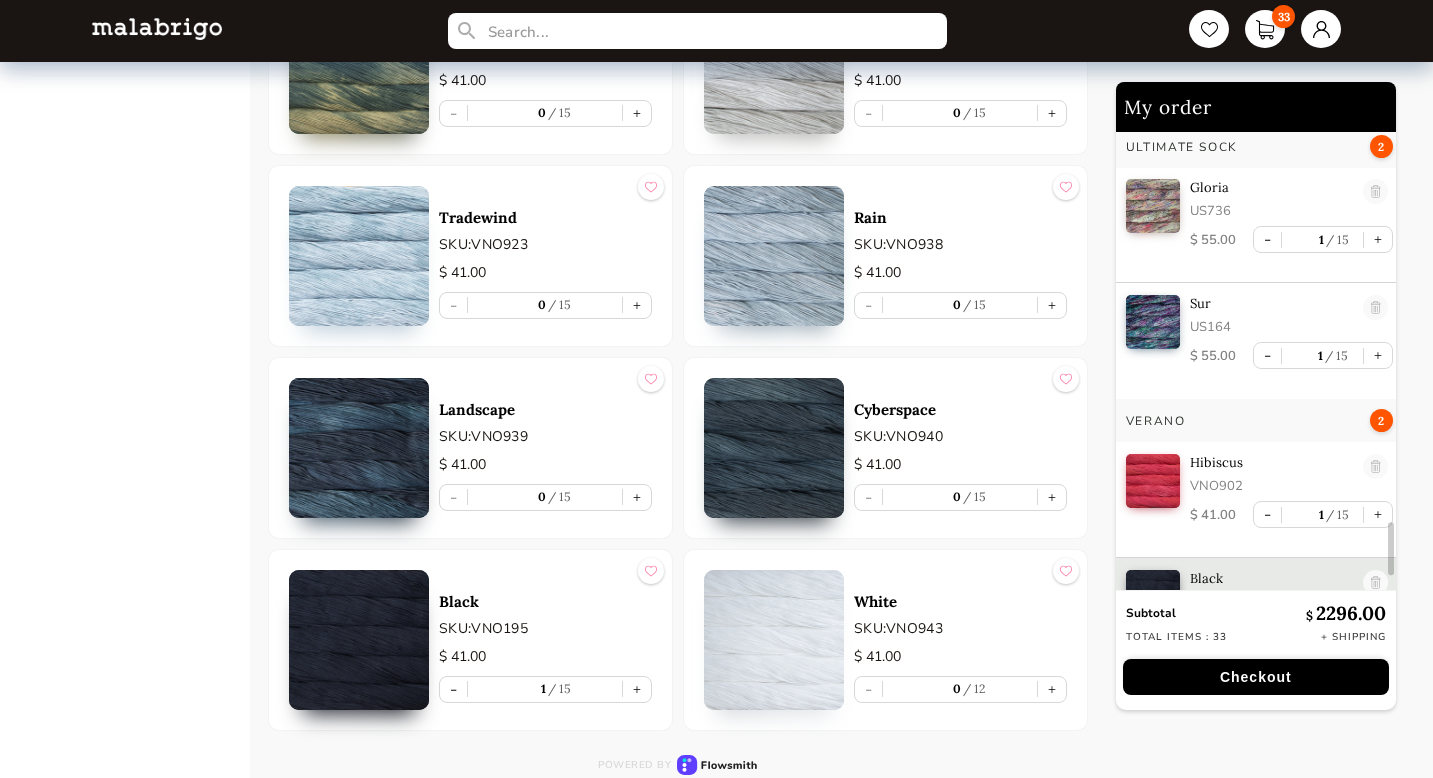scroll, scrollTop: 3530, scrollLeft: 0, axis: vertical 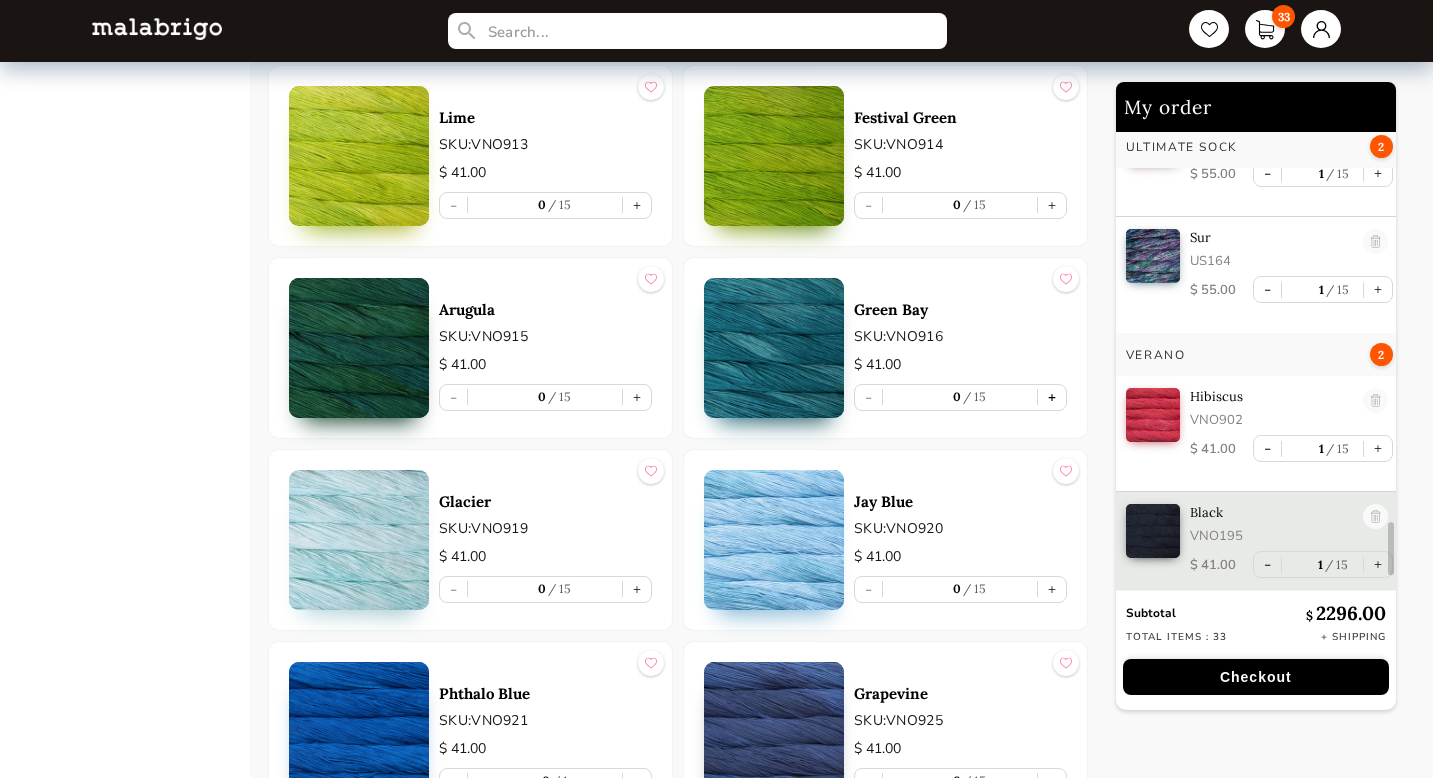 click on "+" at bounding box center (1052, 397) 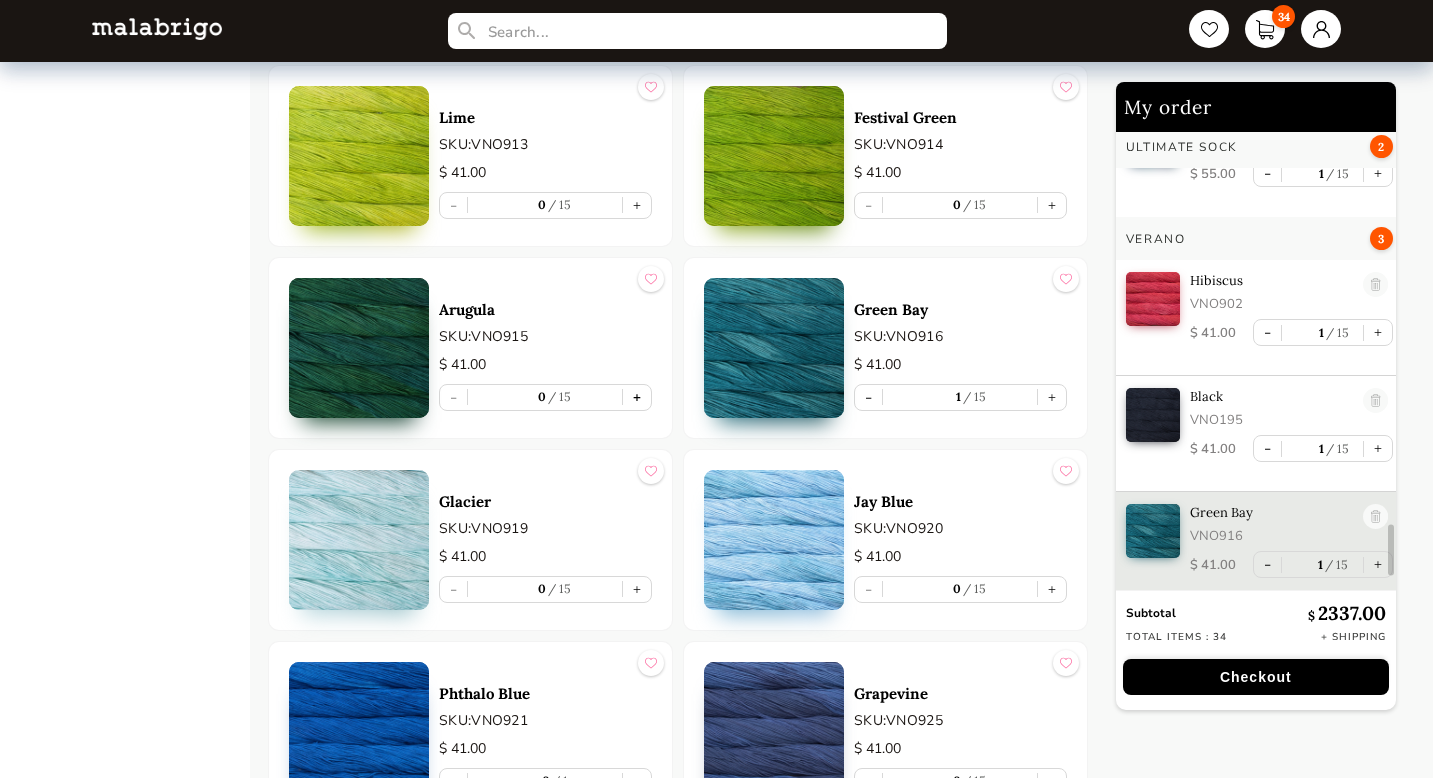 click on "+" at bounding box center (637, 397) 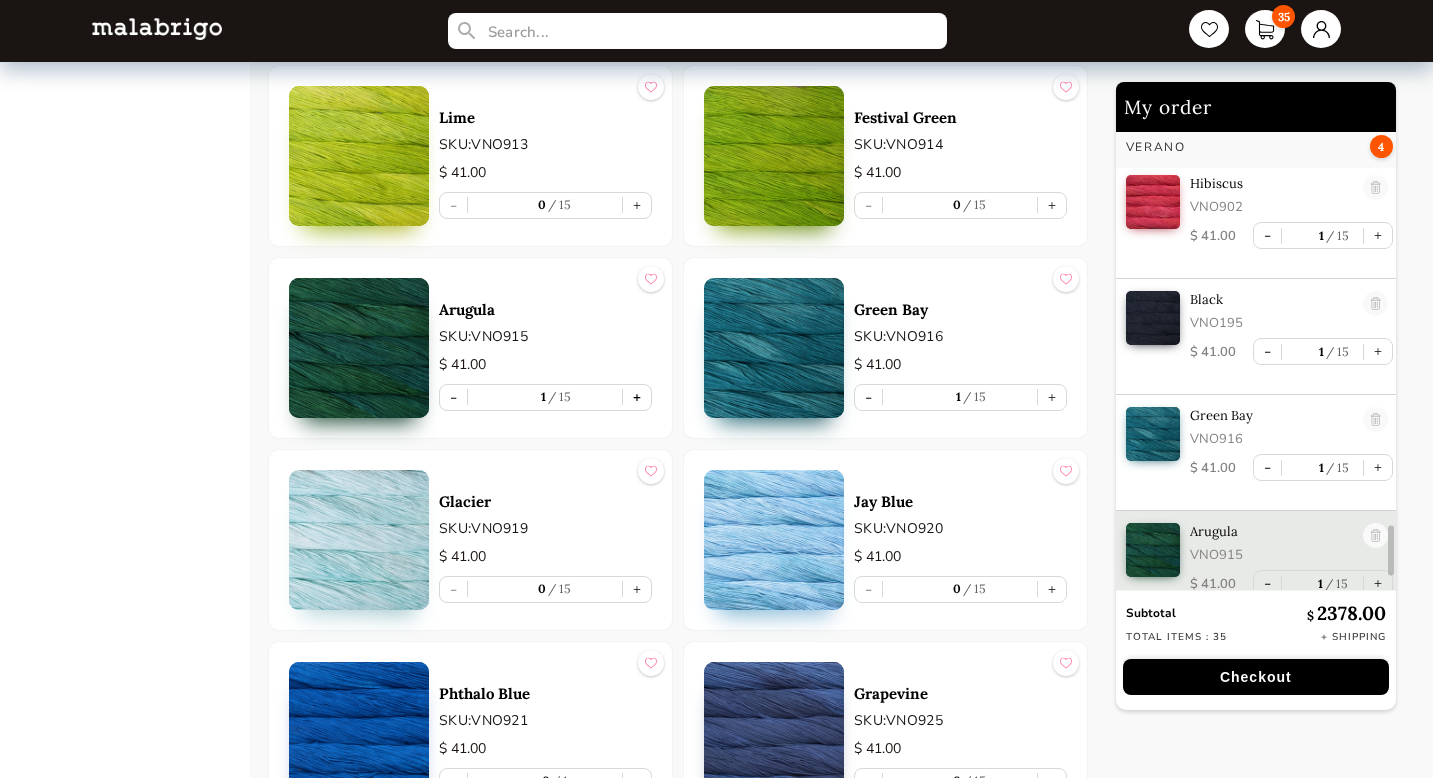 scroll, scrollTop: 3762, scrollLeft: 0, axis: vertical 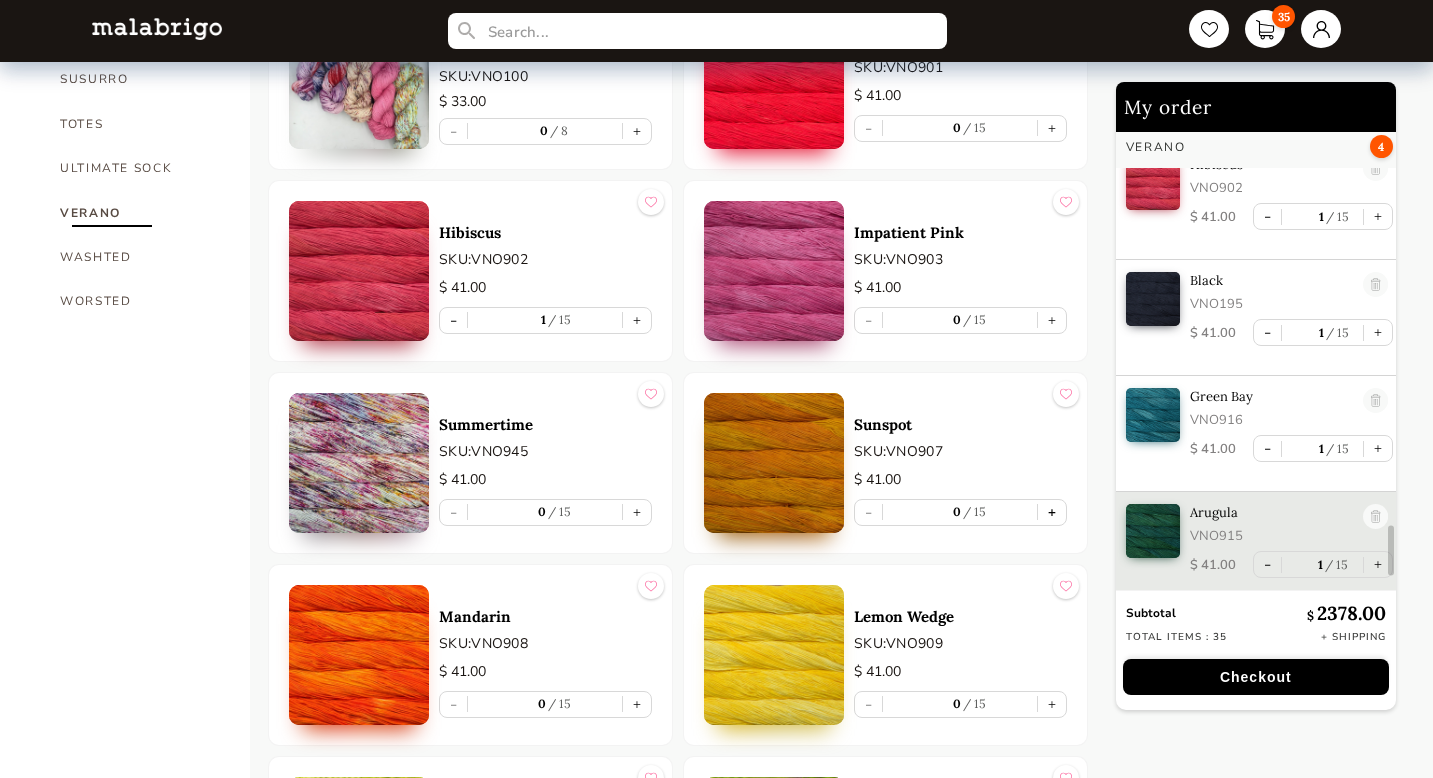 click on "+" at bounding box center (1052, 512) 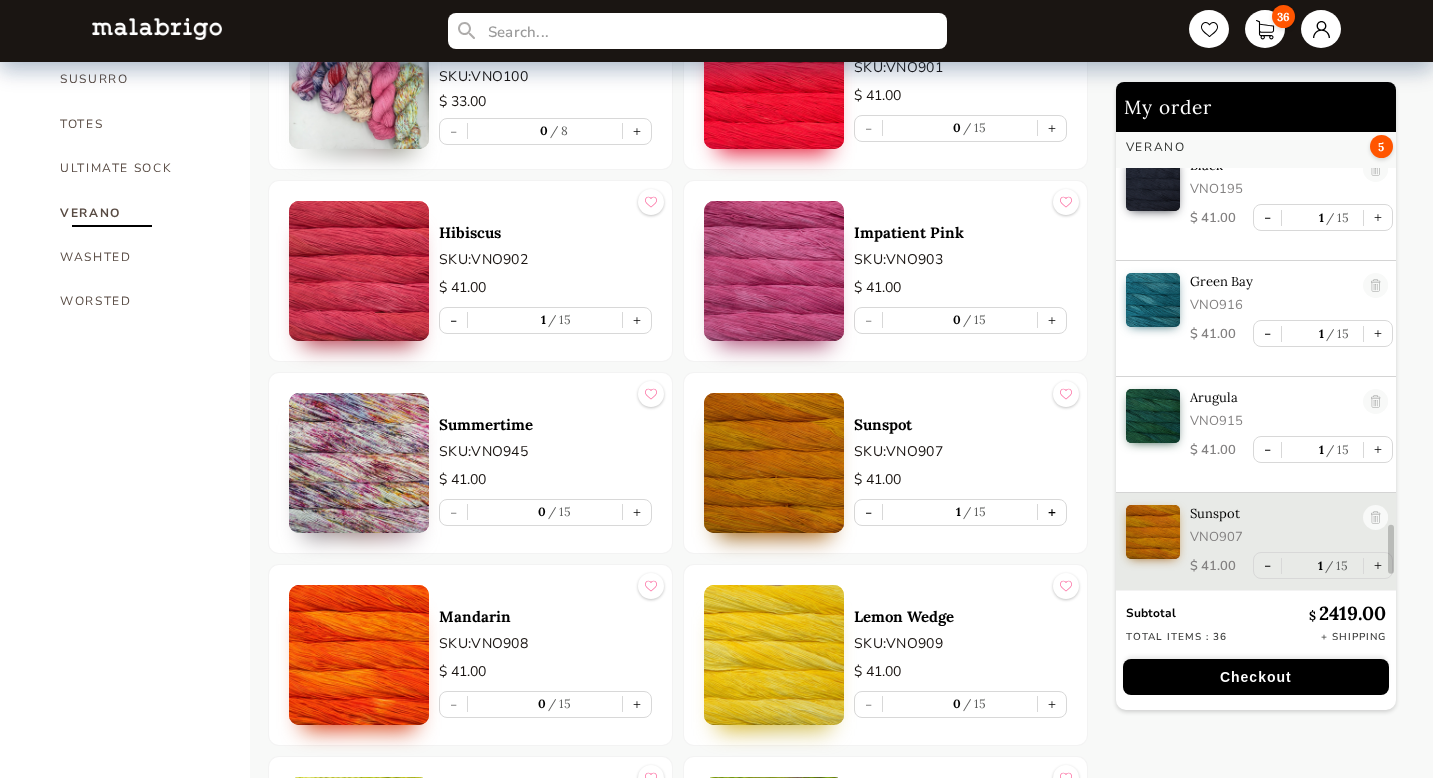 scroll, scrollTop: 3878, scrollLeft: 0, axis: vertical 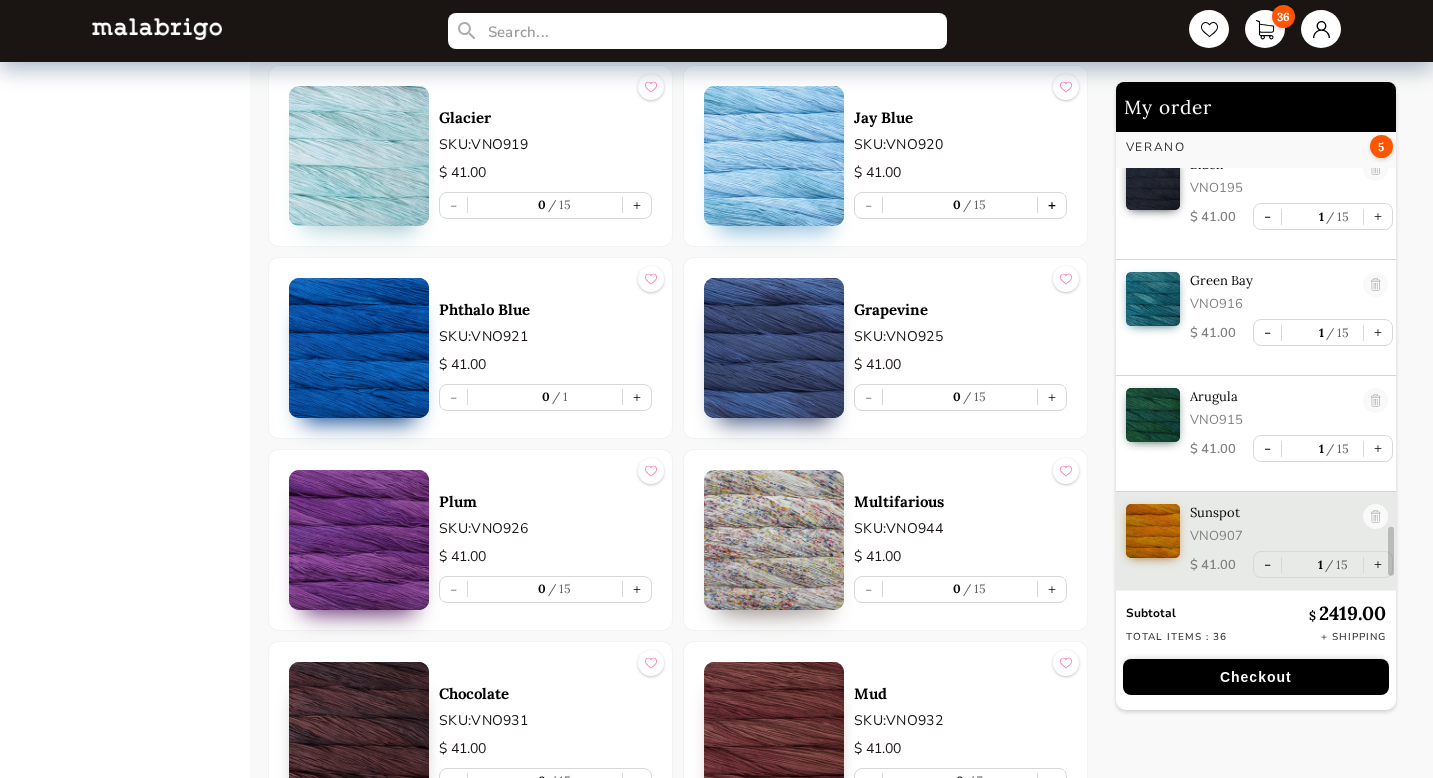click on "+" at bounding box center [1052, 205] 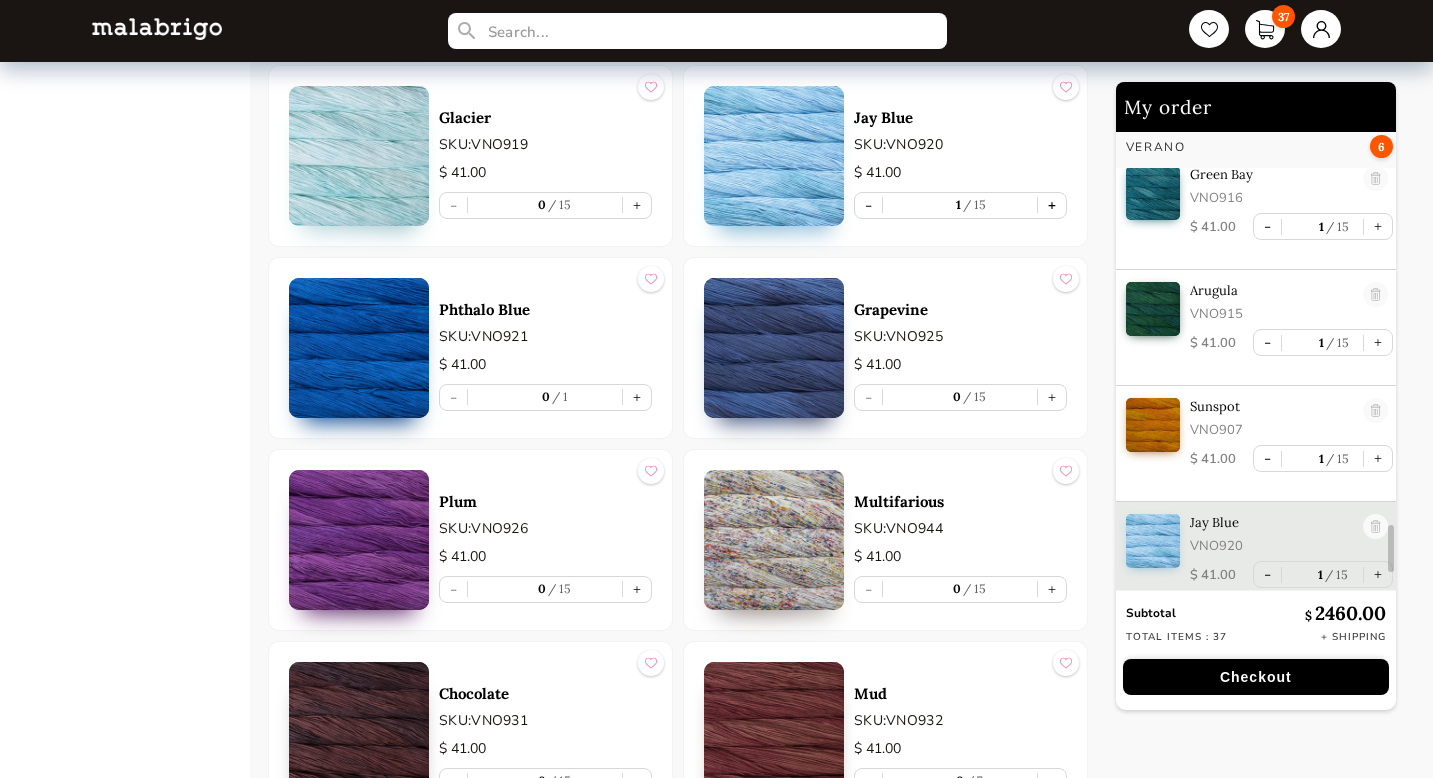 scroll, scrollTop: 3994, scrollLeft: 0, axis: vertical 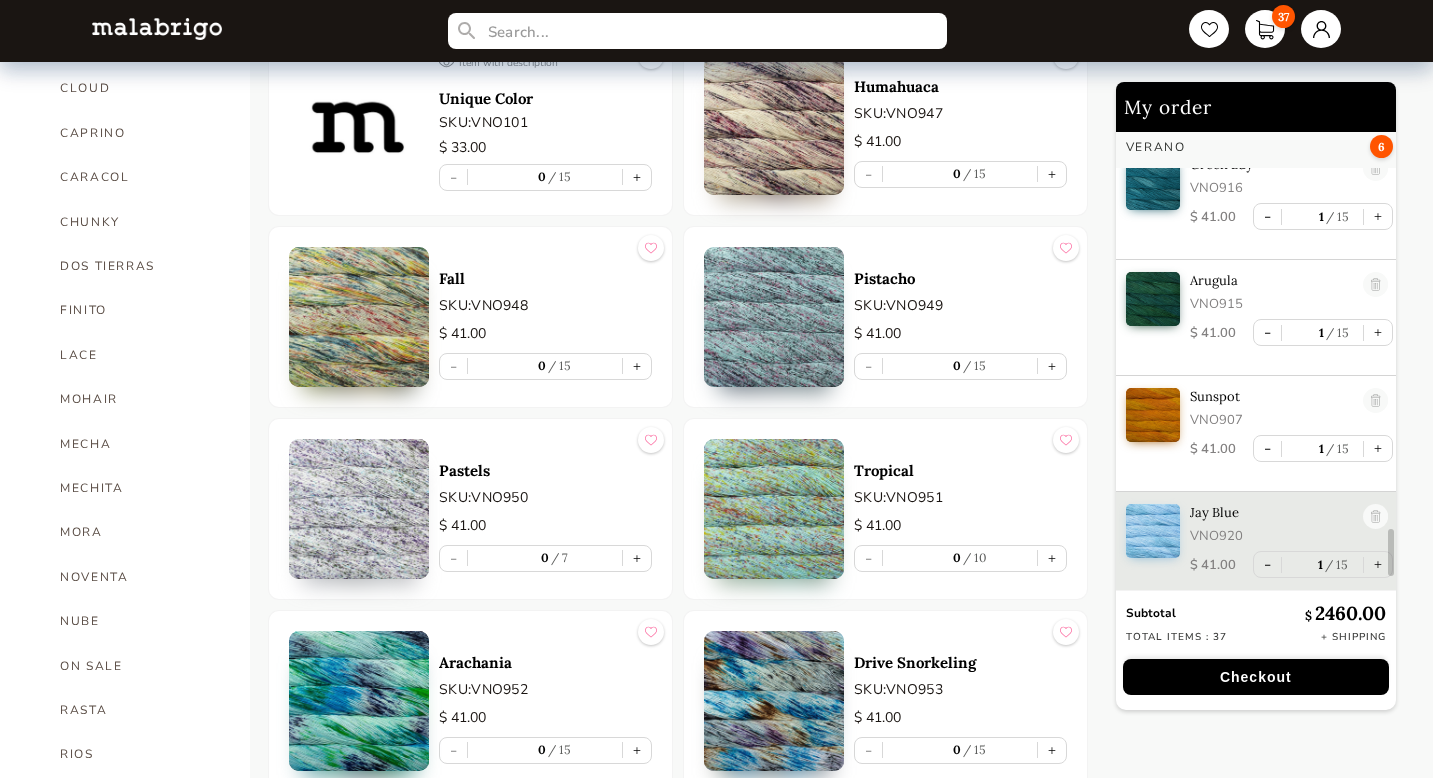 drag, startPoint x: 1439, startPoint y: 224, endPoint x: 1436, endPoint y: 171, distance: 53.08484 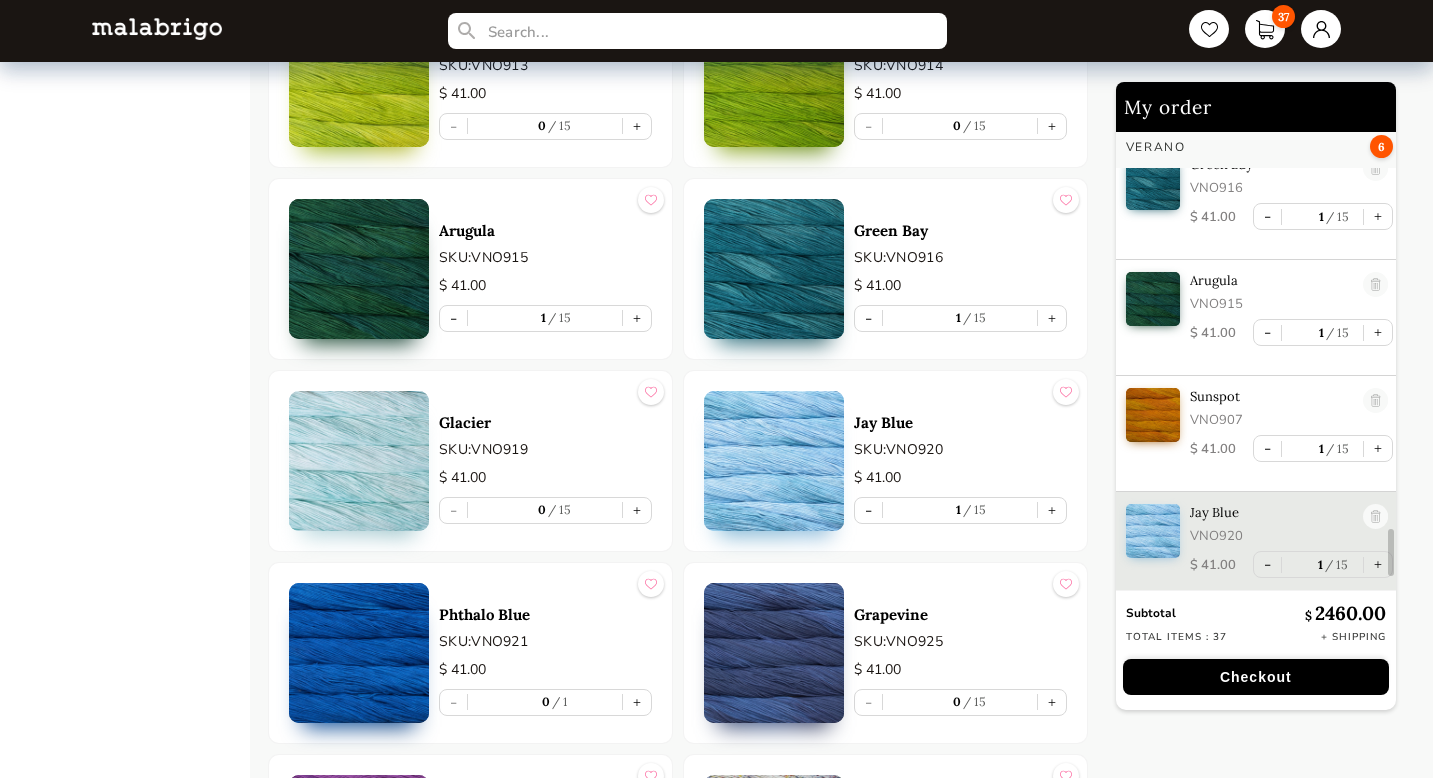 scroll, scrollTop: 2423, scrollLeft: 0, axis: vertical 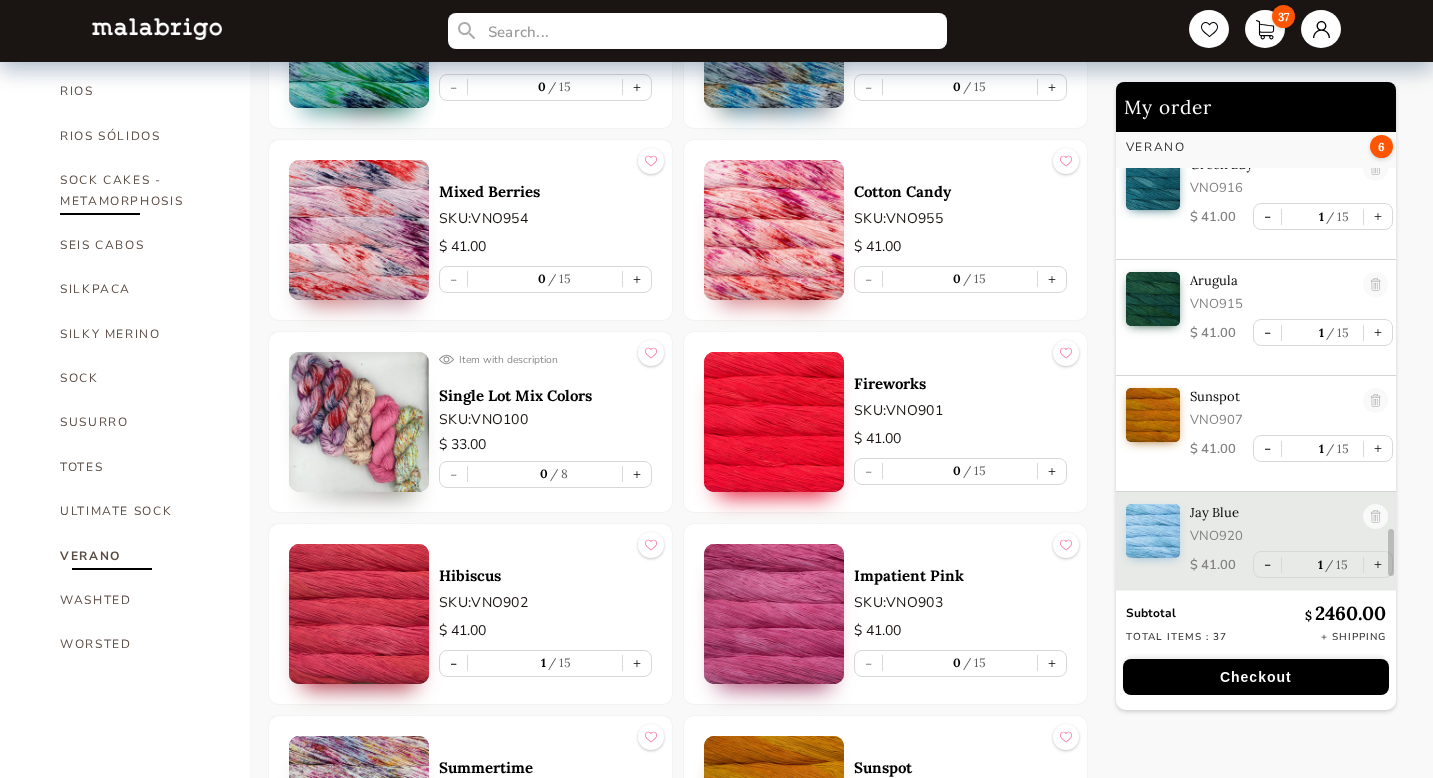 click on "SOCK CAKES - METAMORPHOSIS" at bounding box center [140, 190] 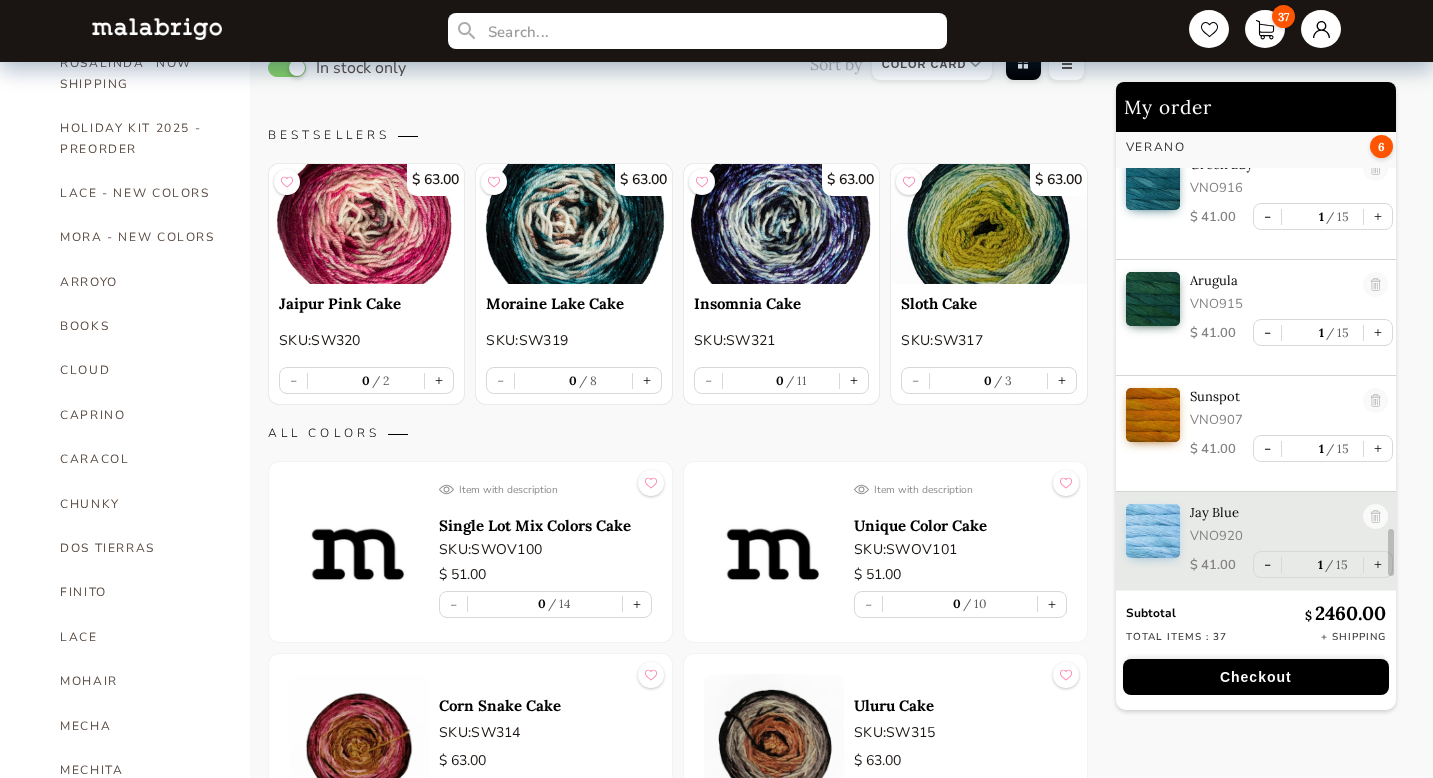 scroll, scrollTop: 229, scrollLeft: 0, axis: vertical 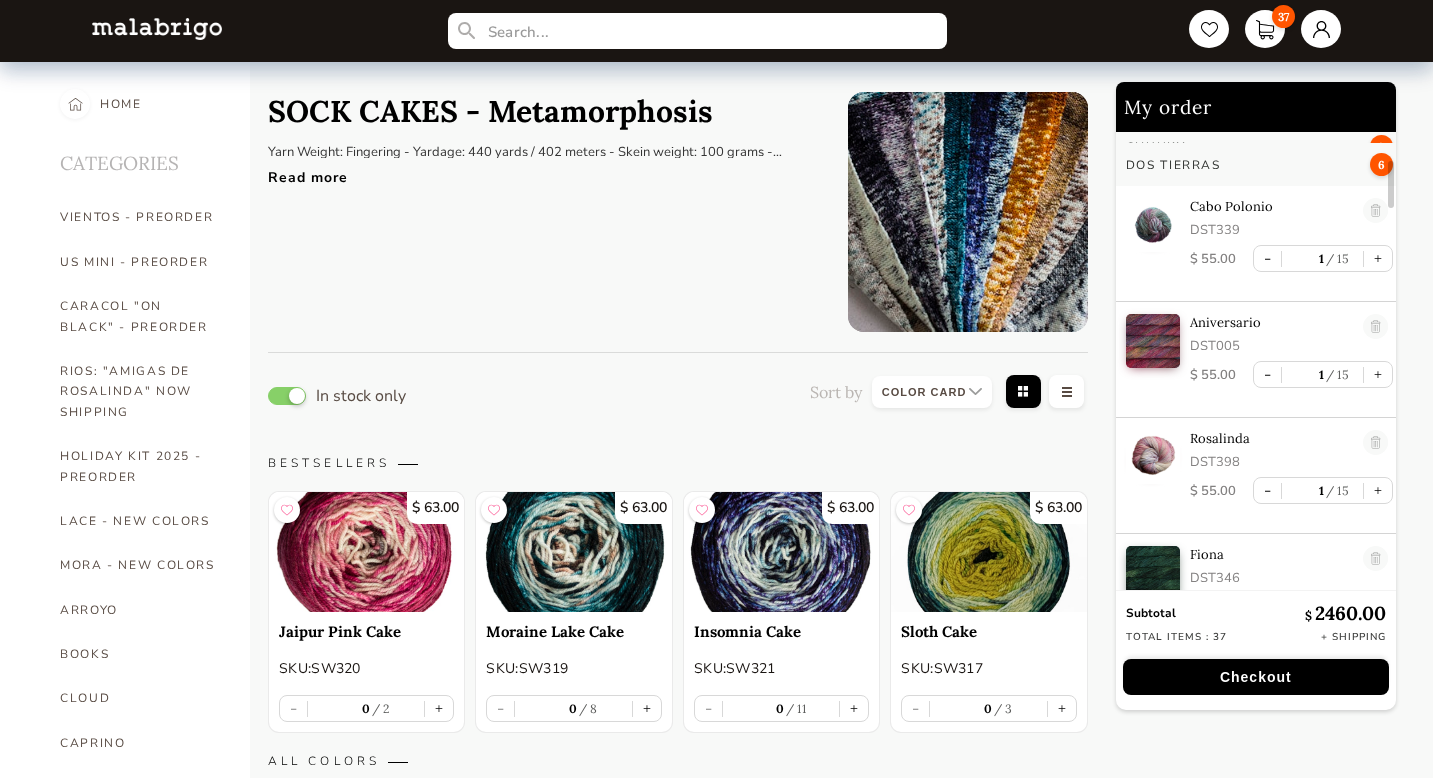 drag, startPoint x: 1391, startPoint y: 568, endPoint x: 1424, endPoint y: 192, distance: 377.44537 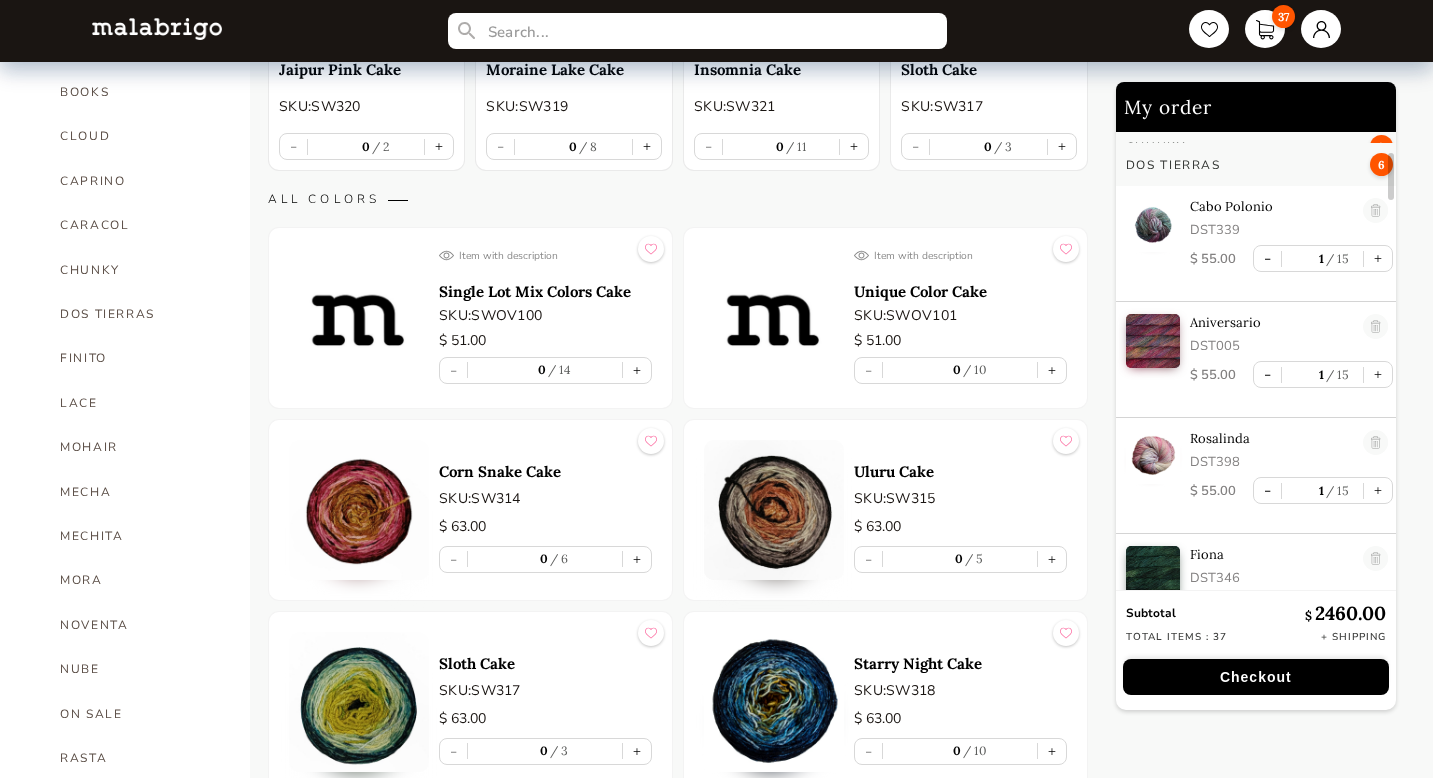 scroll, scrollTop: 535, scrollLeft: 0, axis: vertical 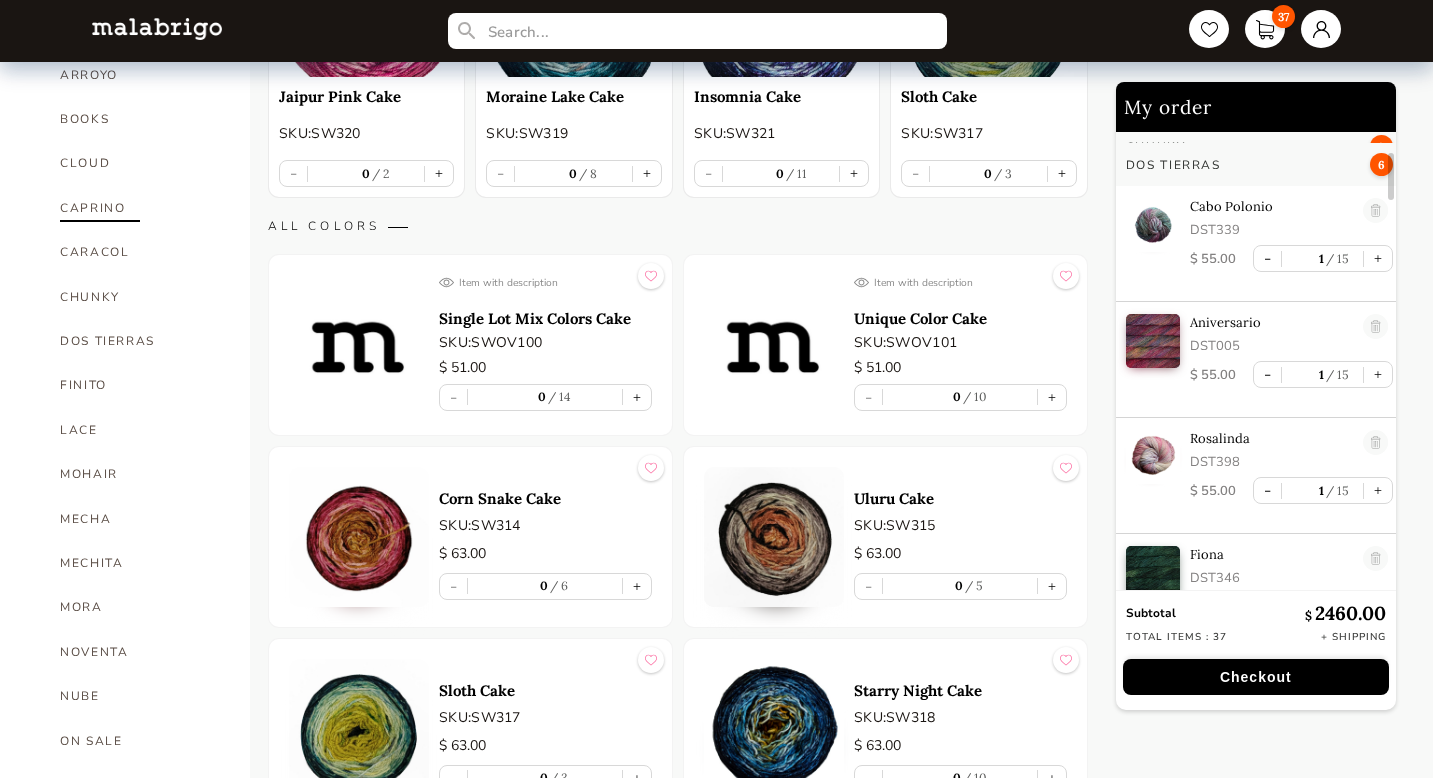 click on "CAPRINO" at bounding box center (140, 208) 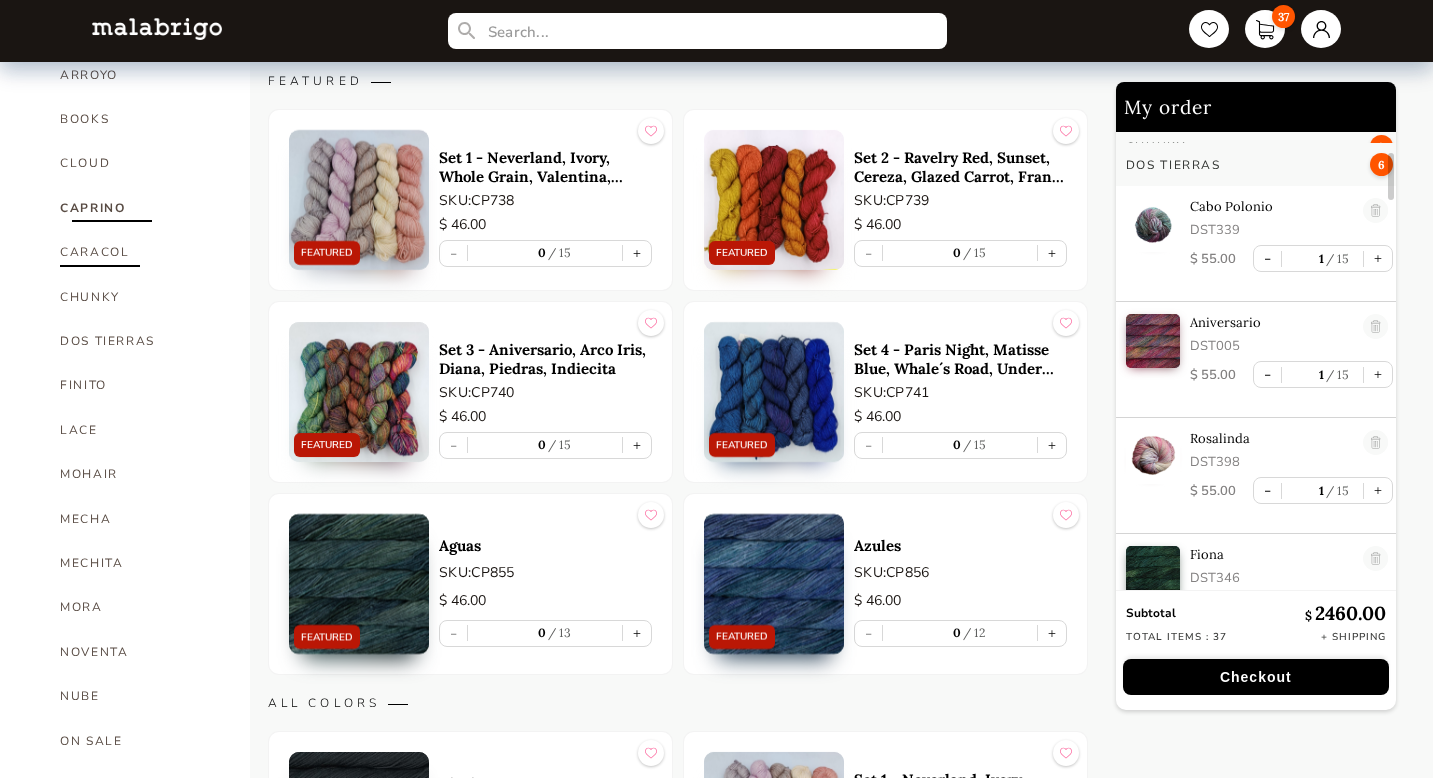 click on "CARACOL" at bounding box center (140, 252) 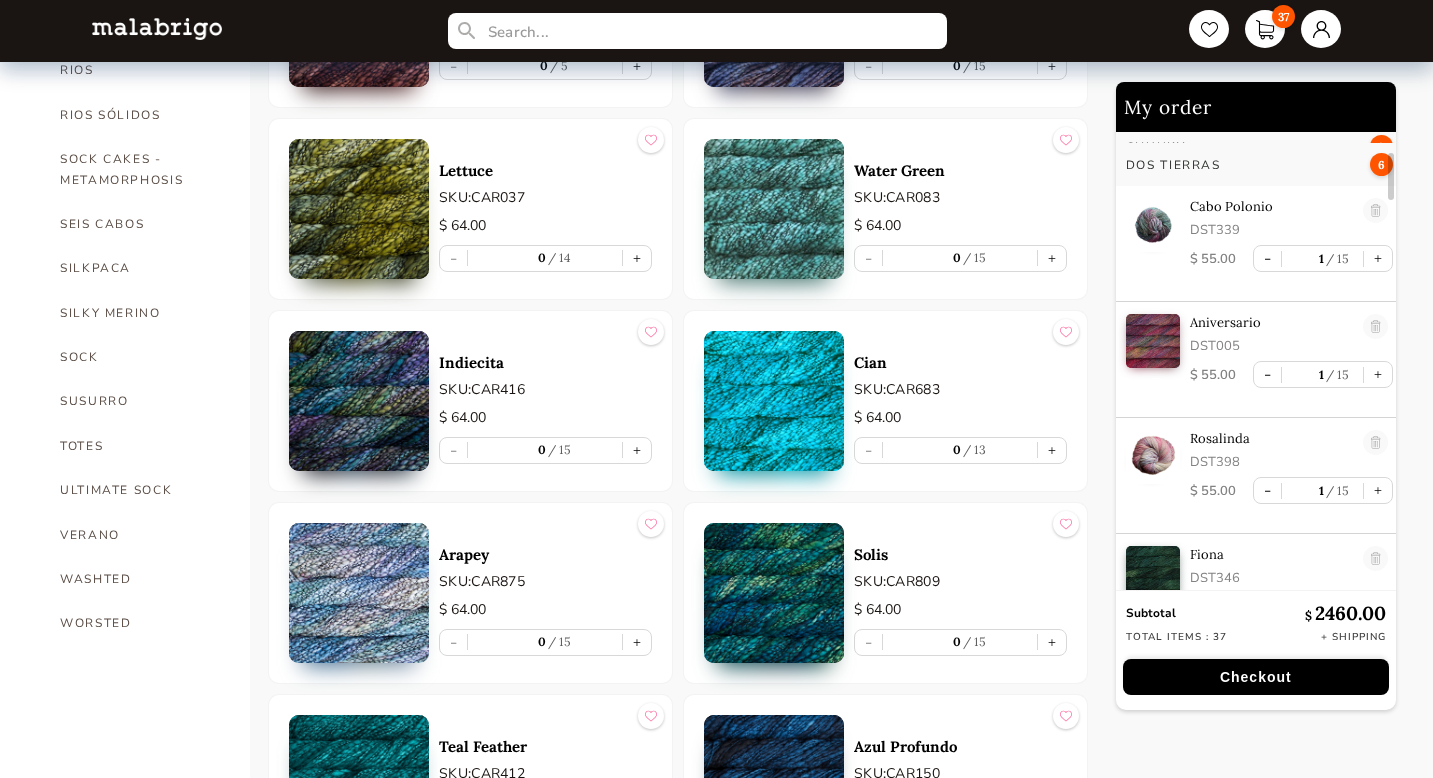scroll, scrollTop: 1299, scrollLeft: 0, axis: vertical 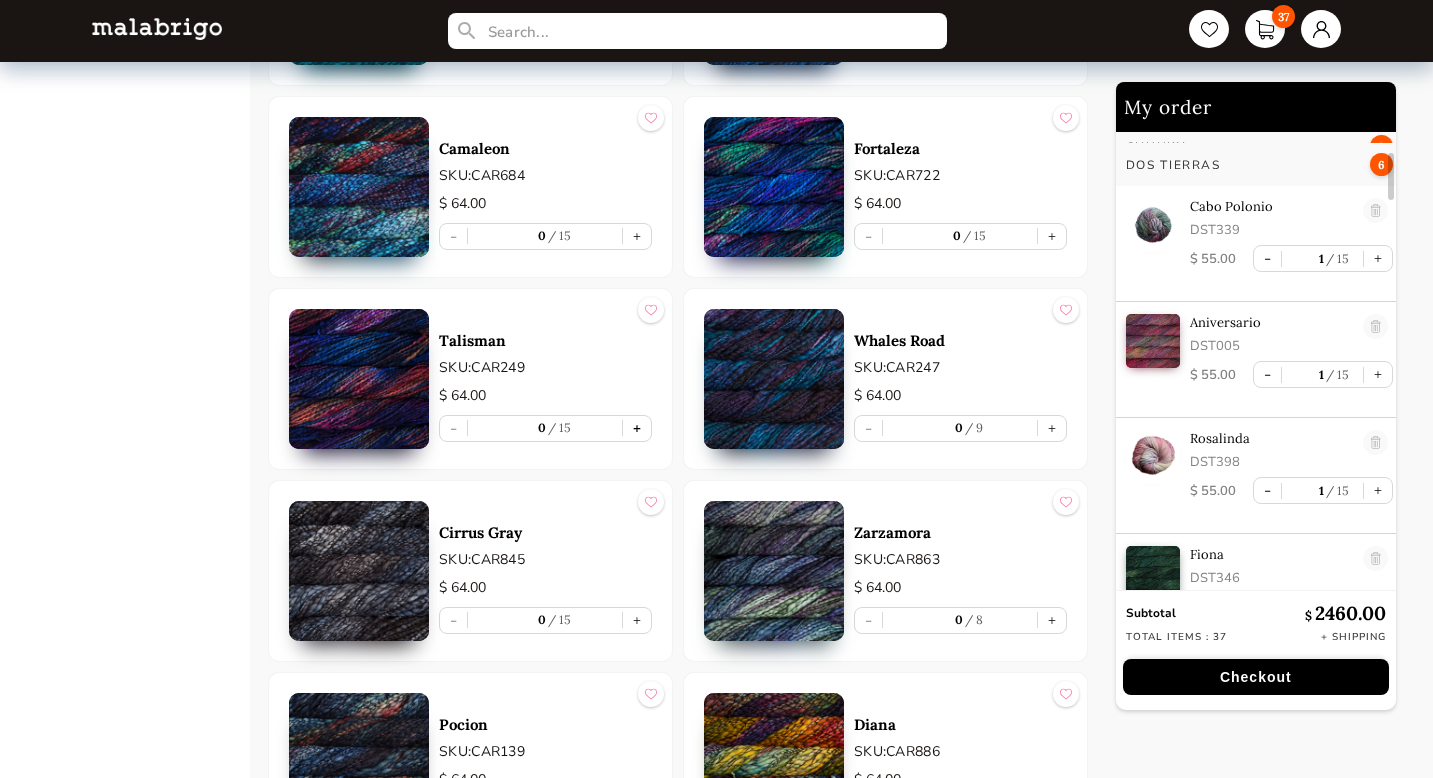 click on "+" at bounding box center [637, 428] 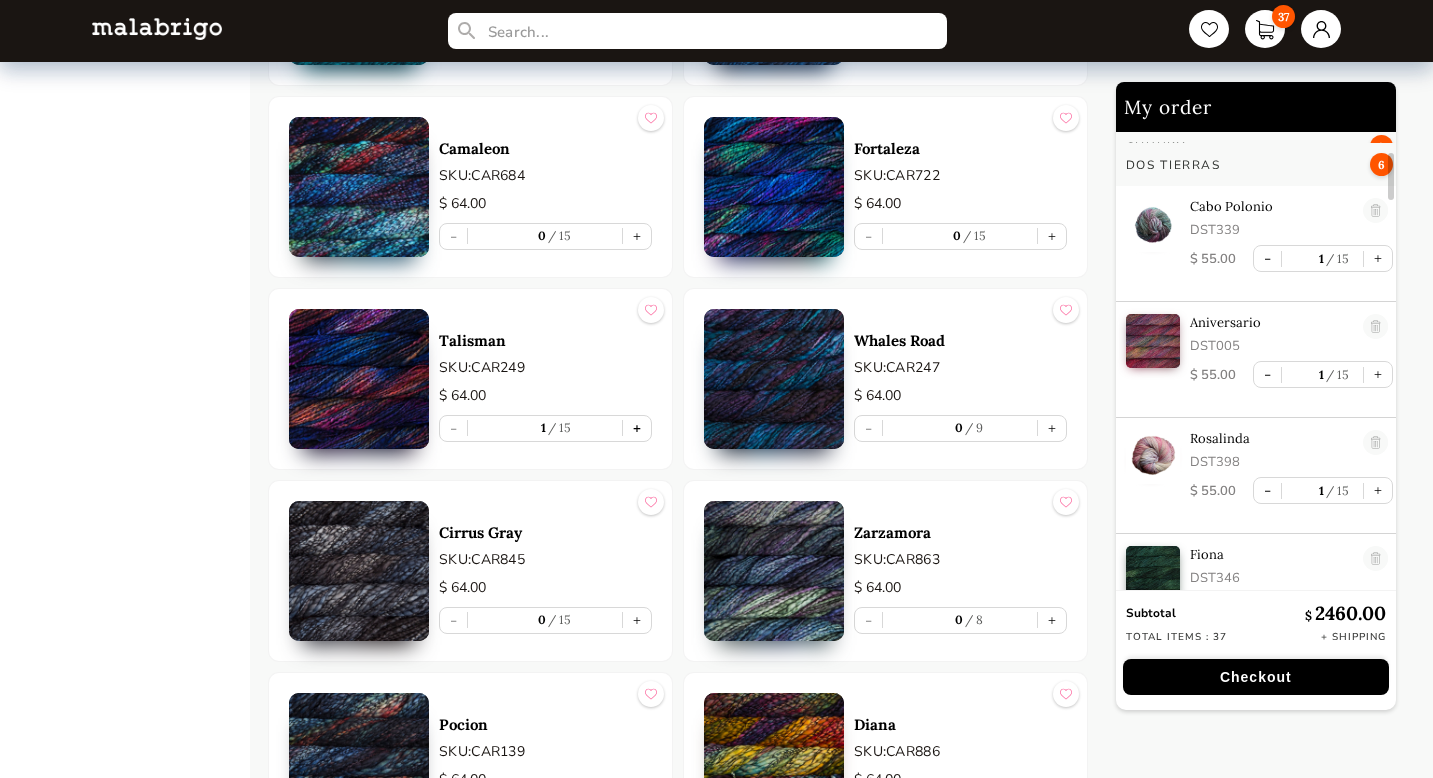 scroll, scrollTop: 206, scrollLeft: 0, axis: vertical 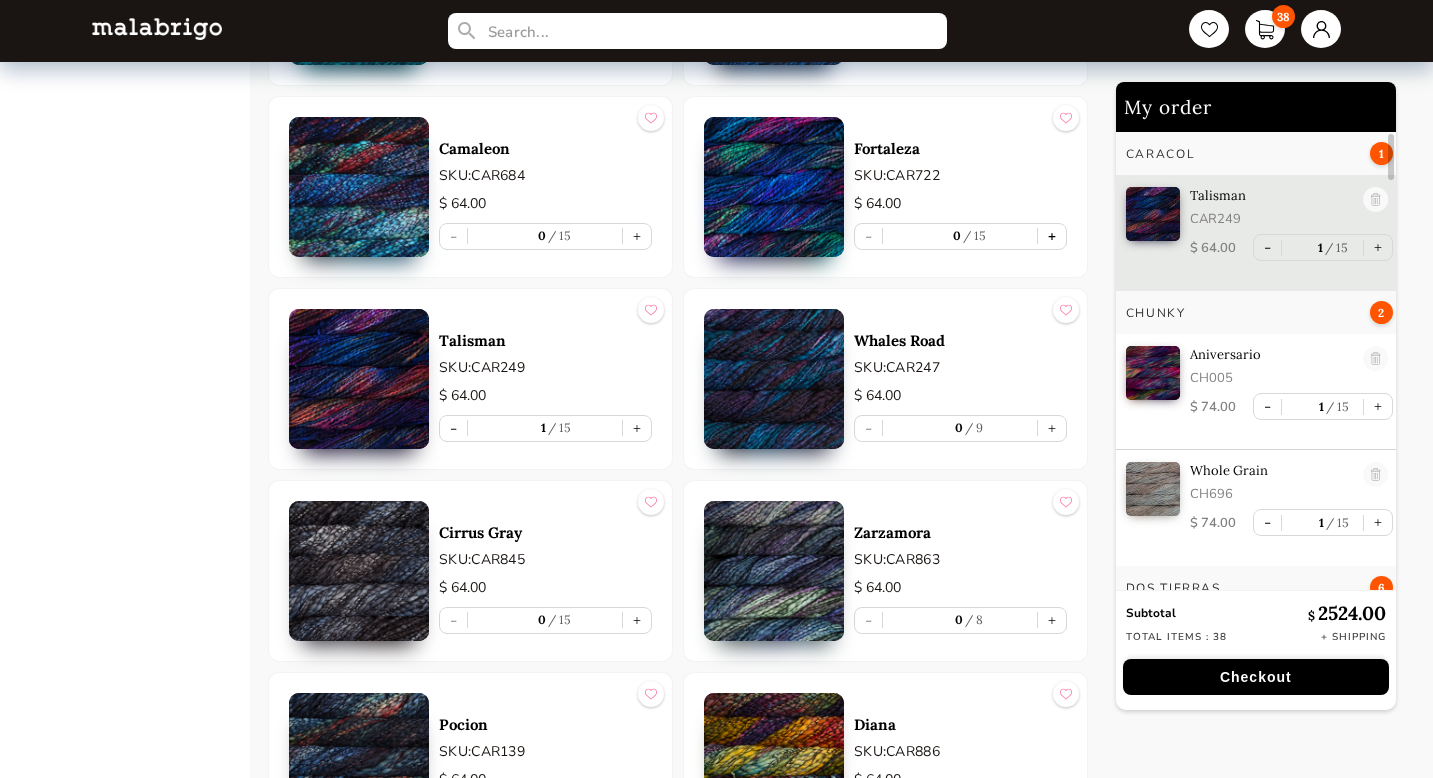 click on "+" at bounding box center [1052, 236] 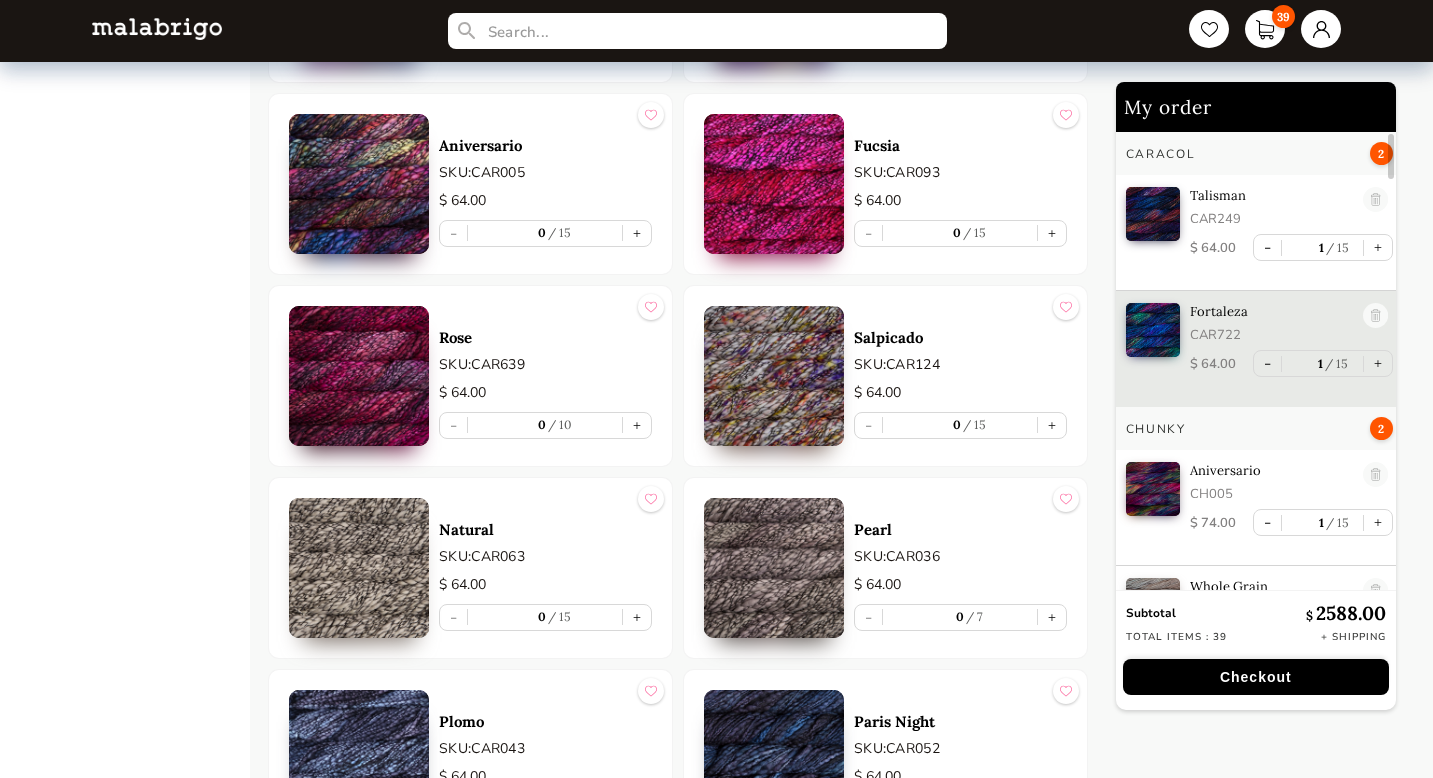 scroll, scrollTop: 3292, scrollLeft: 0, axis: vertical 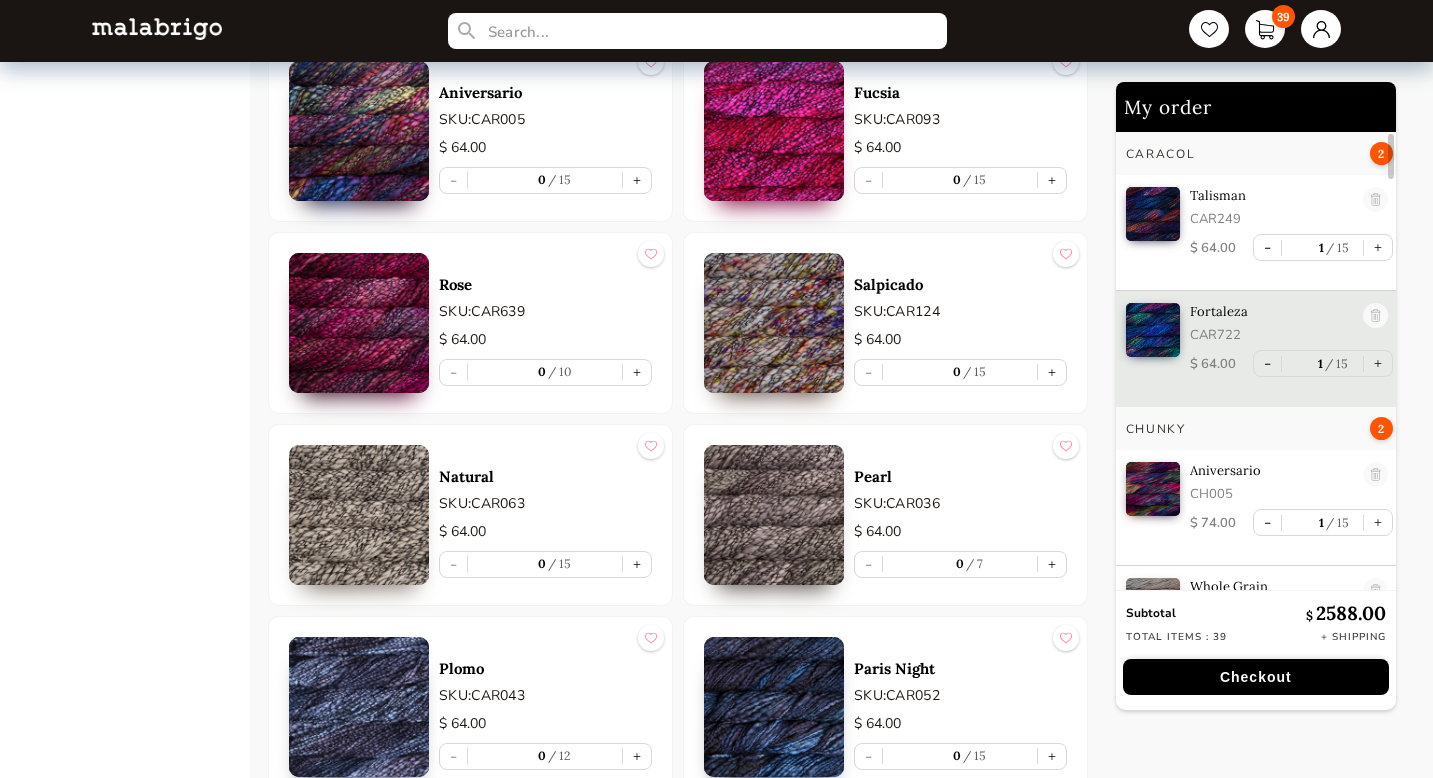 drag, startPoint x: 1439, startPoint y: 606, endPoint x: 1432, endPoint y: 650, distance: 44.553337 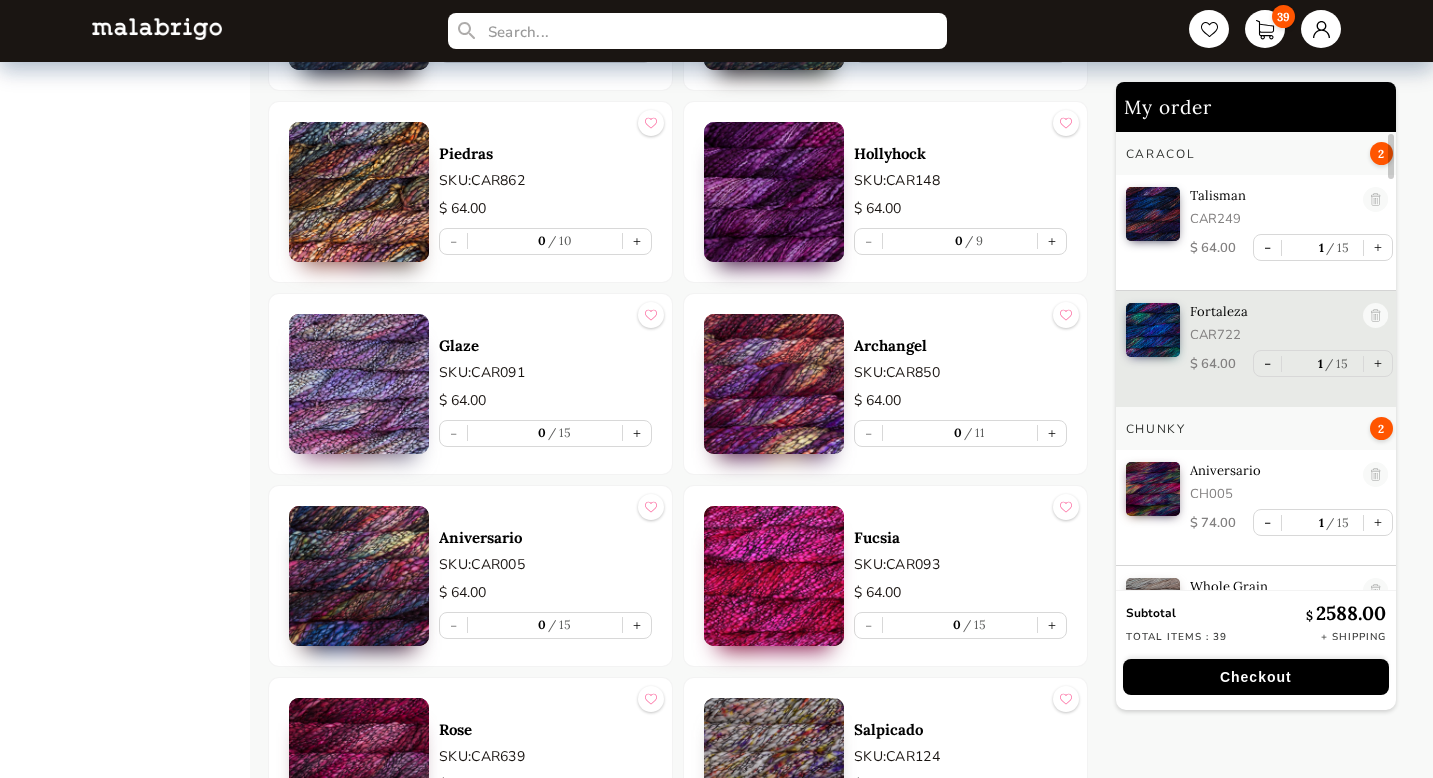 scroll, scrollTop: 2794, scrollLeft: 0, axis: vertical 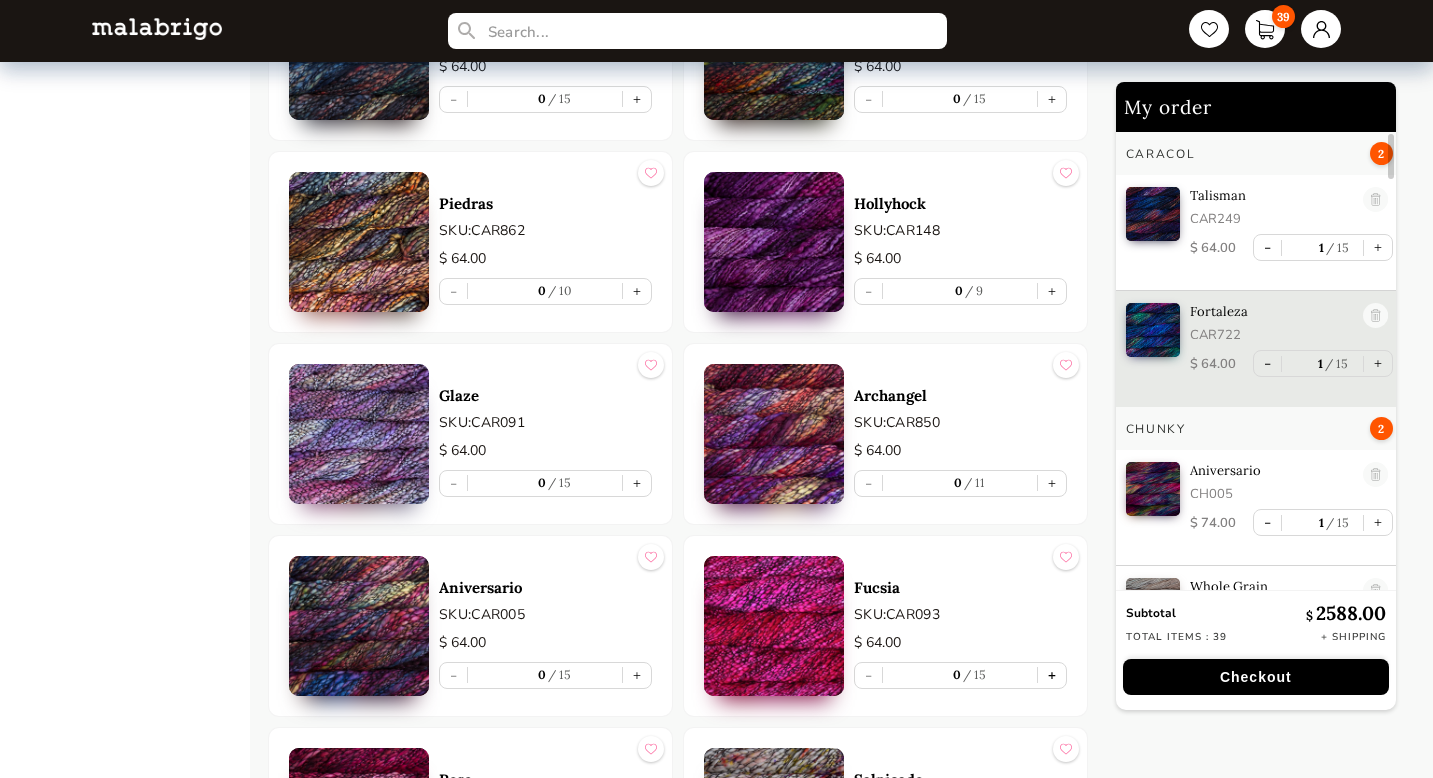 click on "+" at bounding box center (1052, 675) 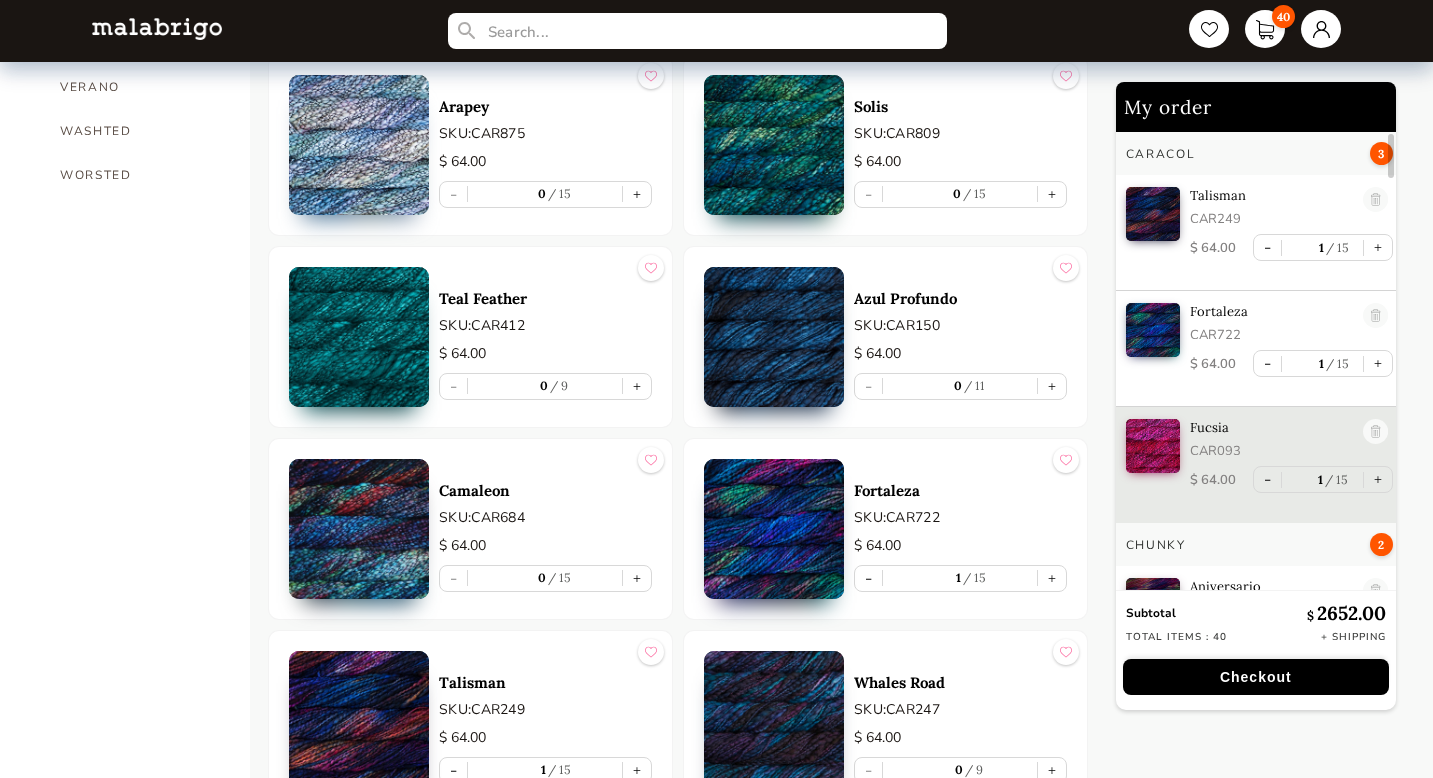 scroll, scrollTop: 1736, scrollLeft: 0, axis: vertical 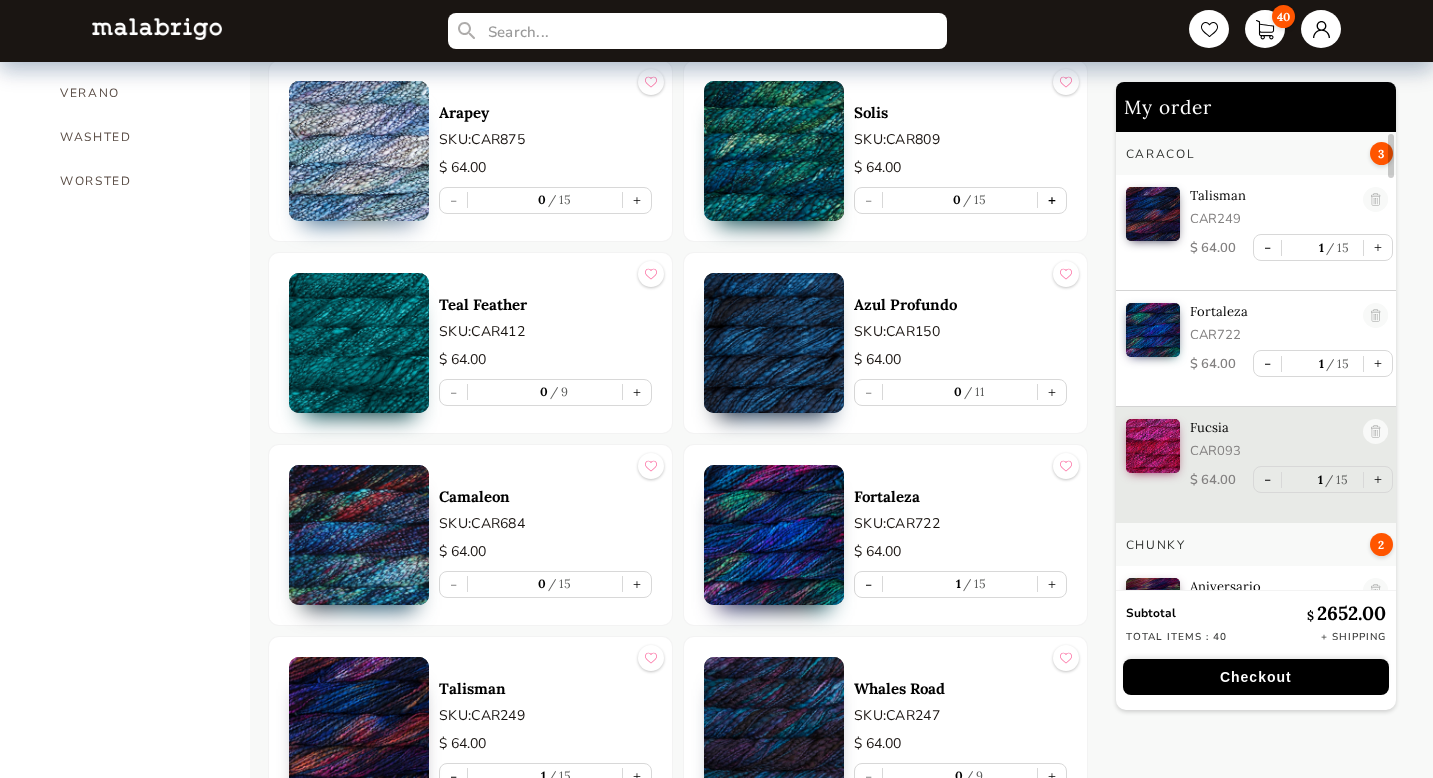 click on "+" at bounding box center [1052, 200] 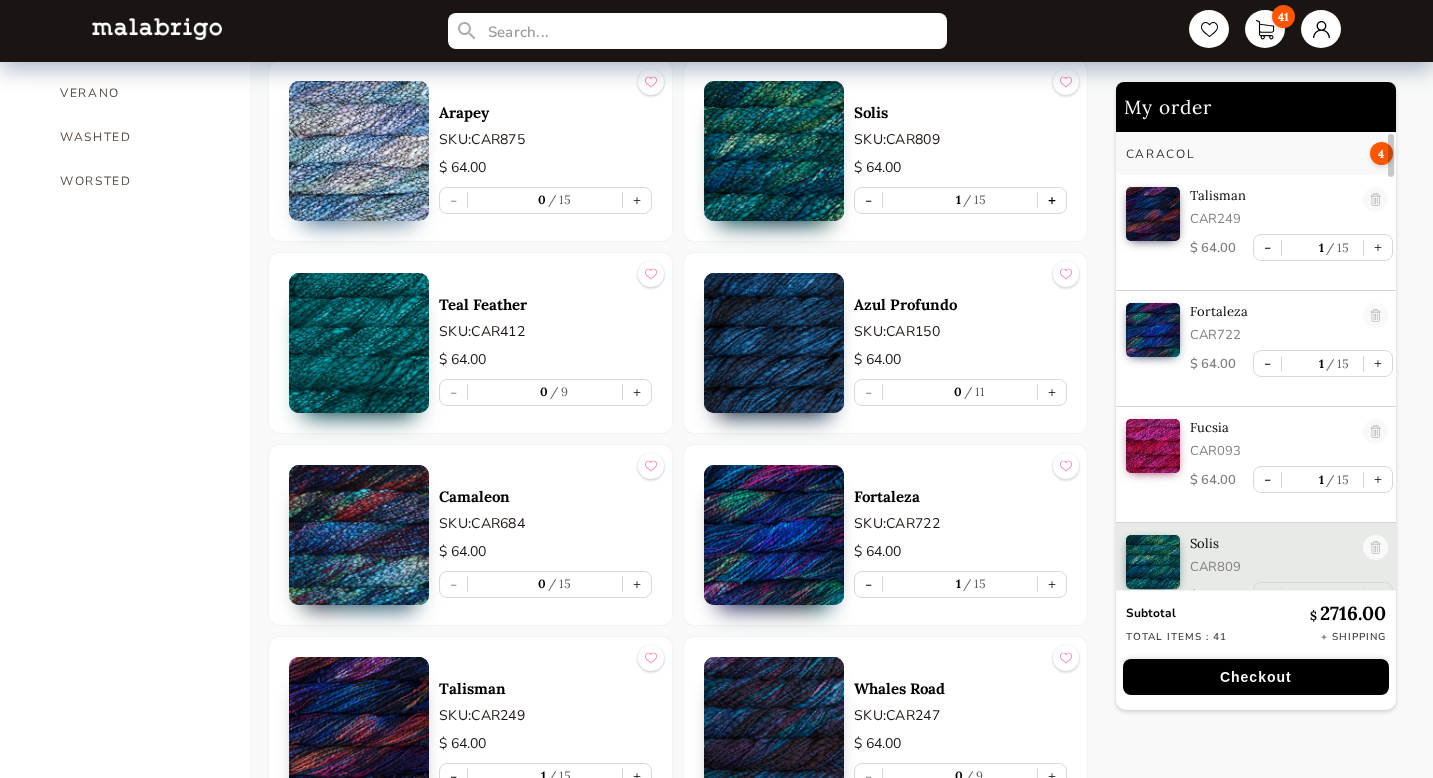 scroll, scrollTop: 24, scrollLeft: 0, axis: vertical 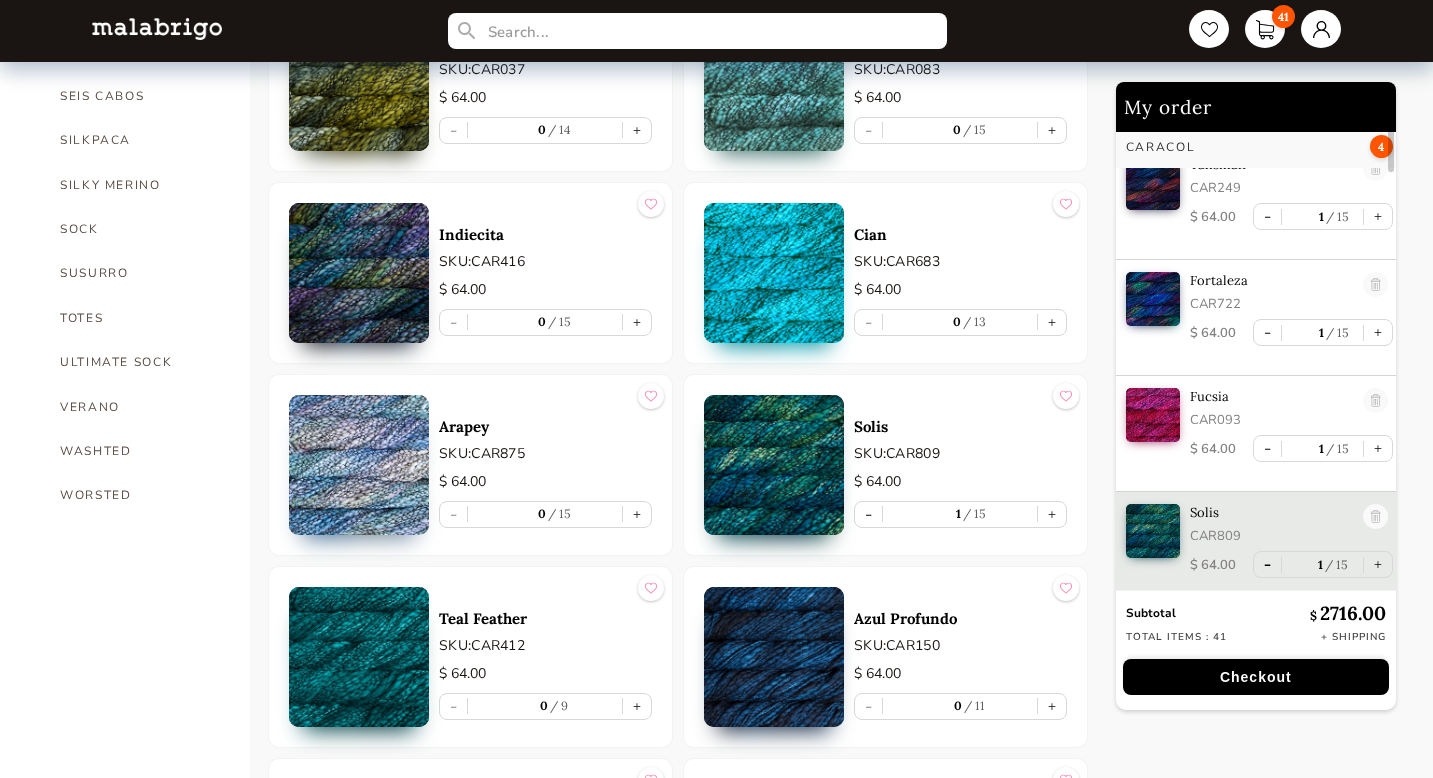click on "-" at bounding box center (1267, 564) 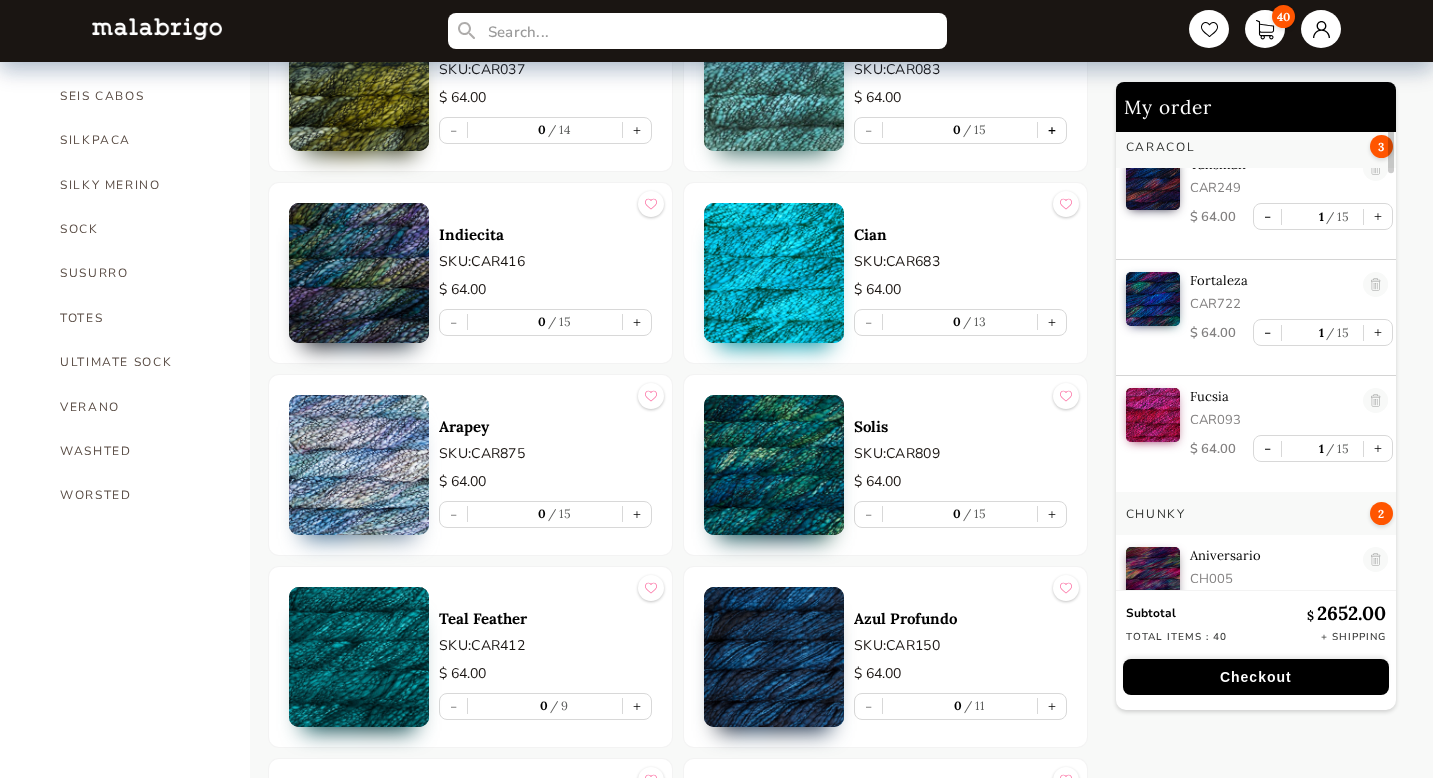 click on "+" at bounding box center (1052, 130) 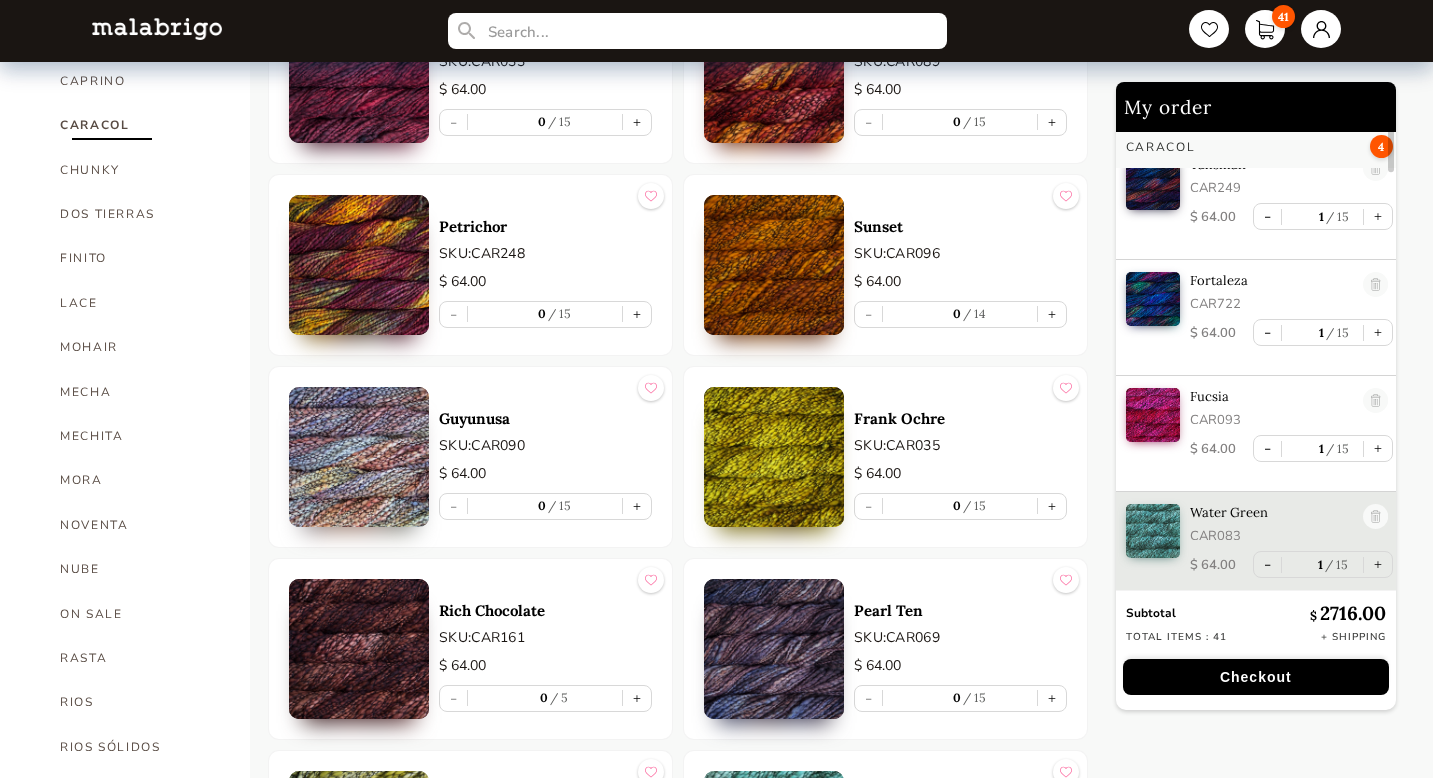 scroll, scrollTop: 640, scrollLeft: 0, axis: vertical 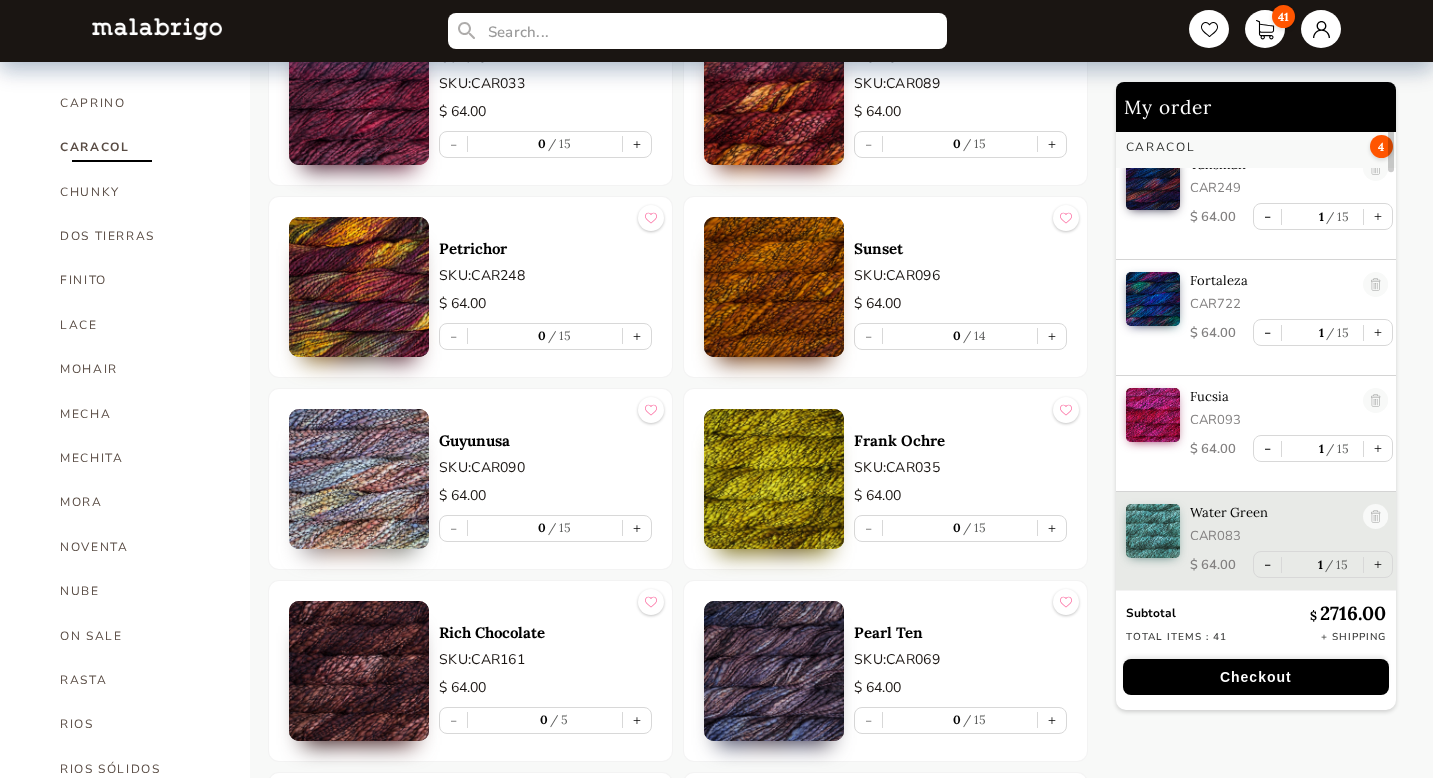 drag, startPoint x: 1054, startPoint y: 336, endPoint x: 855, endPoint y: 324, distance: 199.36148 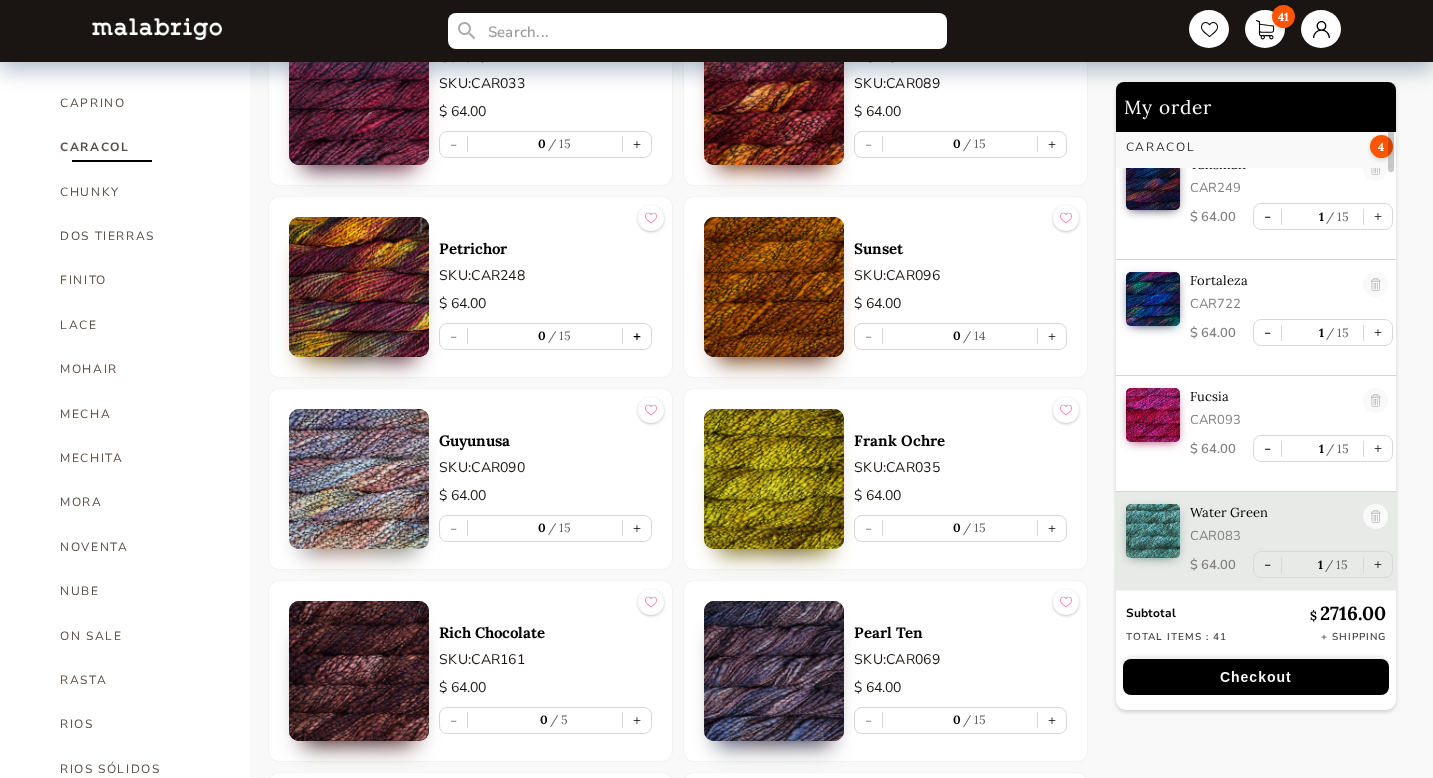 click on "+" at bounding box center [637, 336] 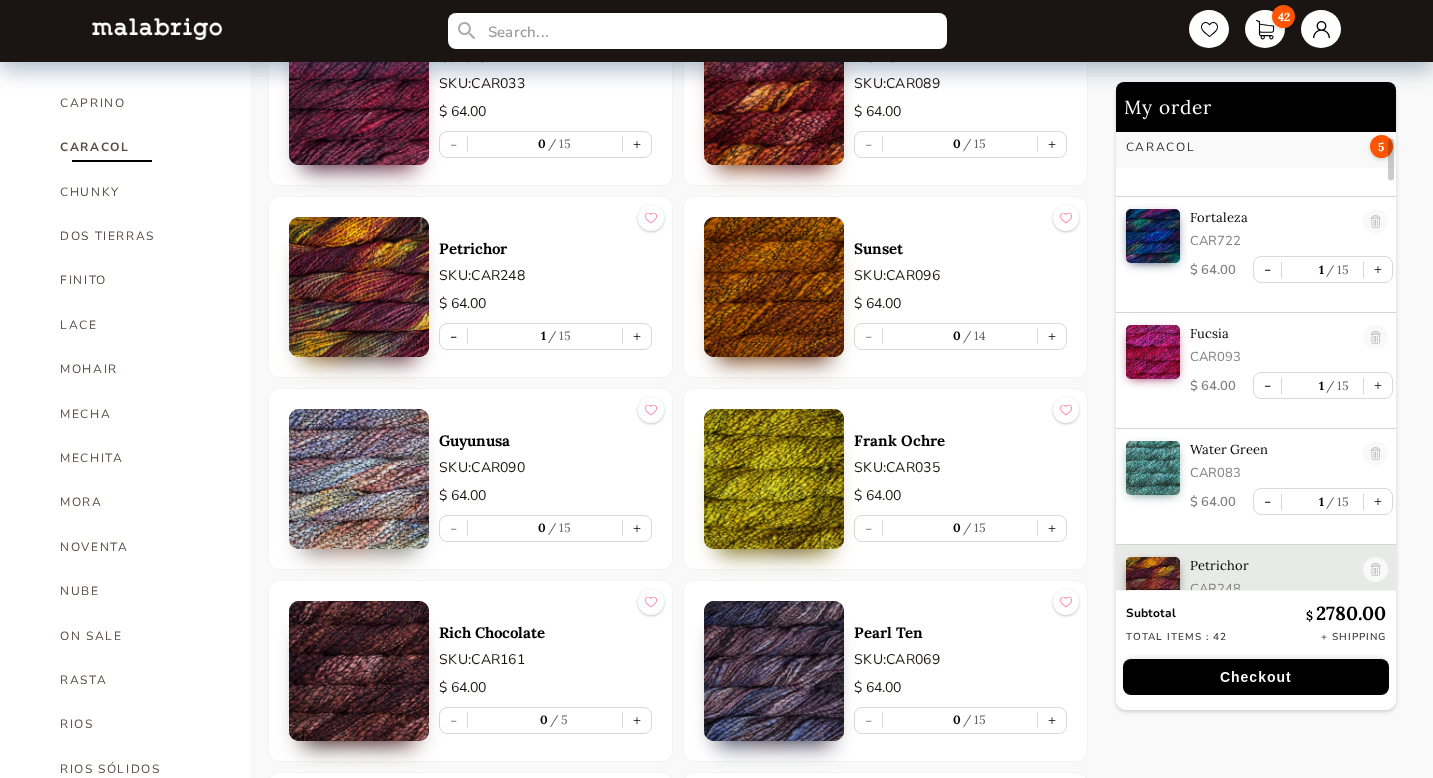 scroll, scrollTop: 140, scrollLeft: 0, axis: vertical 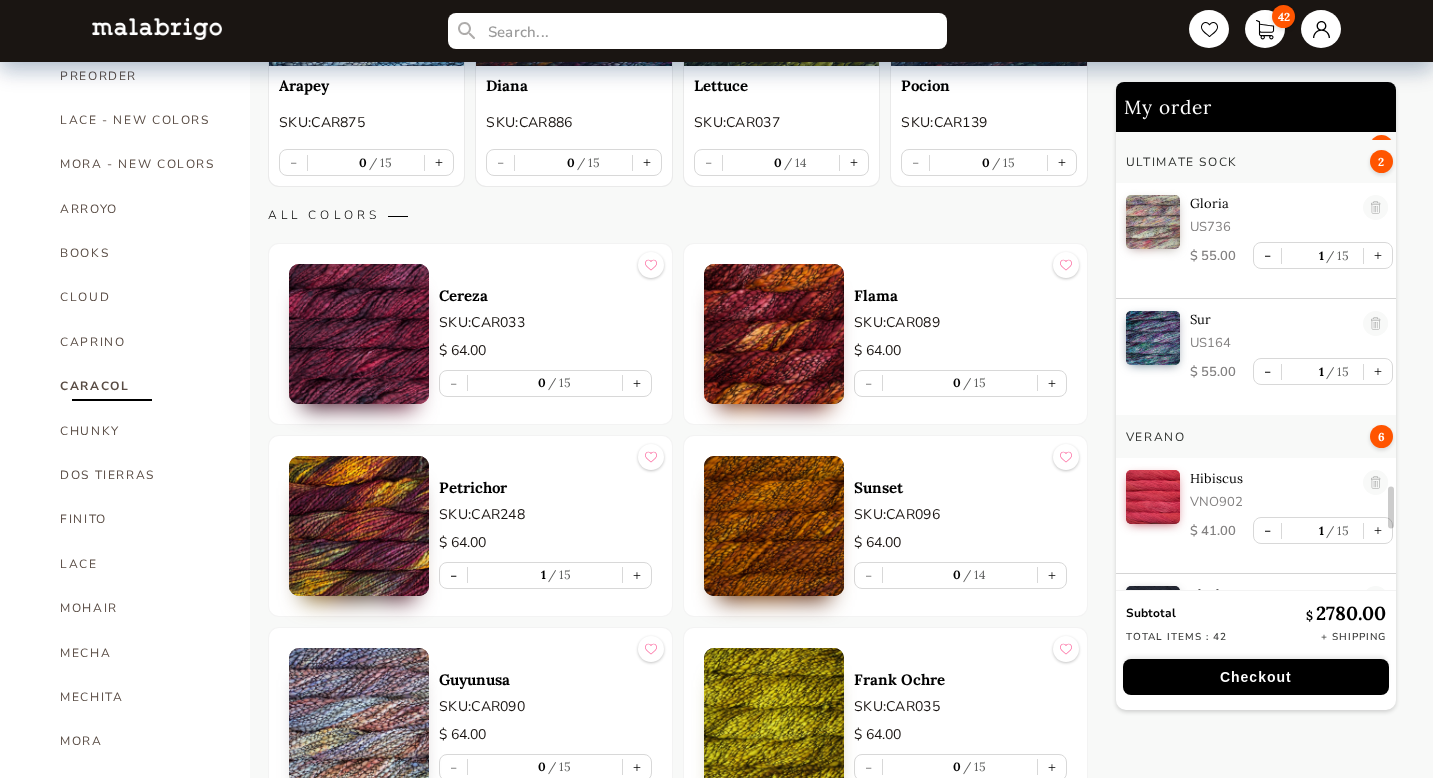 drag, startPoint x: 1391, startPoint y: 156, endPoint x: 1378, endPoint y: 508, distance: 352.24 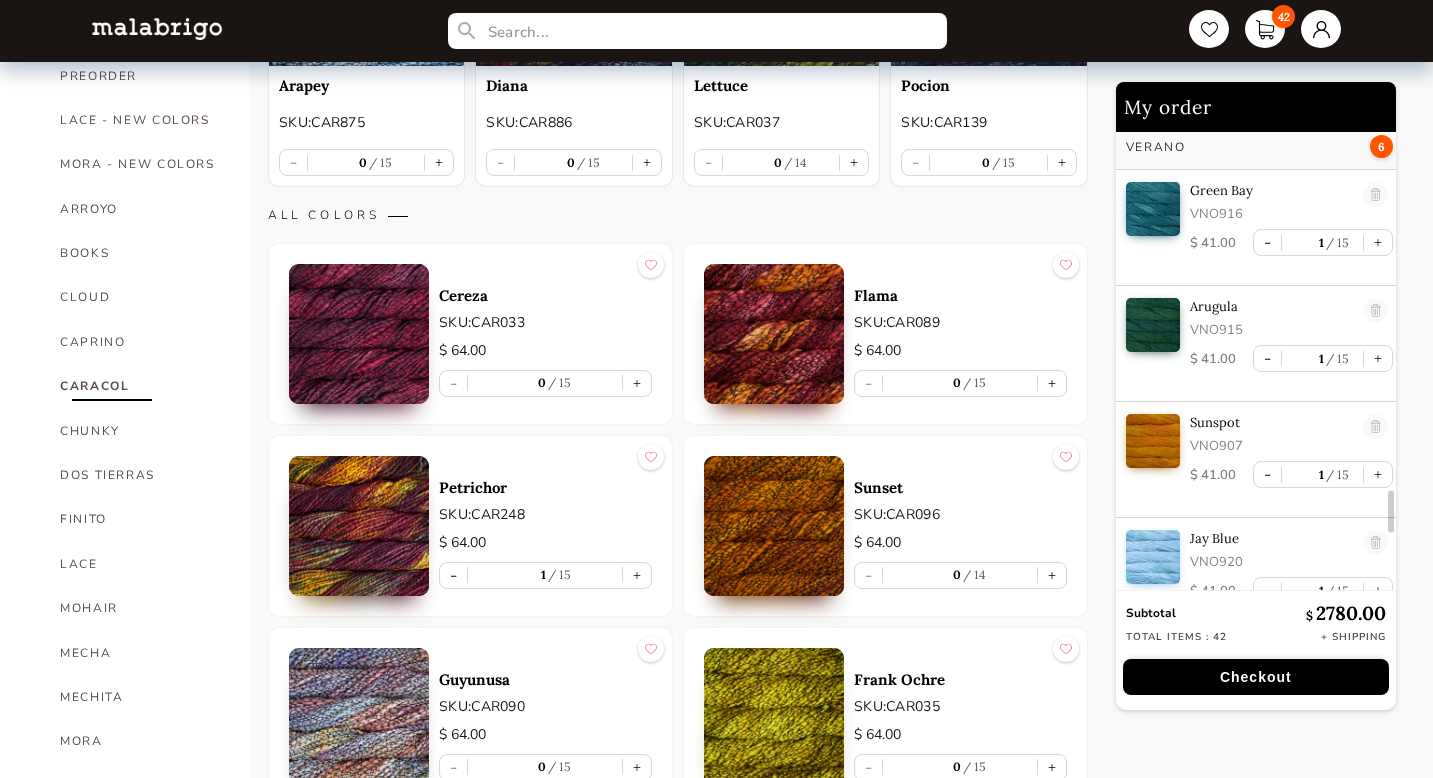 scroll, scrollTop: 4678, scrollLeft: 0, axis: vertical 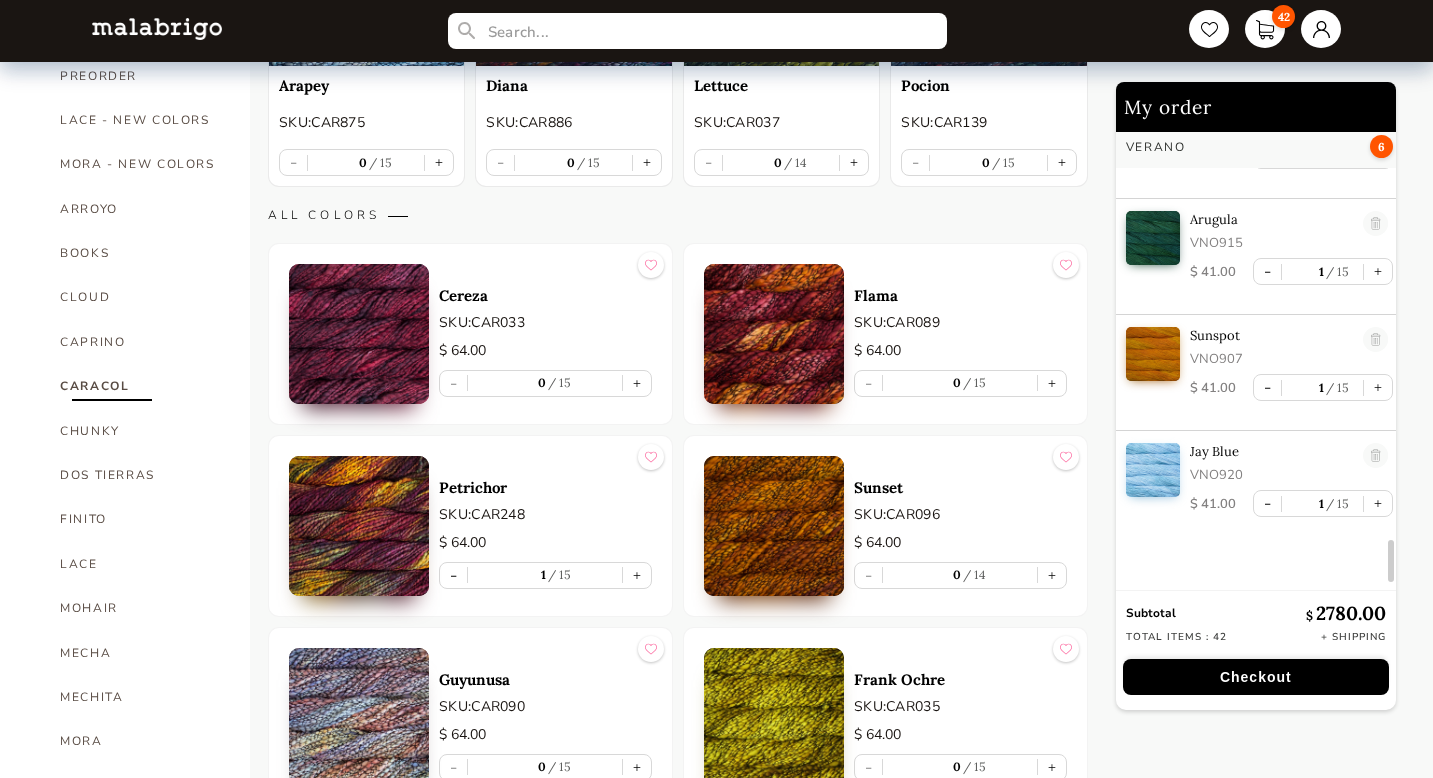 drag, startPoint x: 1391, startPoint y: 507, endPoint x: 1396, endPoint y: 630, distance: 123.101585 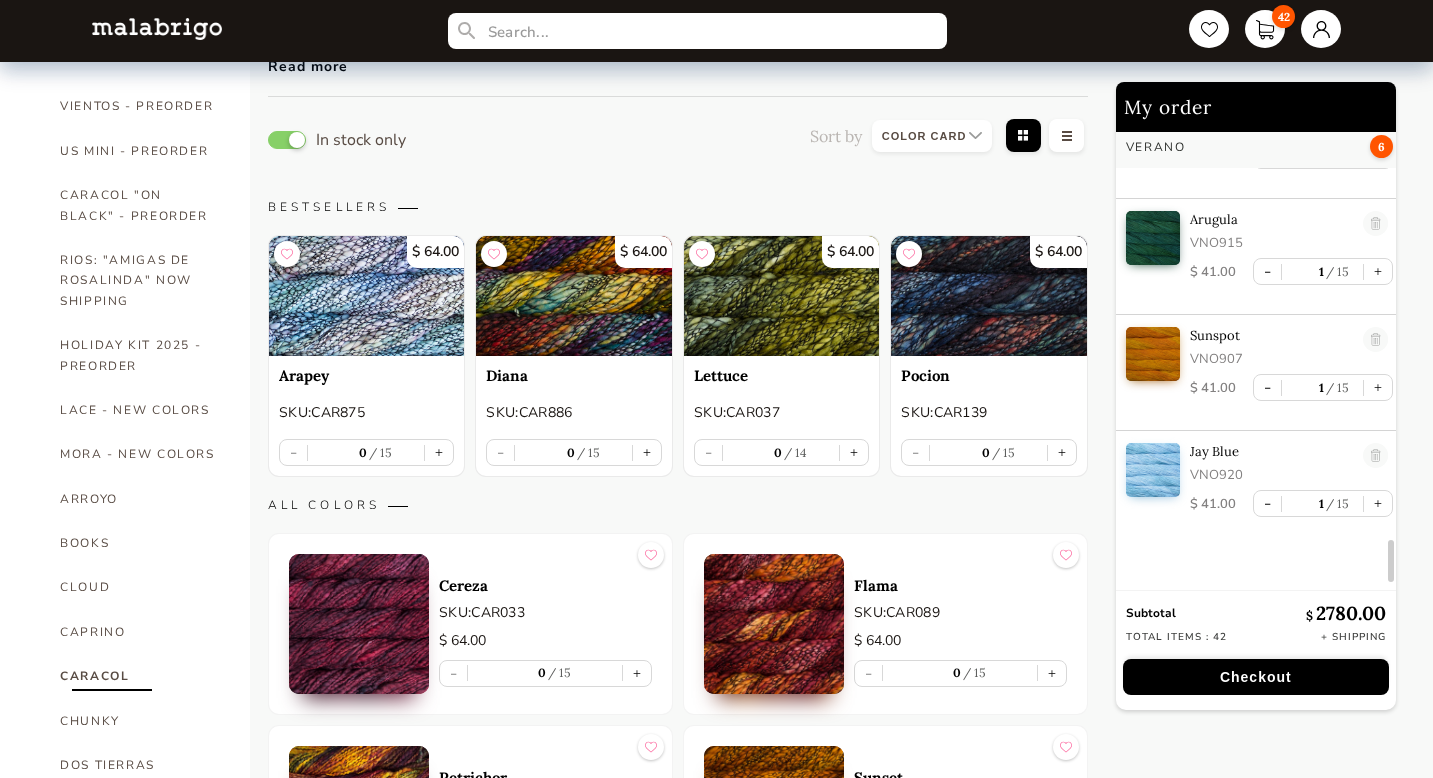 scroll, scrollTop: 120, scrollLeft: 0, axis: vertical 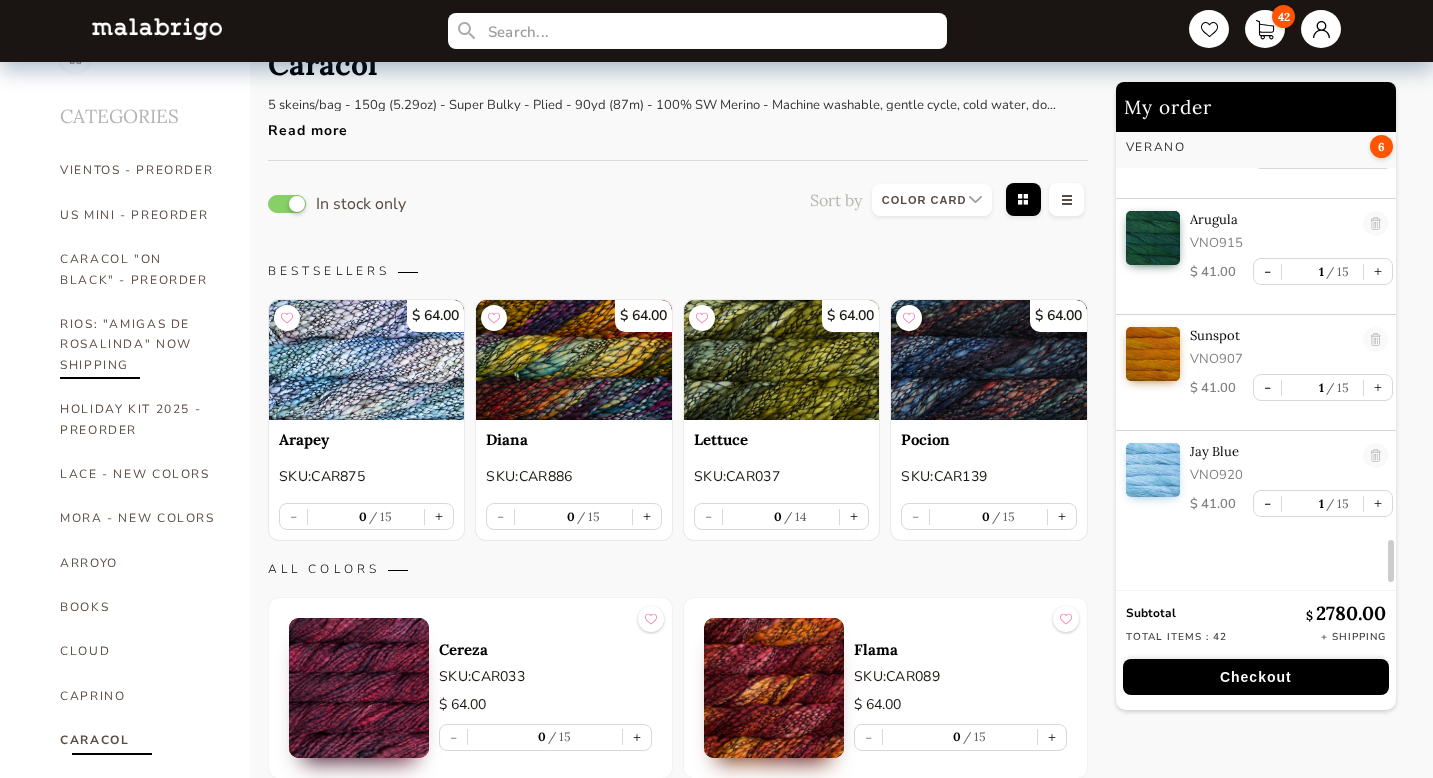 click on "RIOS: "AMIGAS DE ROSALINDA"  NOW SHIPPING" at bounding box center [140, 344] 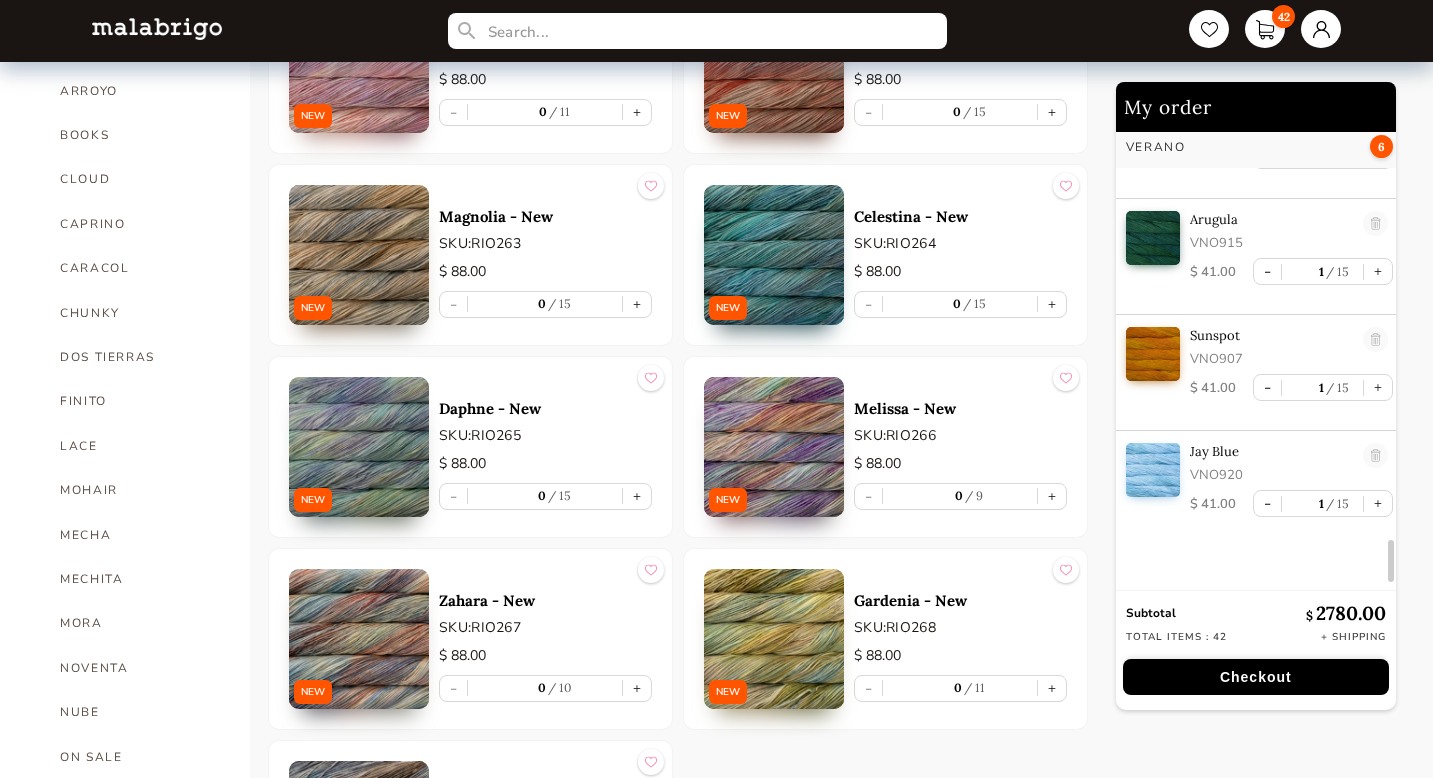 scroll, scrollTop: 527, scrollLeft: 0, axis: vertical 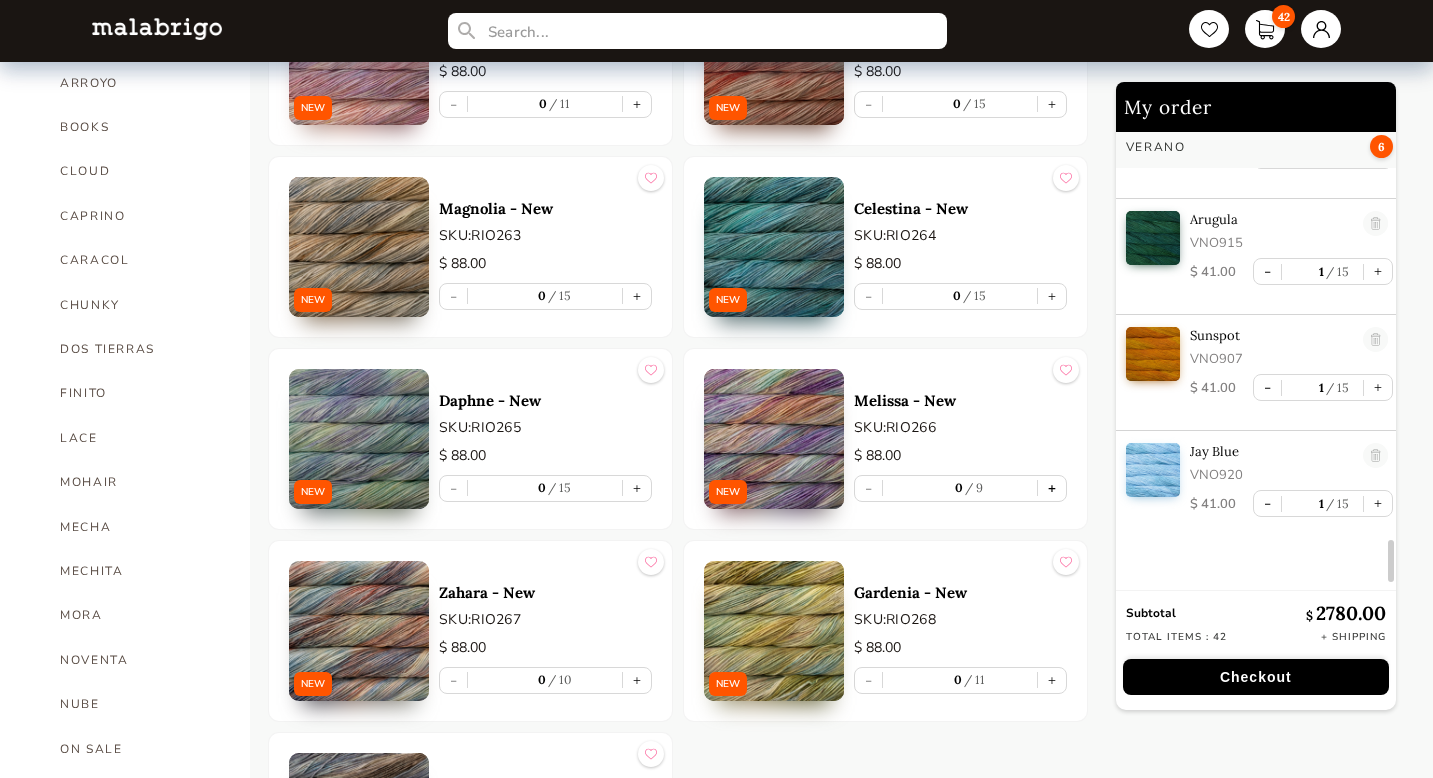 click on "+" at bounding box center [1052, 488] 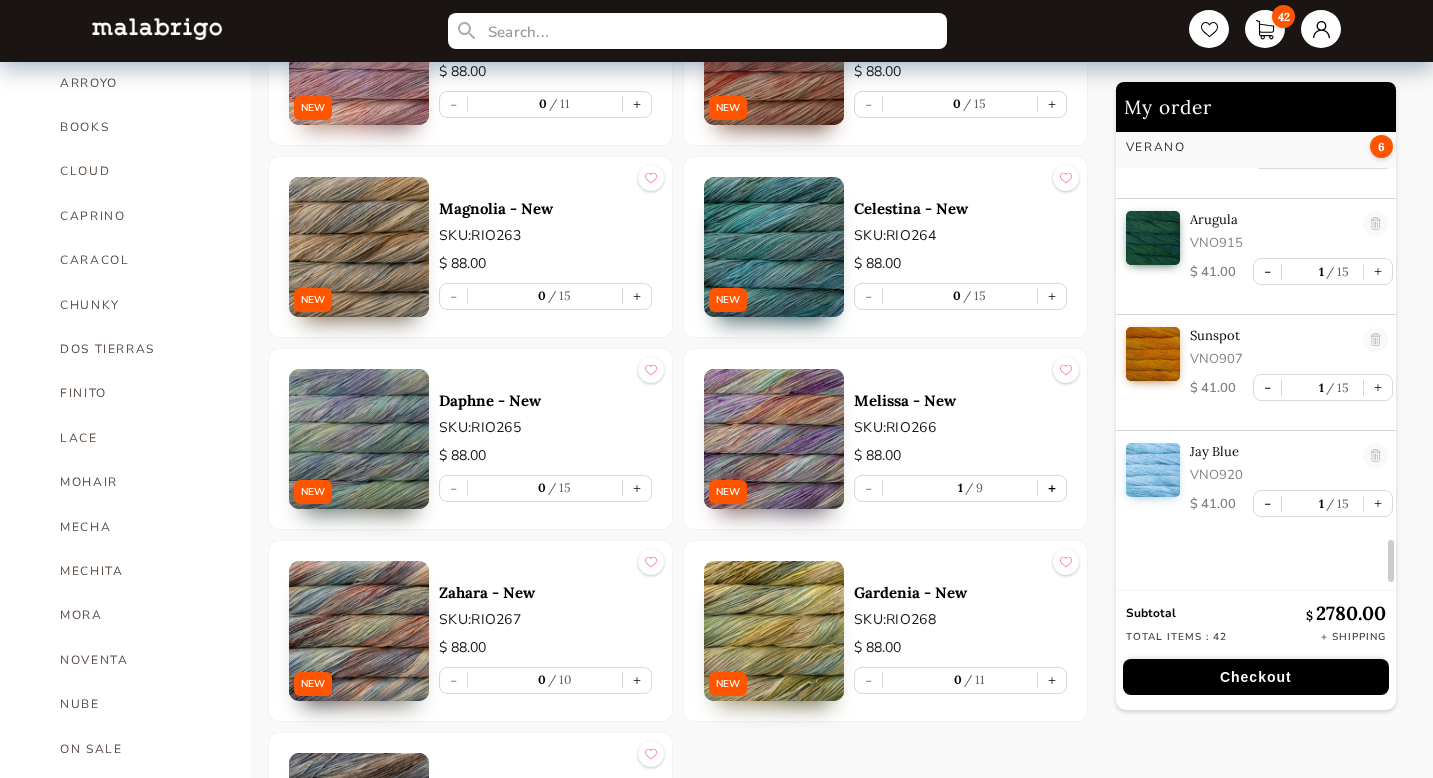 scroll, scrollTop: 4757, scrollLeft: 0, axis: vertical 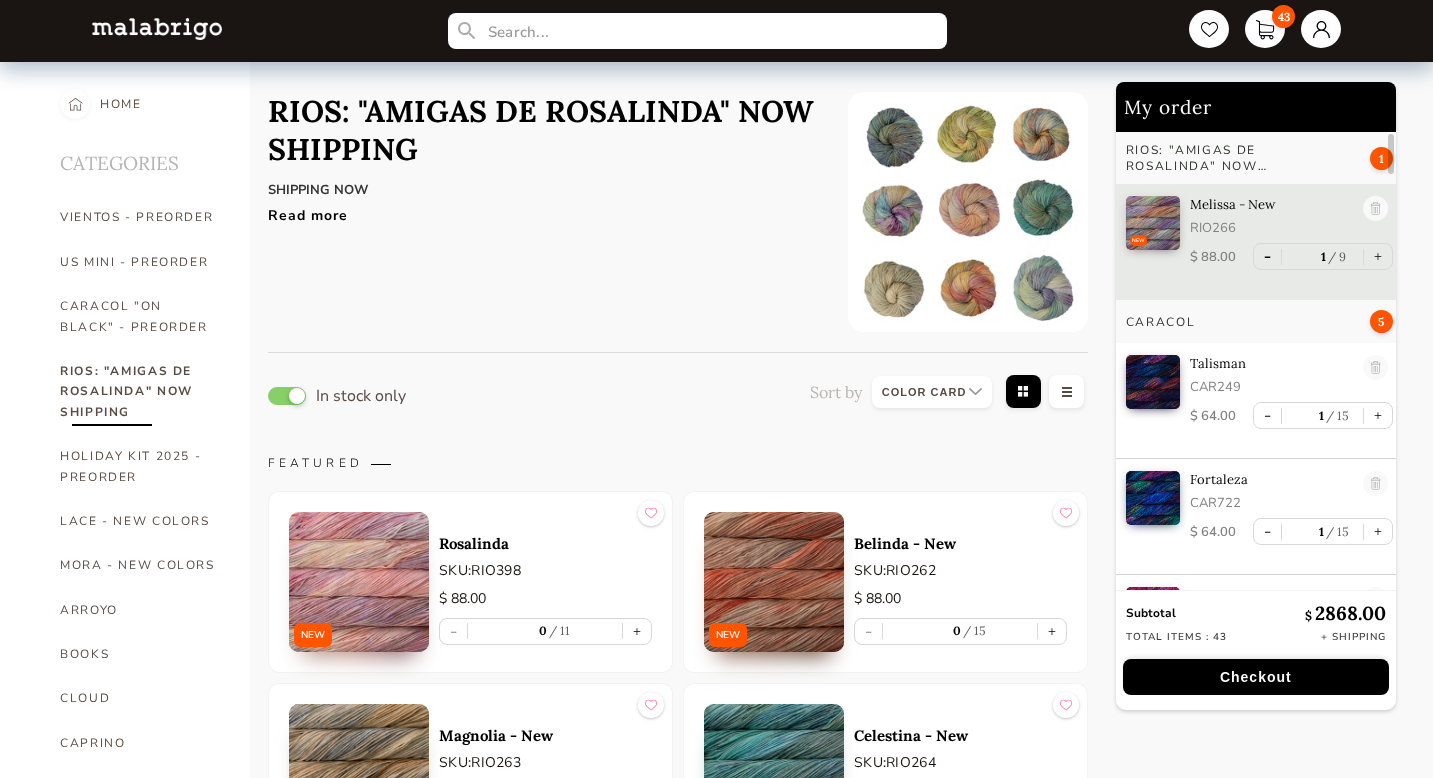 click on "-" at bounding box center (1267, 256) 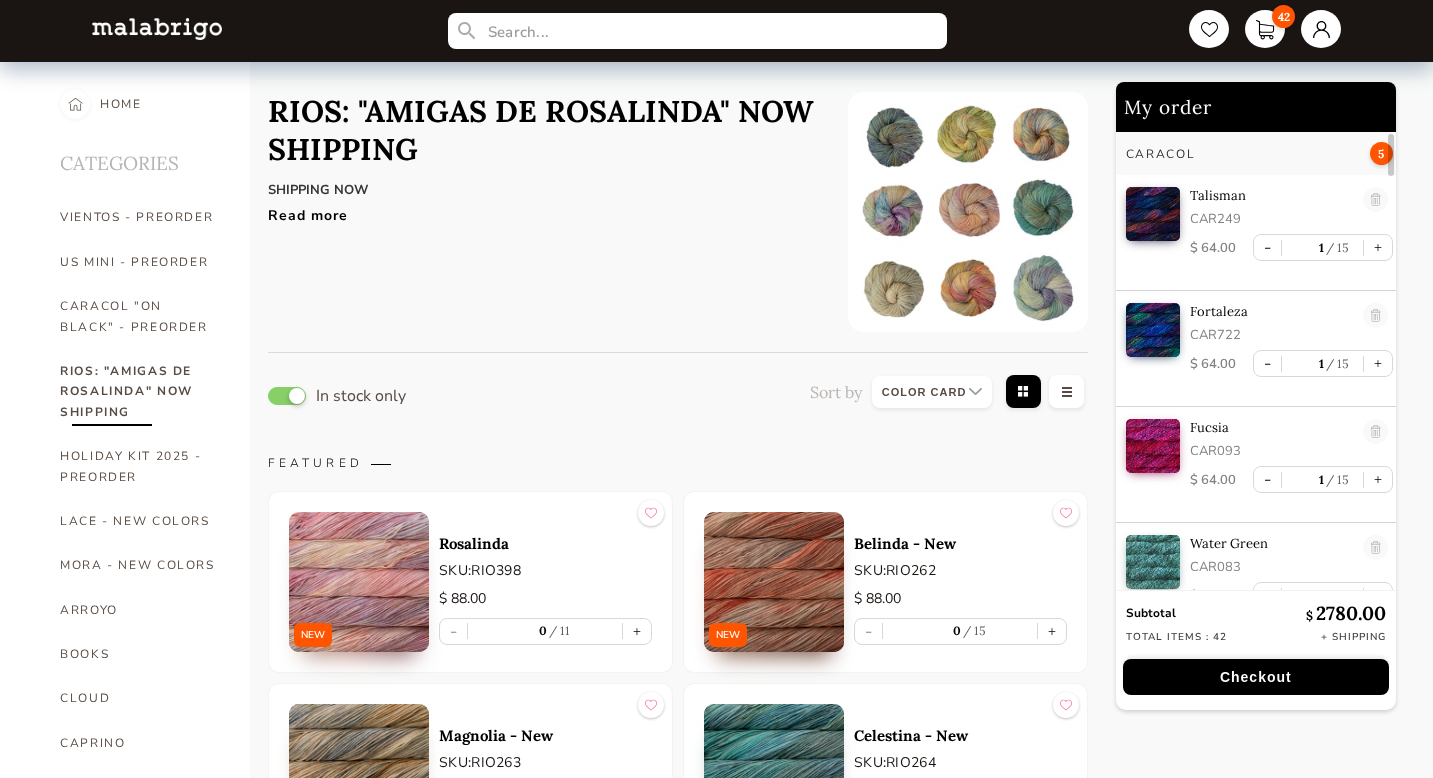 click on "Read more" at bounding box center (543, 210) 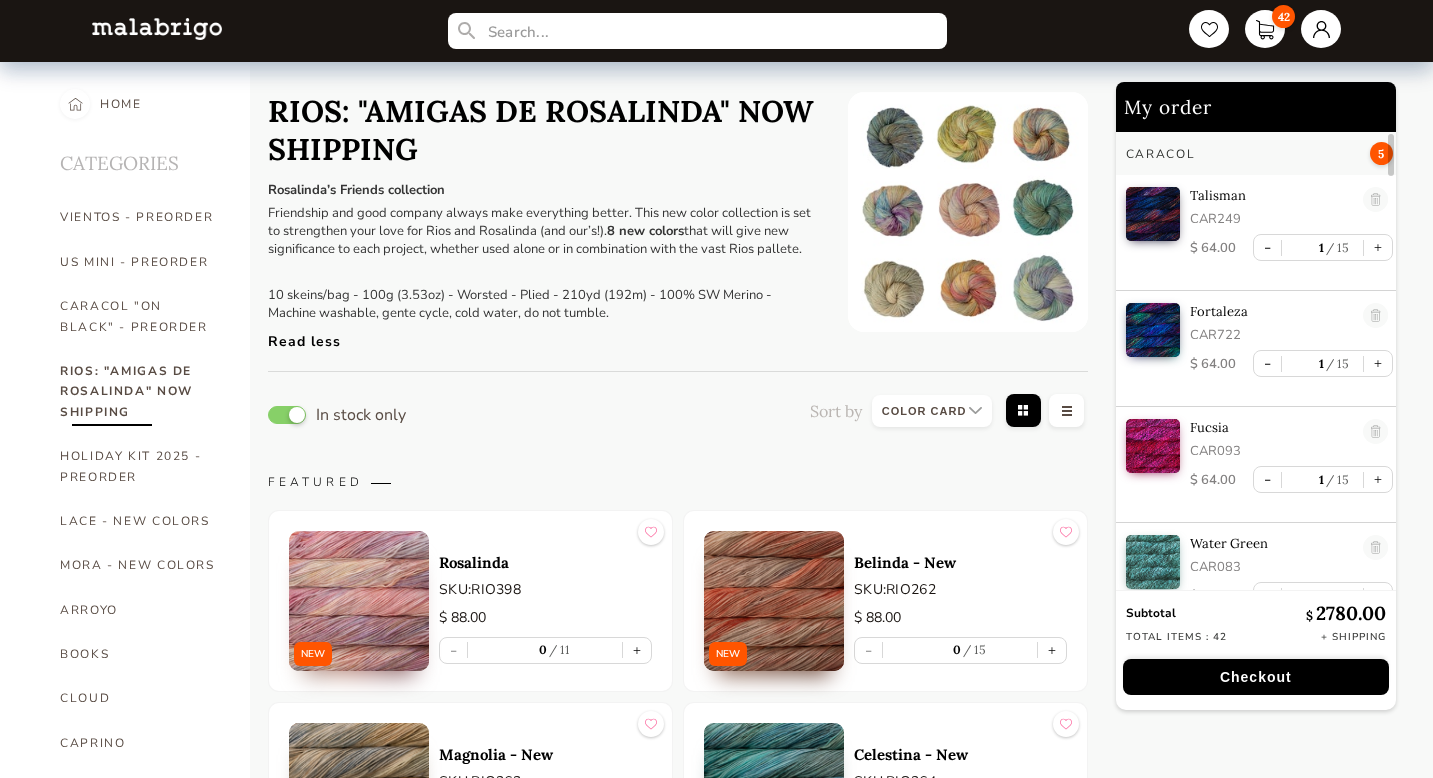 click on "Checkout" at bounding box center (1256, 677) 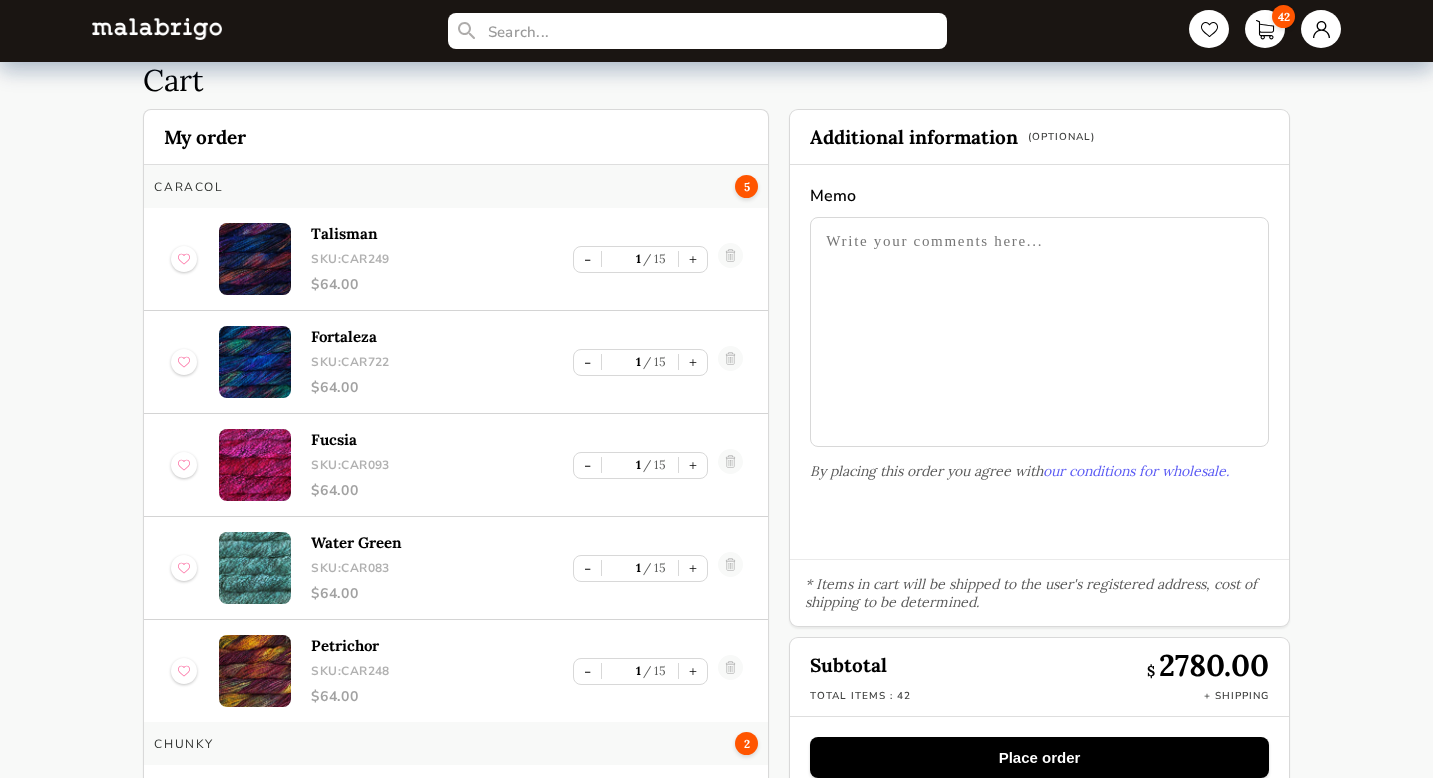 scroll, scrollTop: 94, scrollLeft: 0, axis: vertical 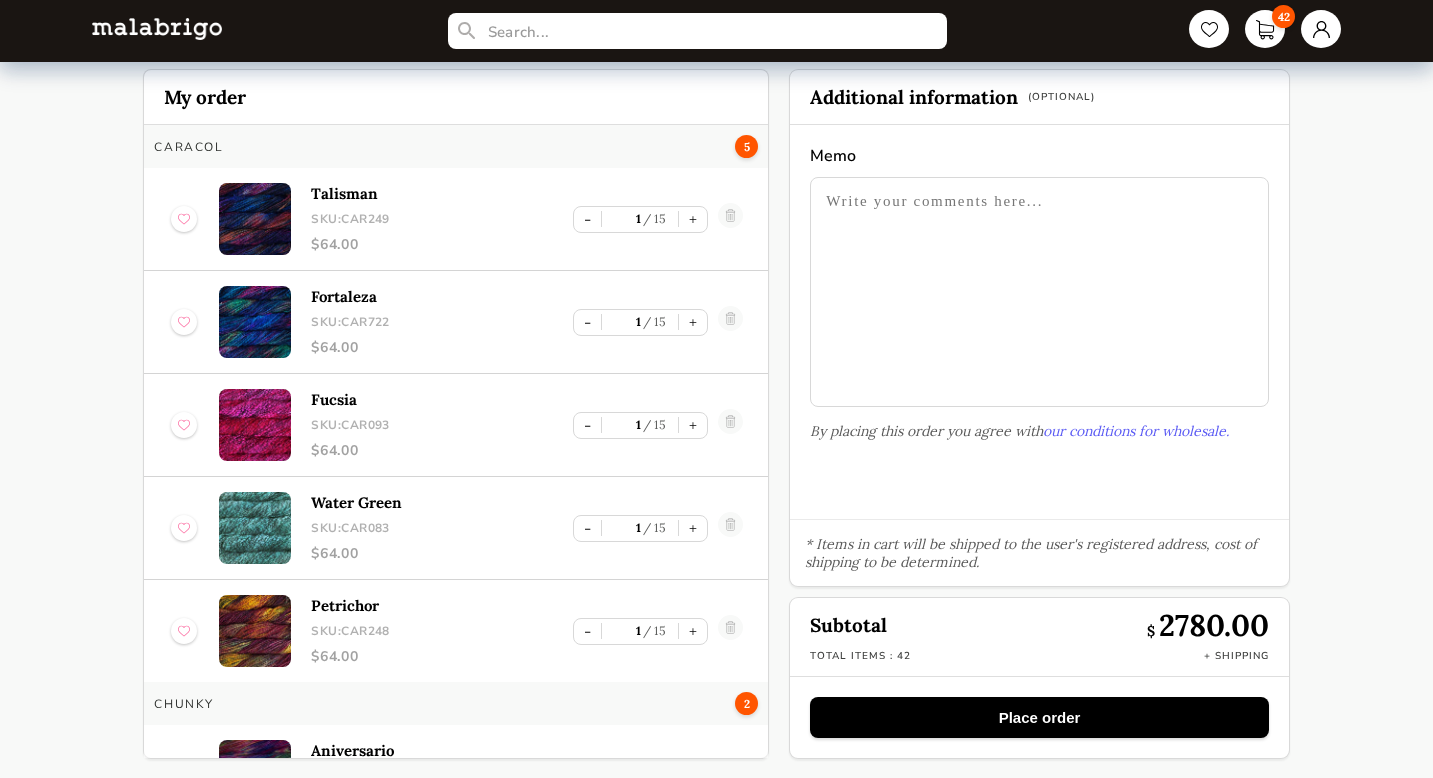 click on "Place order" at bounding box center [1039, 717] 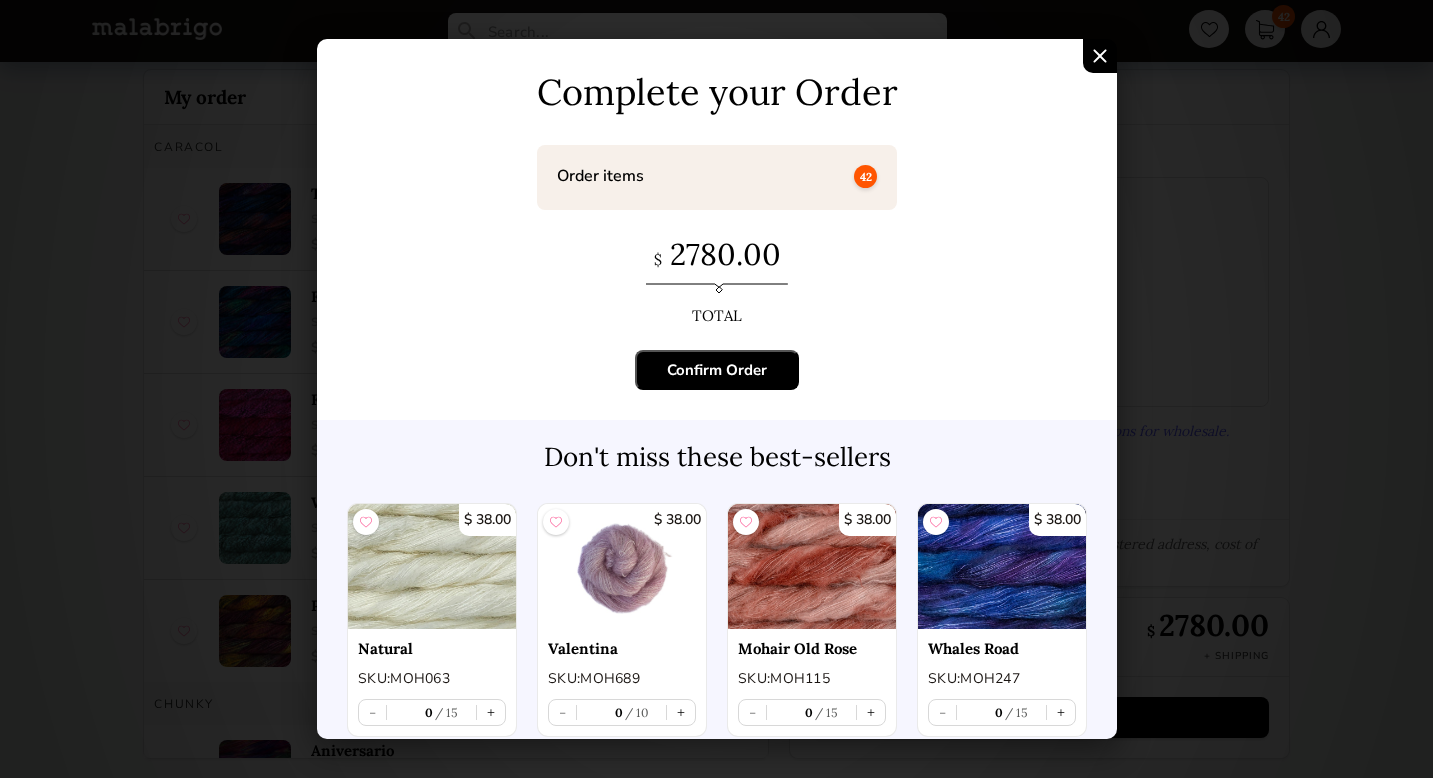 click on "Confirm Order" at bounding box center (717, 370) 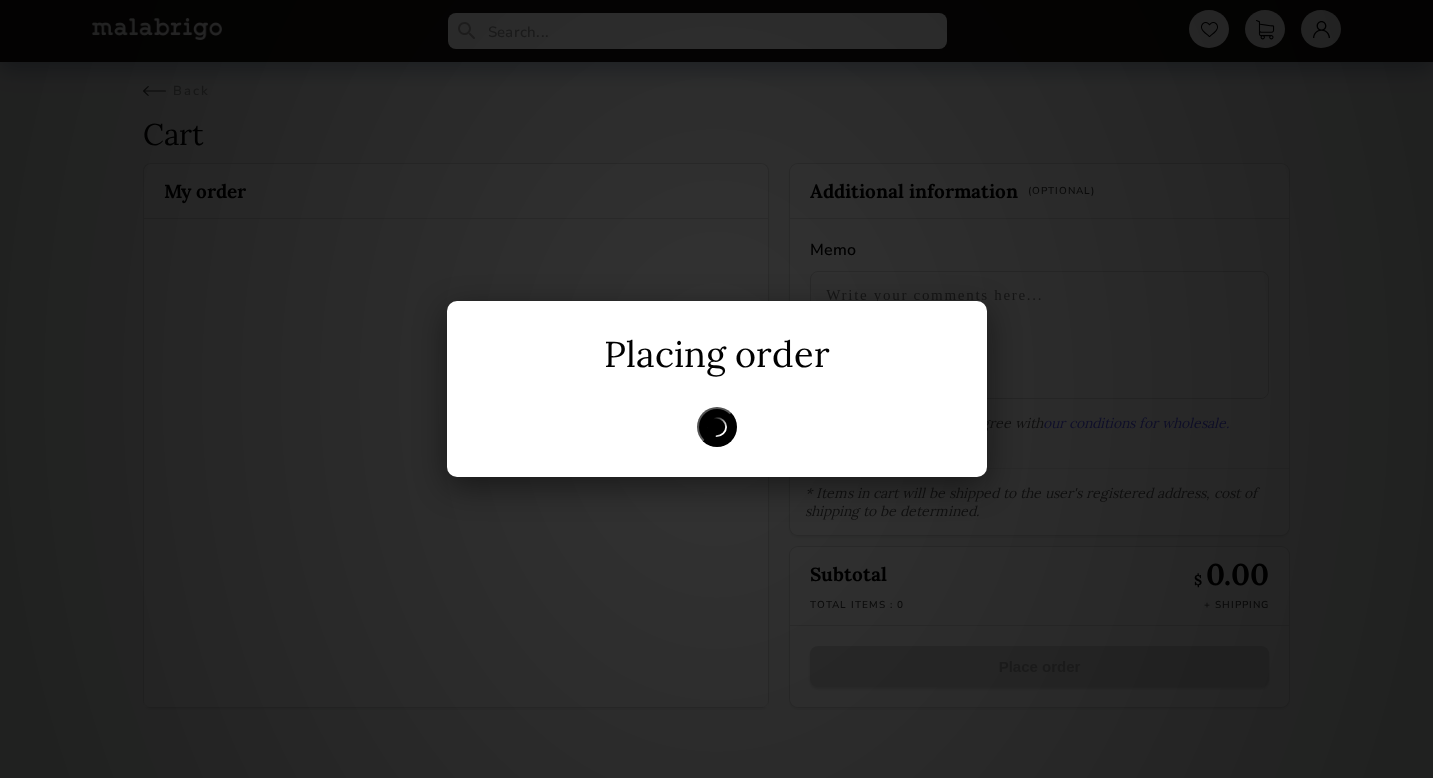 scroll, scrollTop: 0, scrollLeft: 0, axis: both 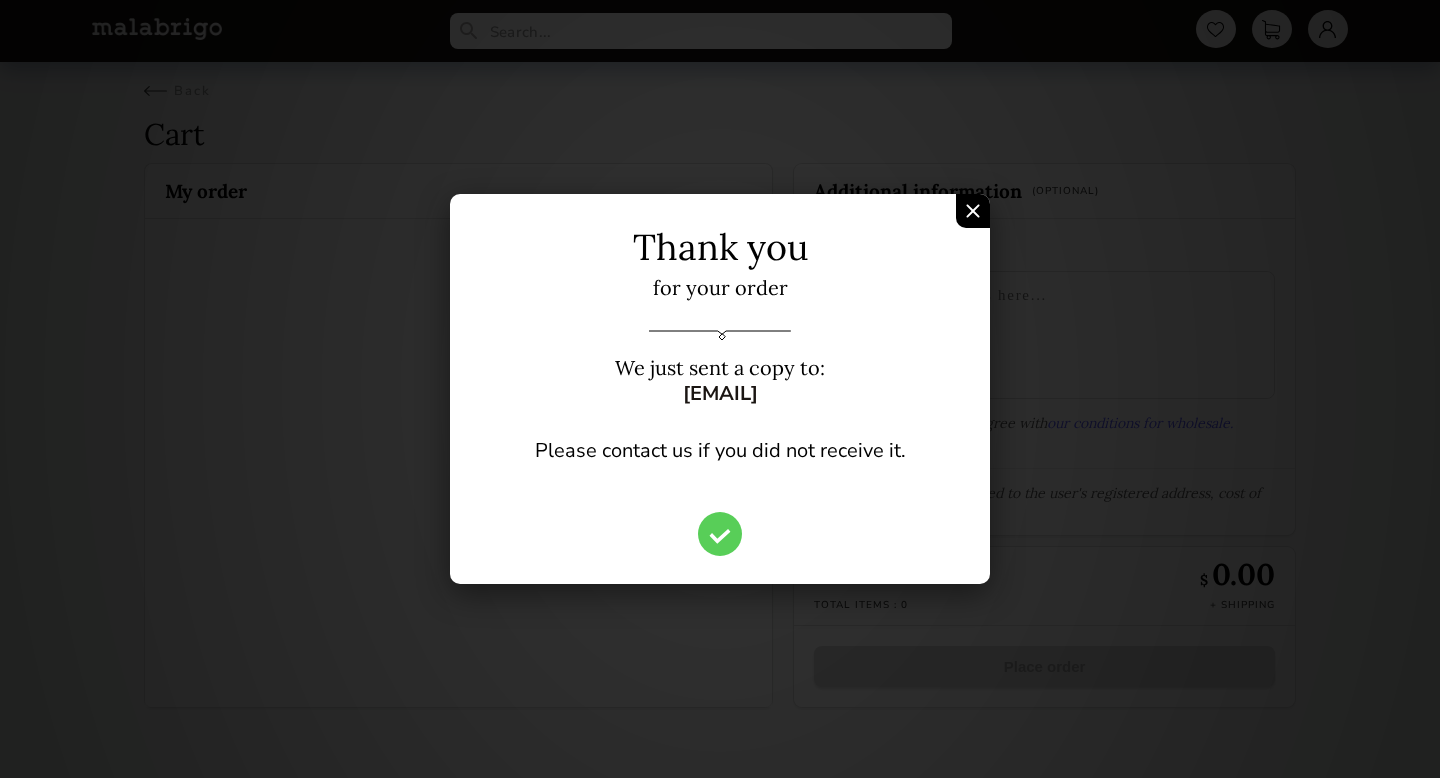 click at bounding box center [973, 211] 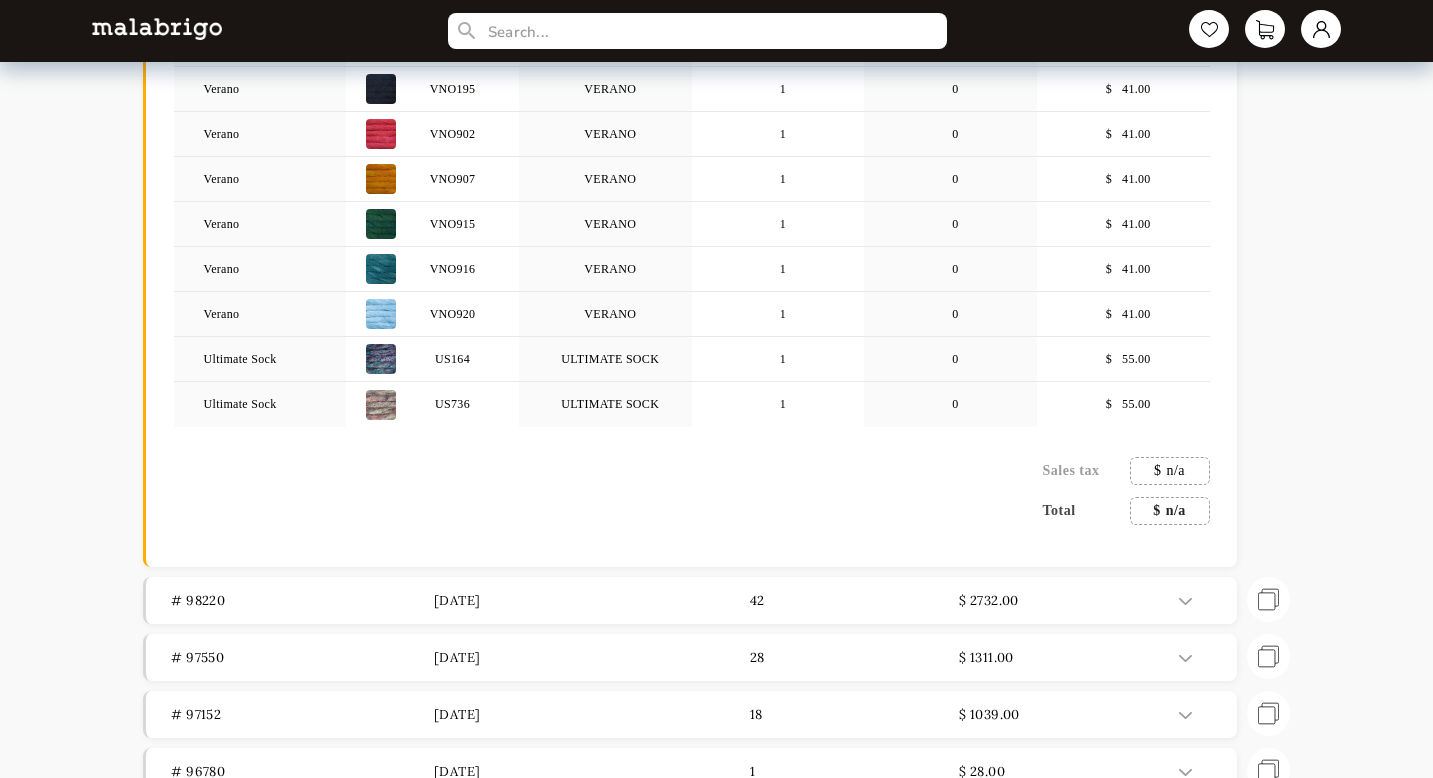 scroll, scrollTop: 1735, scrollLeft: 0, axis: vertical 